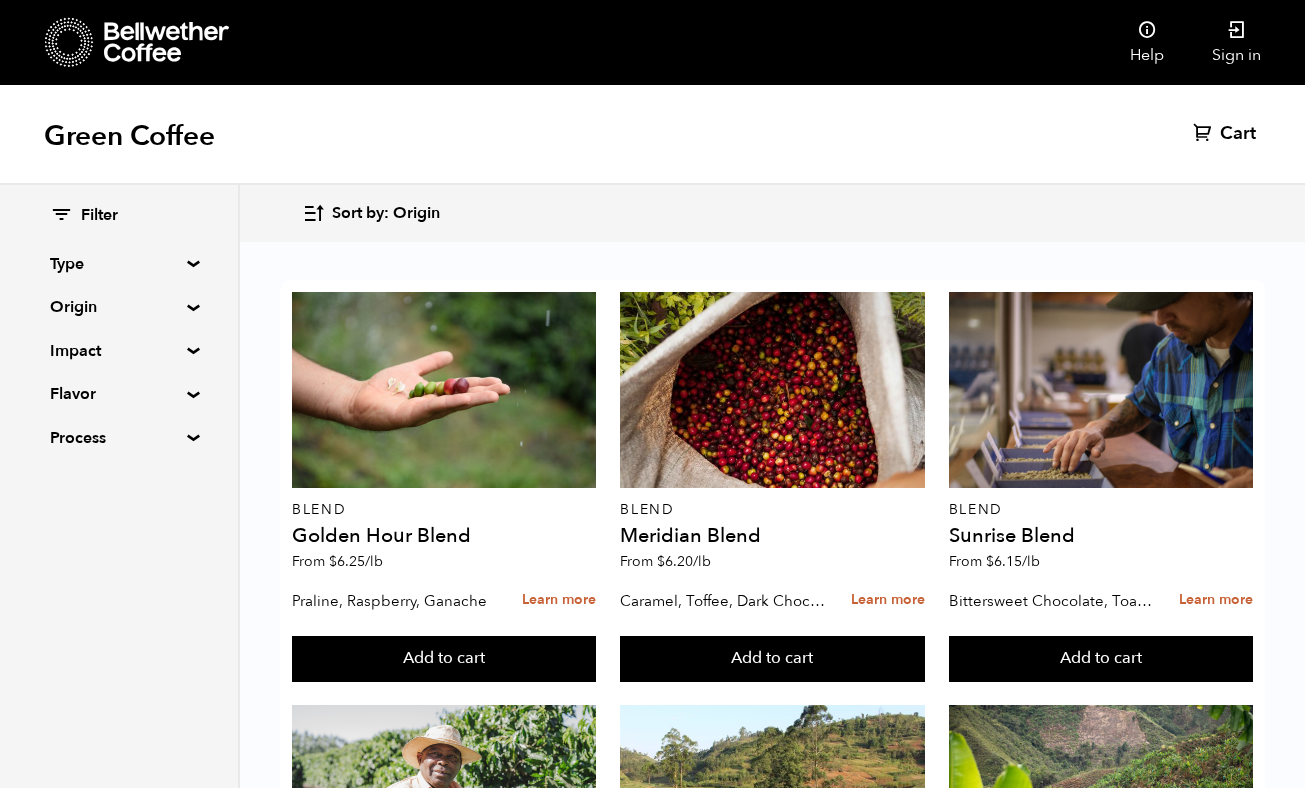 scroll, scrollTop: 12, scrollLeft: 0, axis: vertical 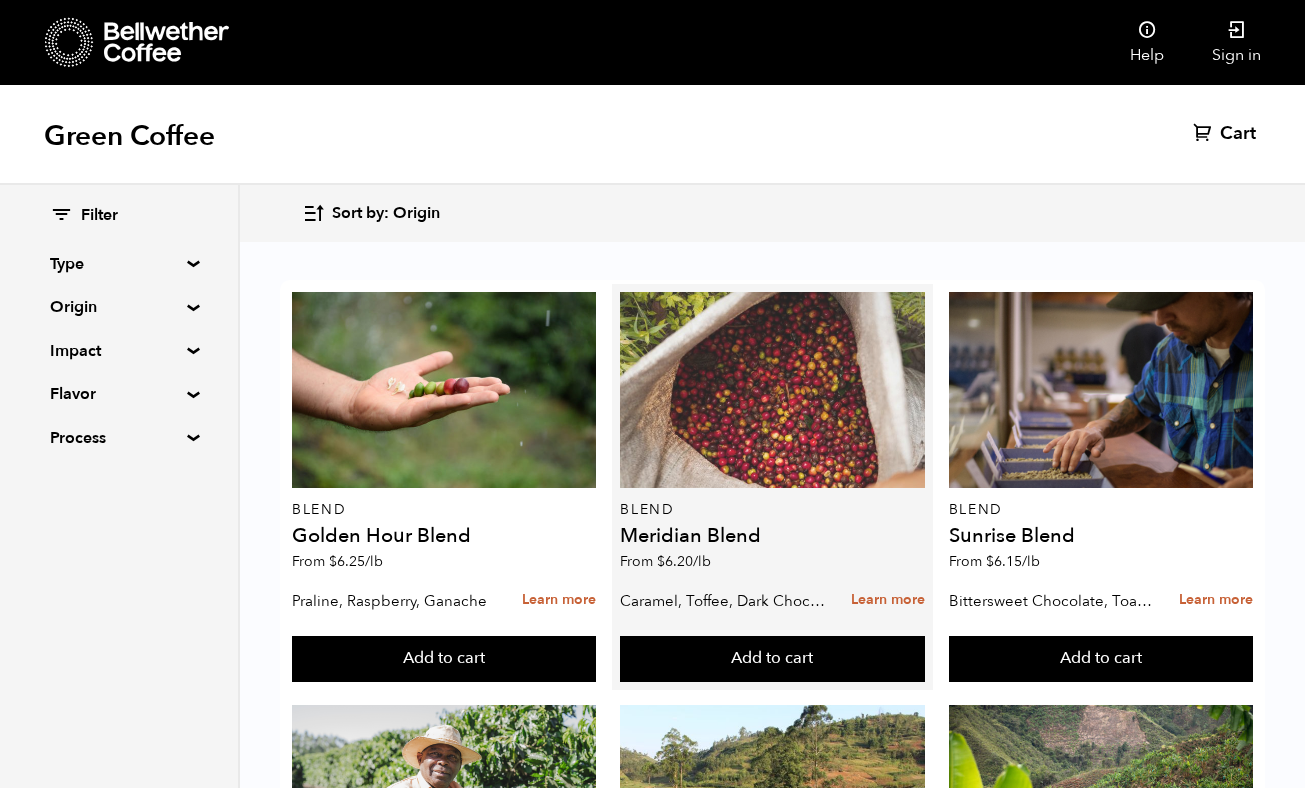 click at bounding box center (772, 390) 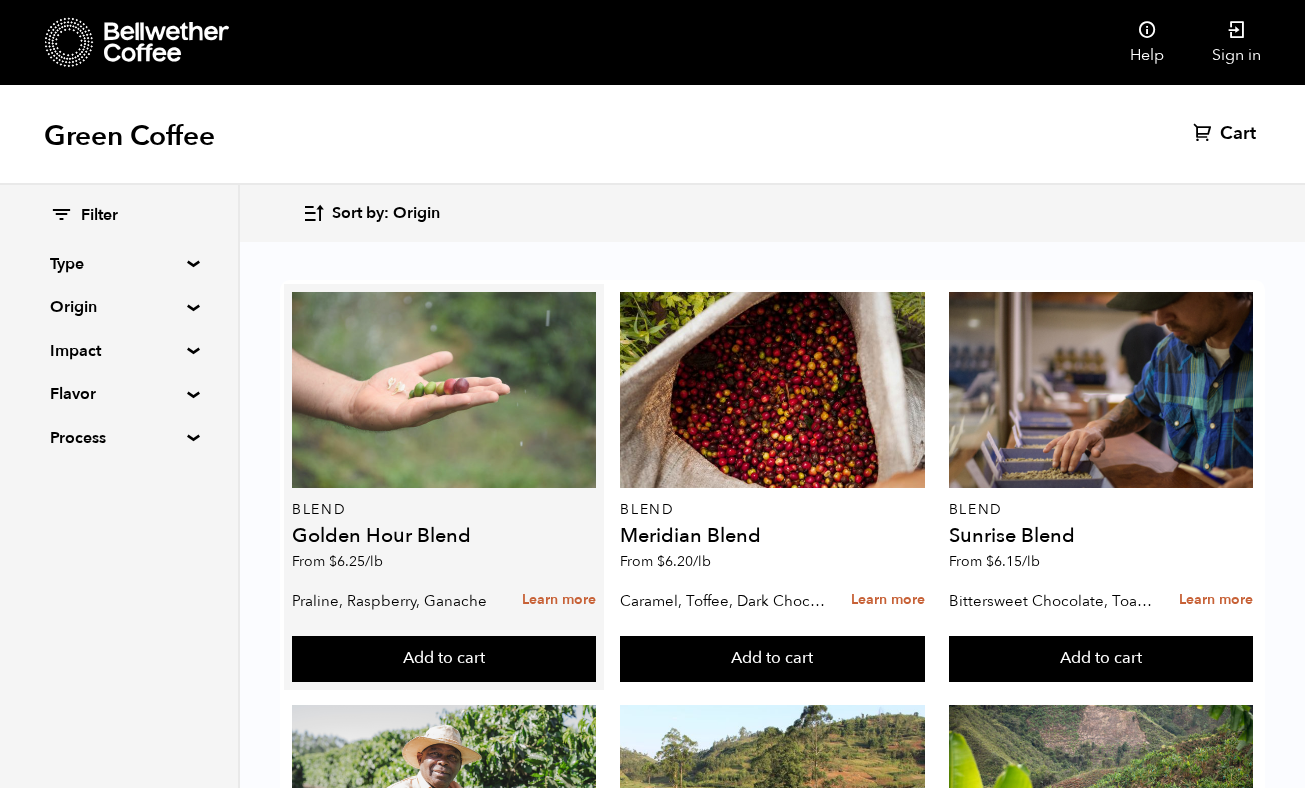 click at bounding box center [444, 390] 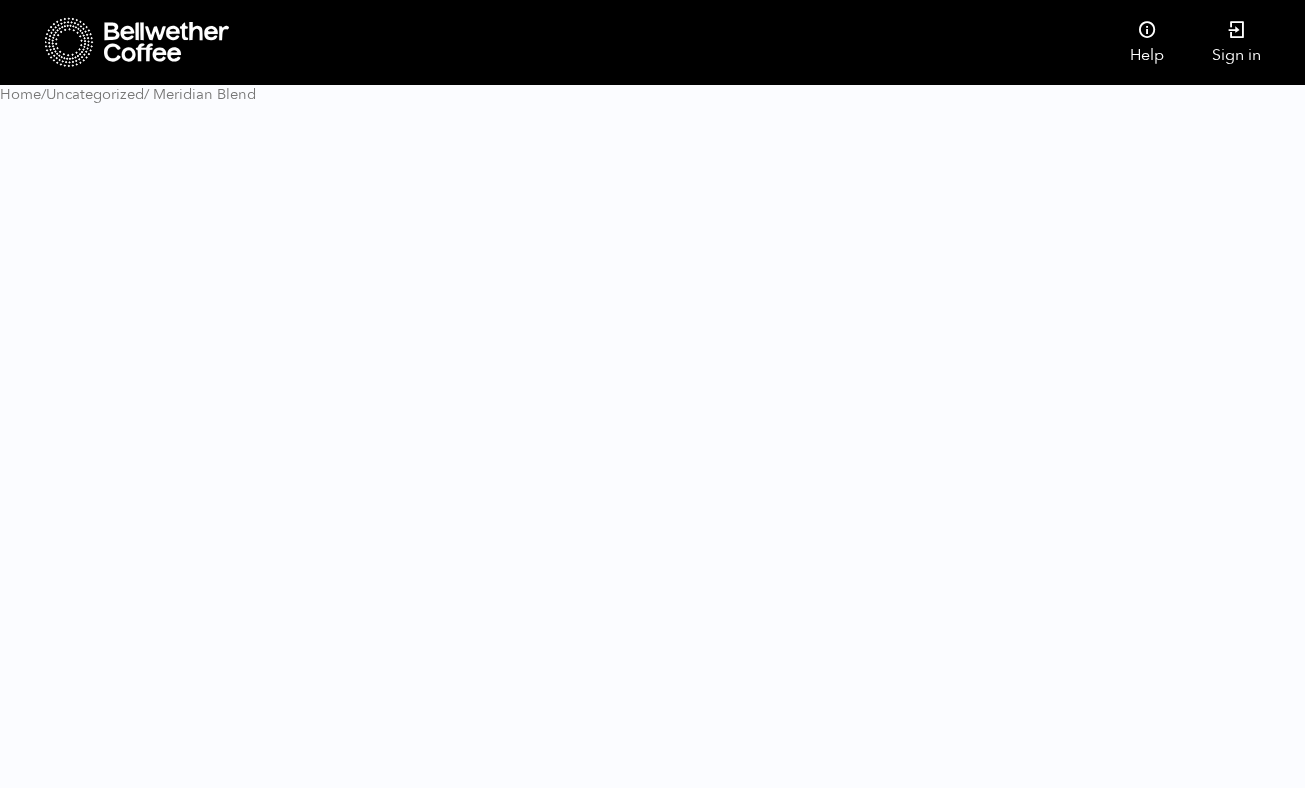 scroll, scrollTop: 0, scrollLeft: 0, axis: both 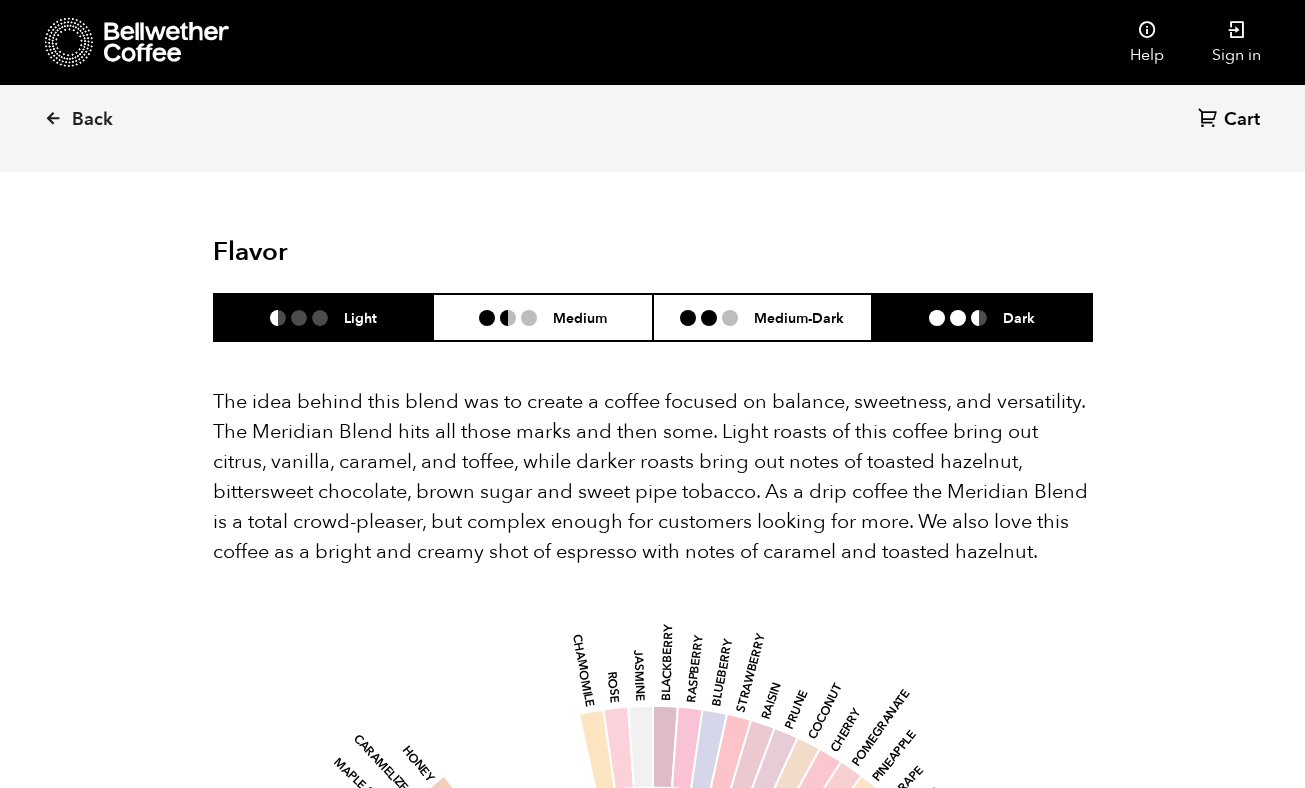 click on "Dark" at bounding box center [1019, 317] 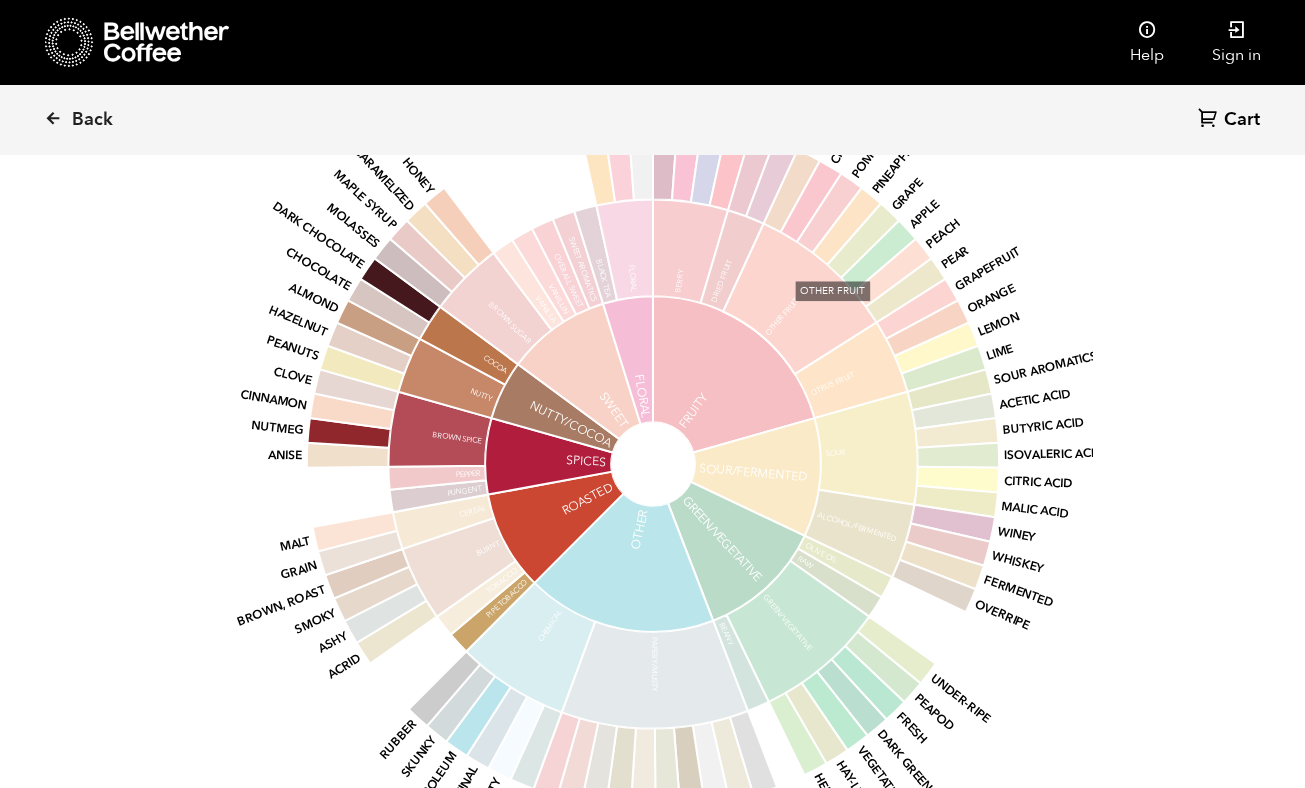 scroll, scrollTop: 1674, scrollLeft: 0, axis: vertical 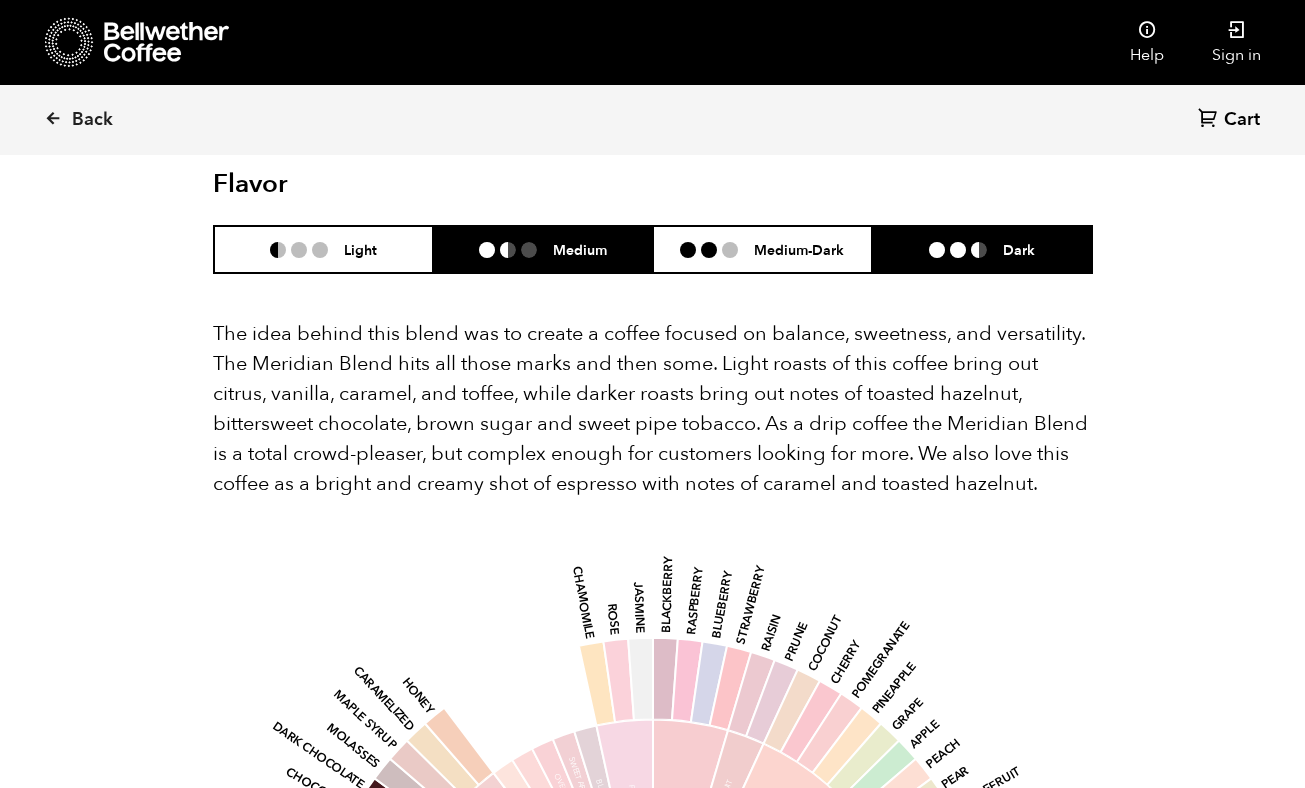 click on "Medium" at bounding box center (543, 249) 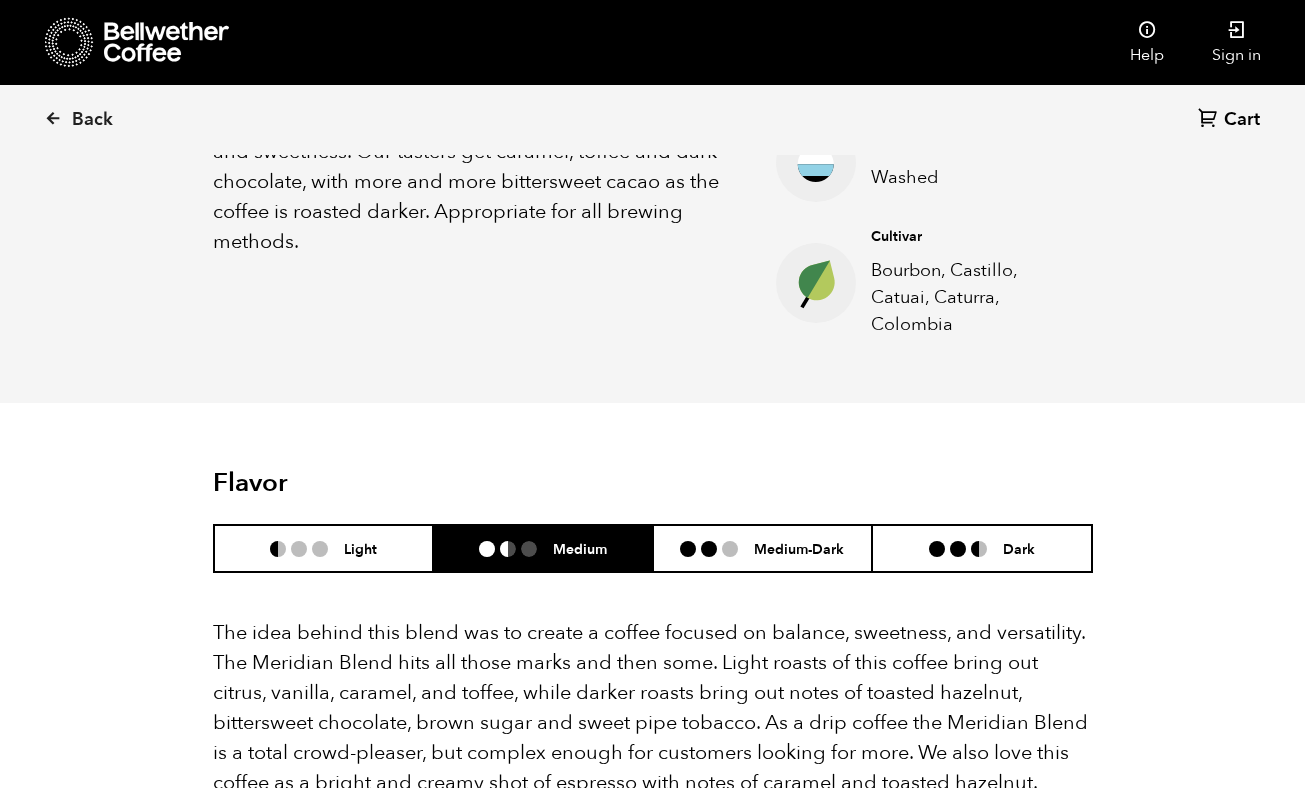 scroll, scrollTop: 852, scrollLeft: 0, axis: vertical 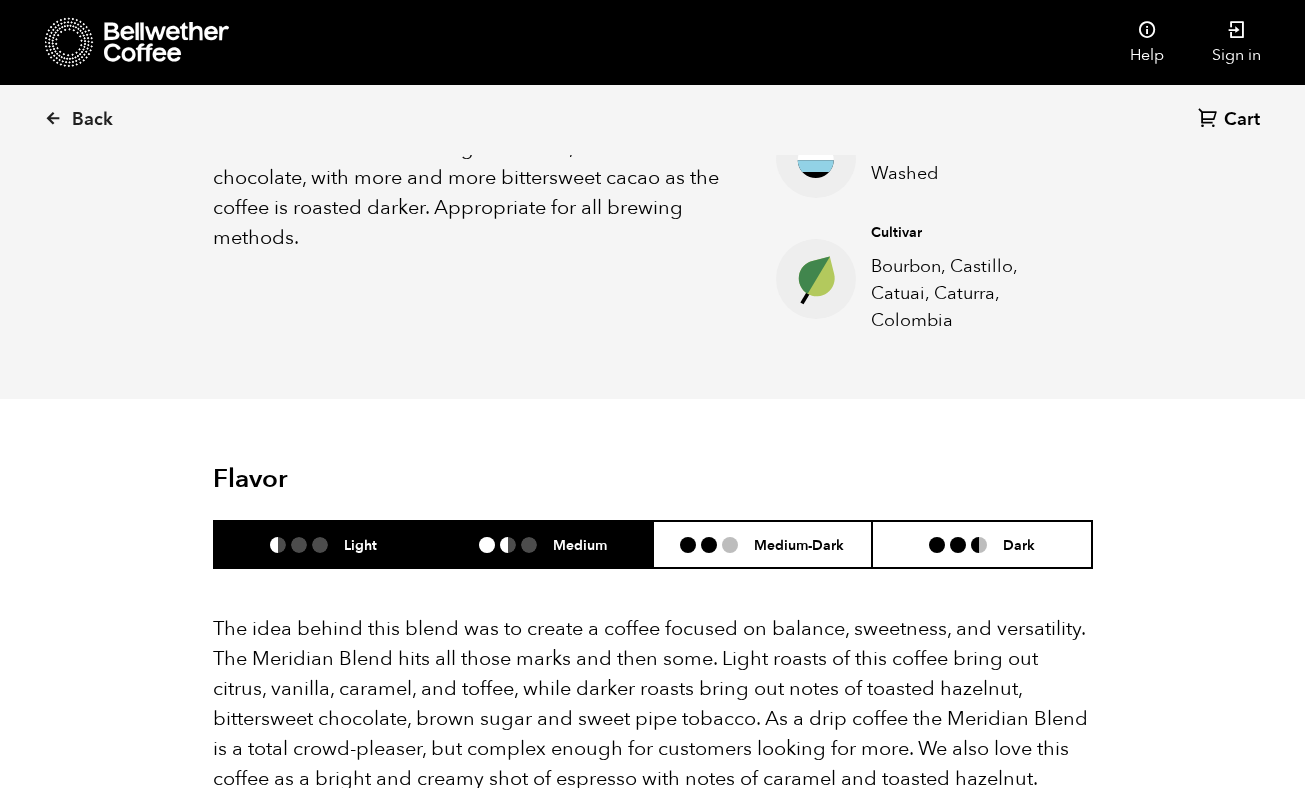 click on "Light" at bounding box center (360, 544) 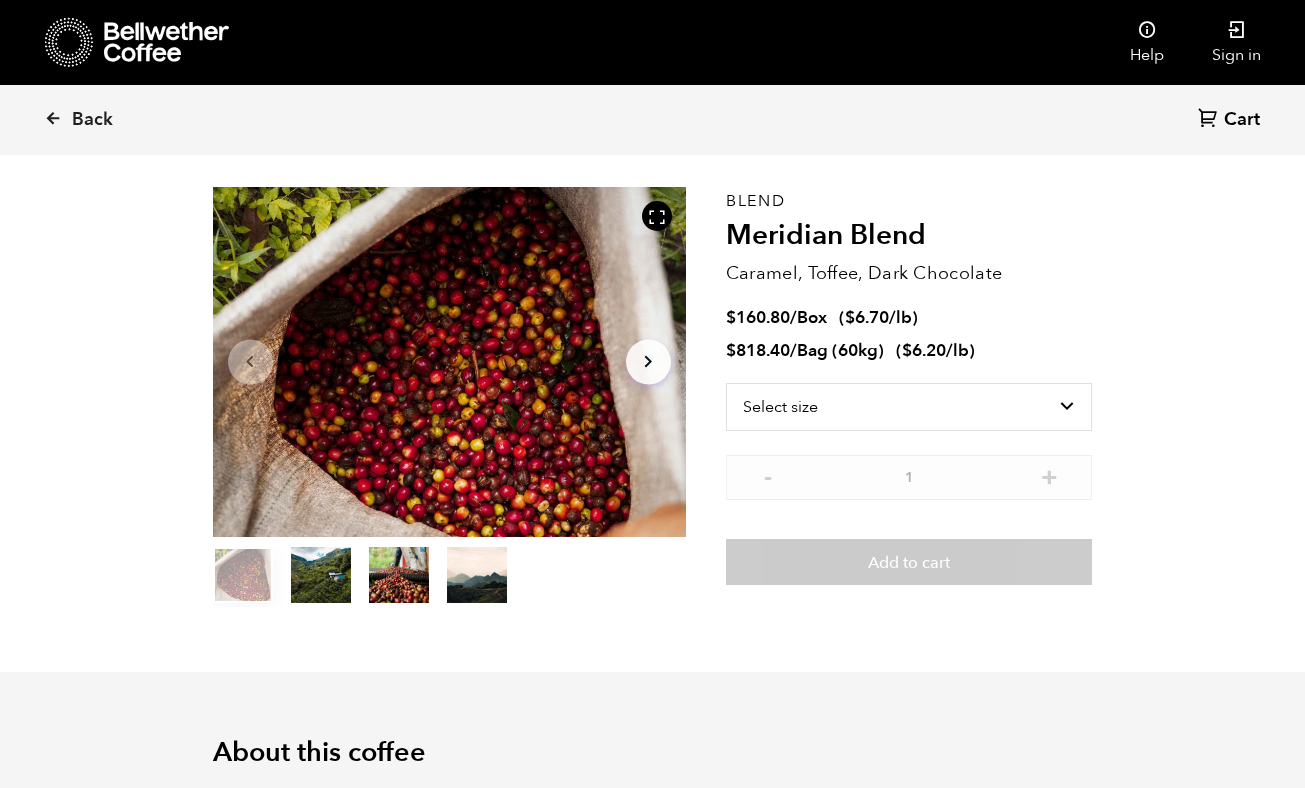 scroll, scrollTop: 0, scrollLeft: 0, axis: both 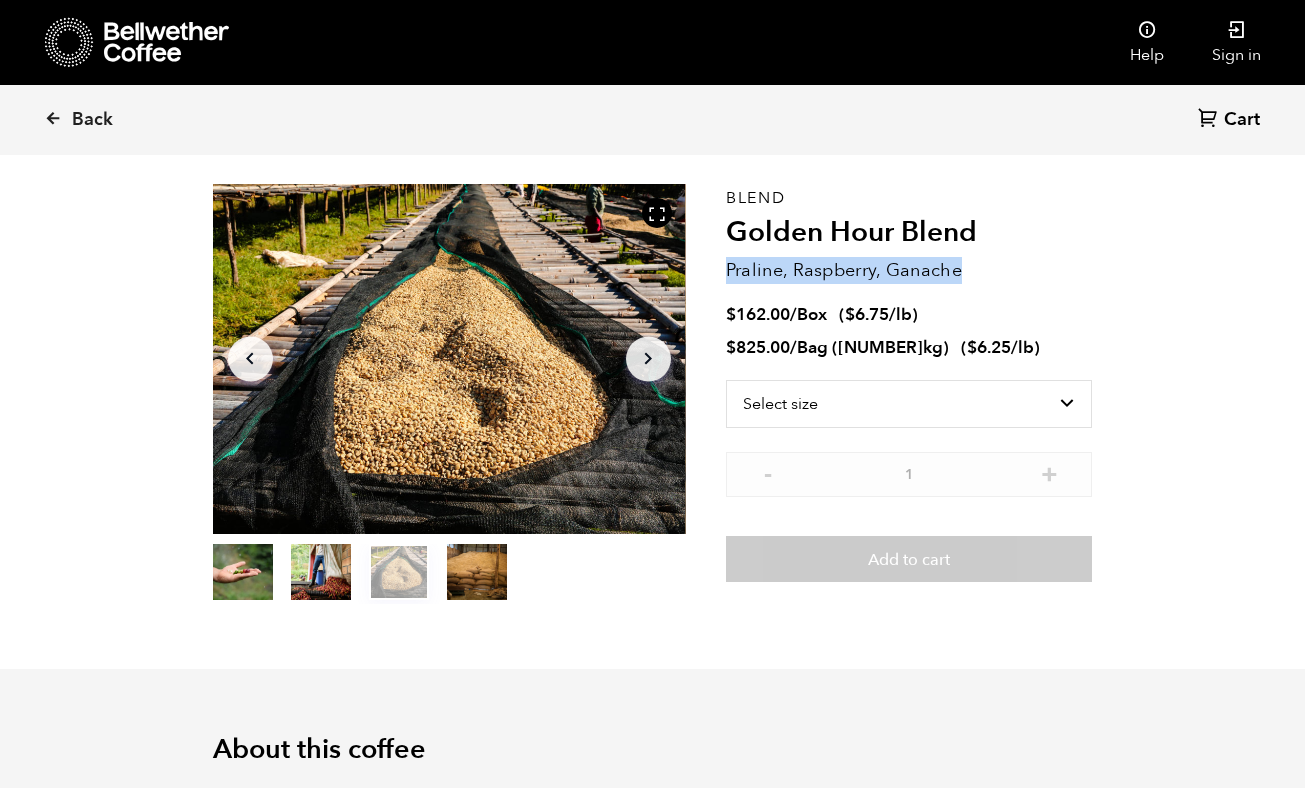 drag, startPoint x: 728, startPoint y: 271, endPoint x: 966, endPoint y: 275, distance: 238.03362 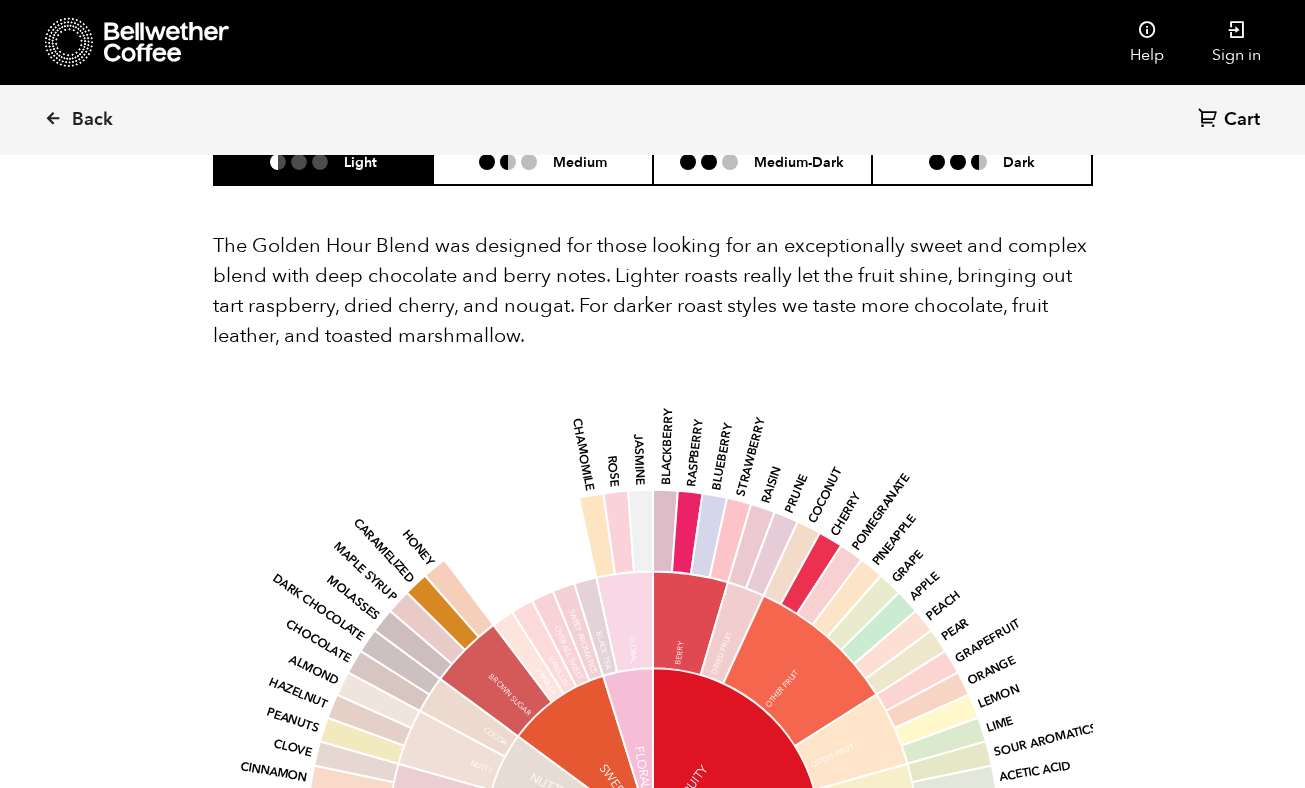 scroll, scrollTop: 1209, scrollLeft: 0, axis: vertical 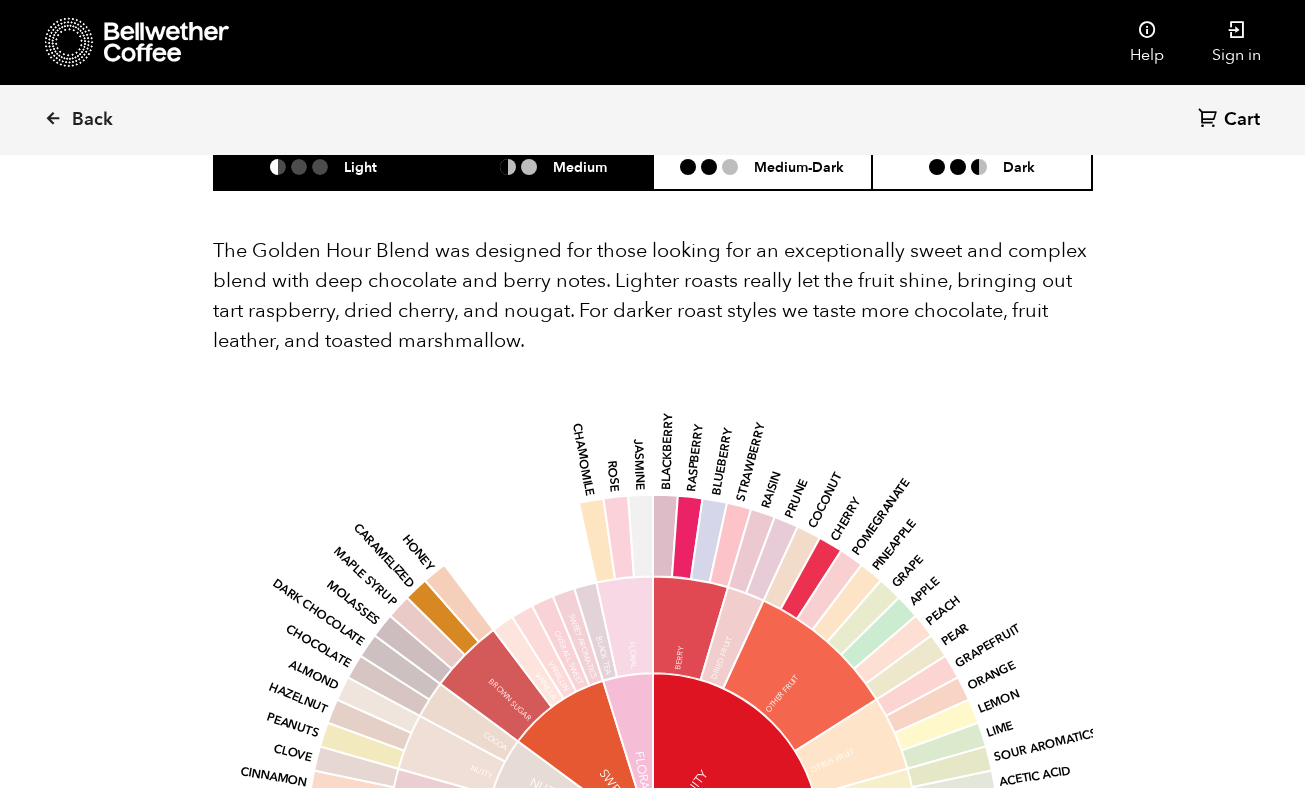 click on "Medium" at bounding box center [543, 166] 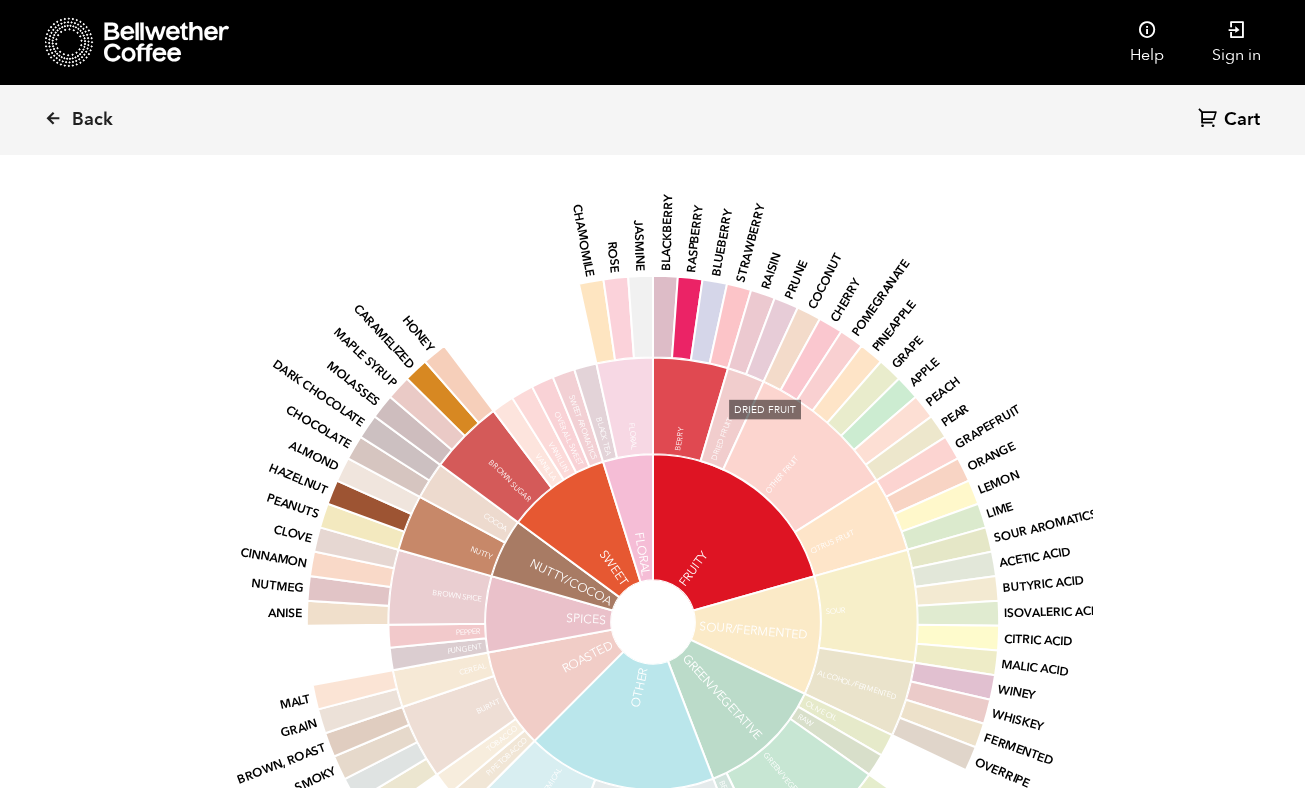 scroll, scrollTop: 1407, scrollLeft: 0, axis: vertical 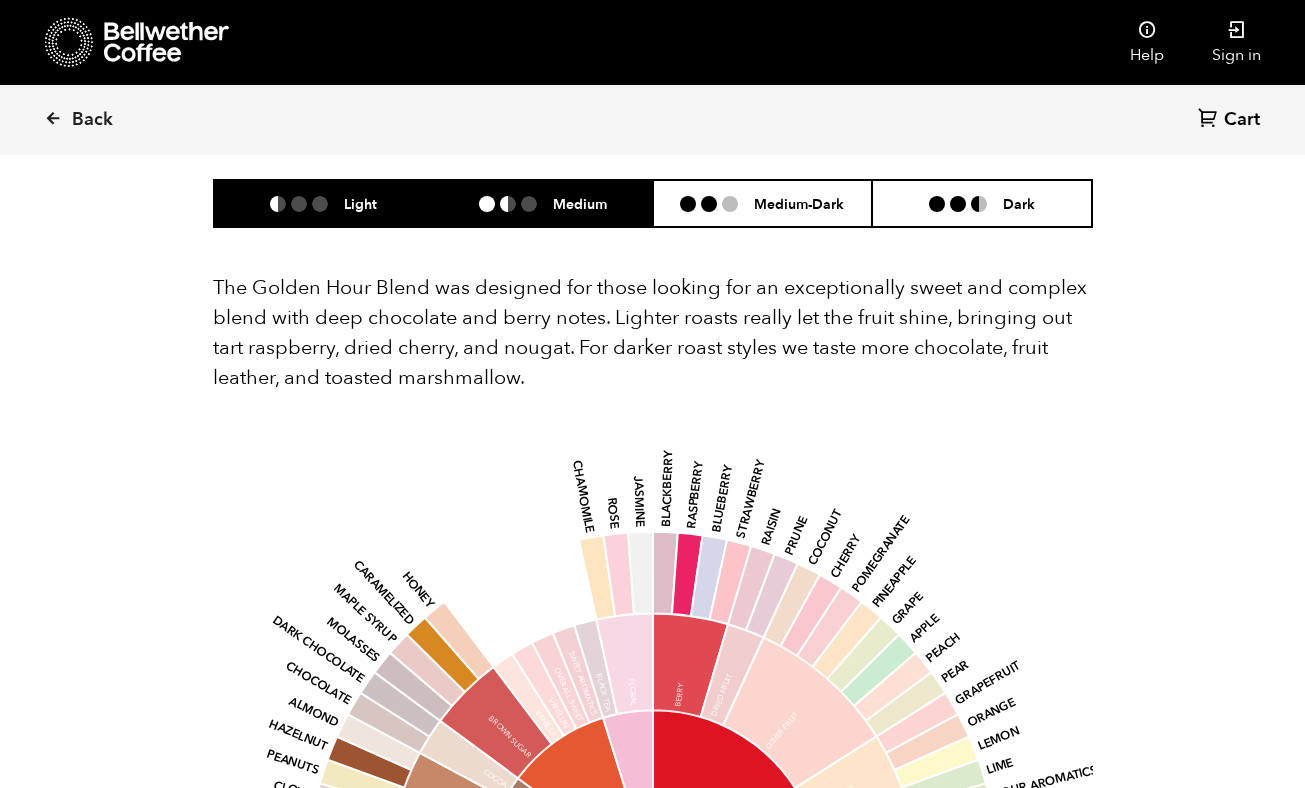 click on "Light" at bounding box center (324, 203) 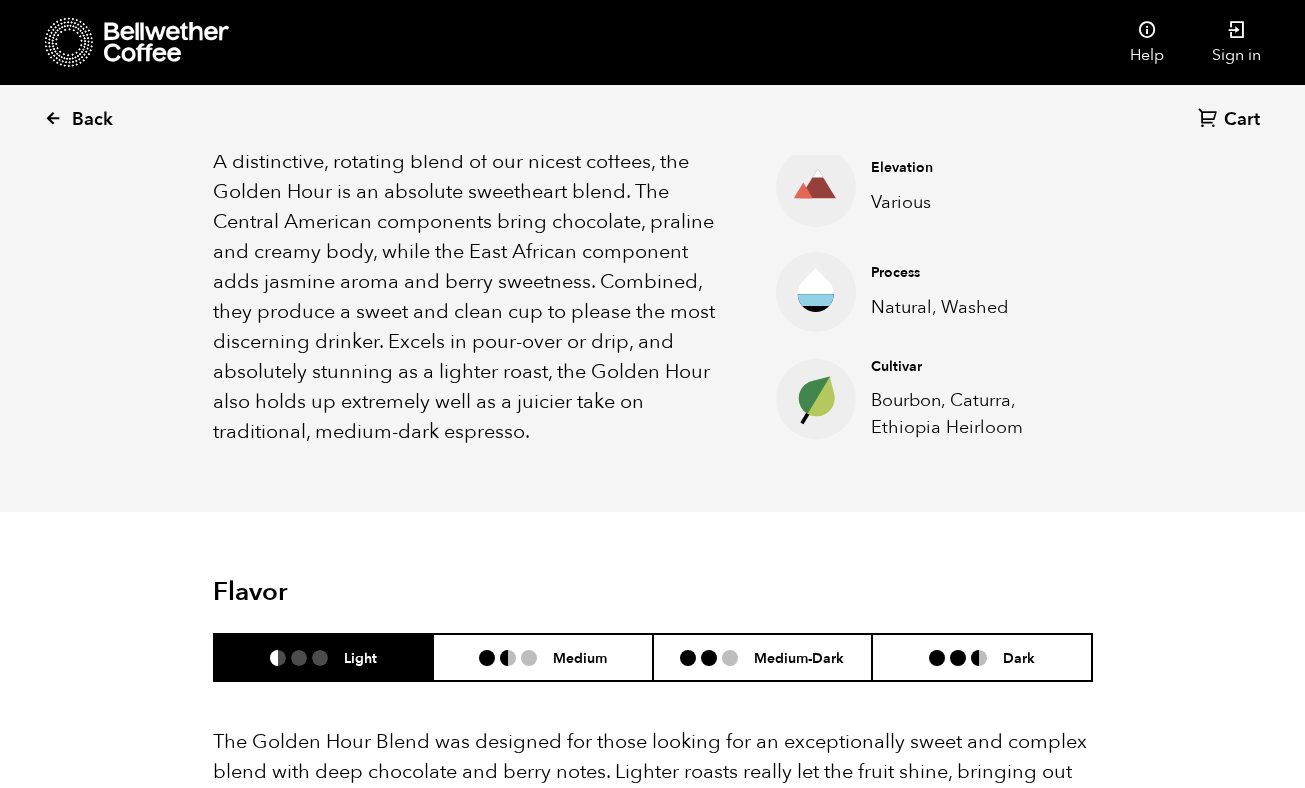 scroll, scrollTop: 676, scrollLeft: 0, axis: vertical 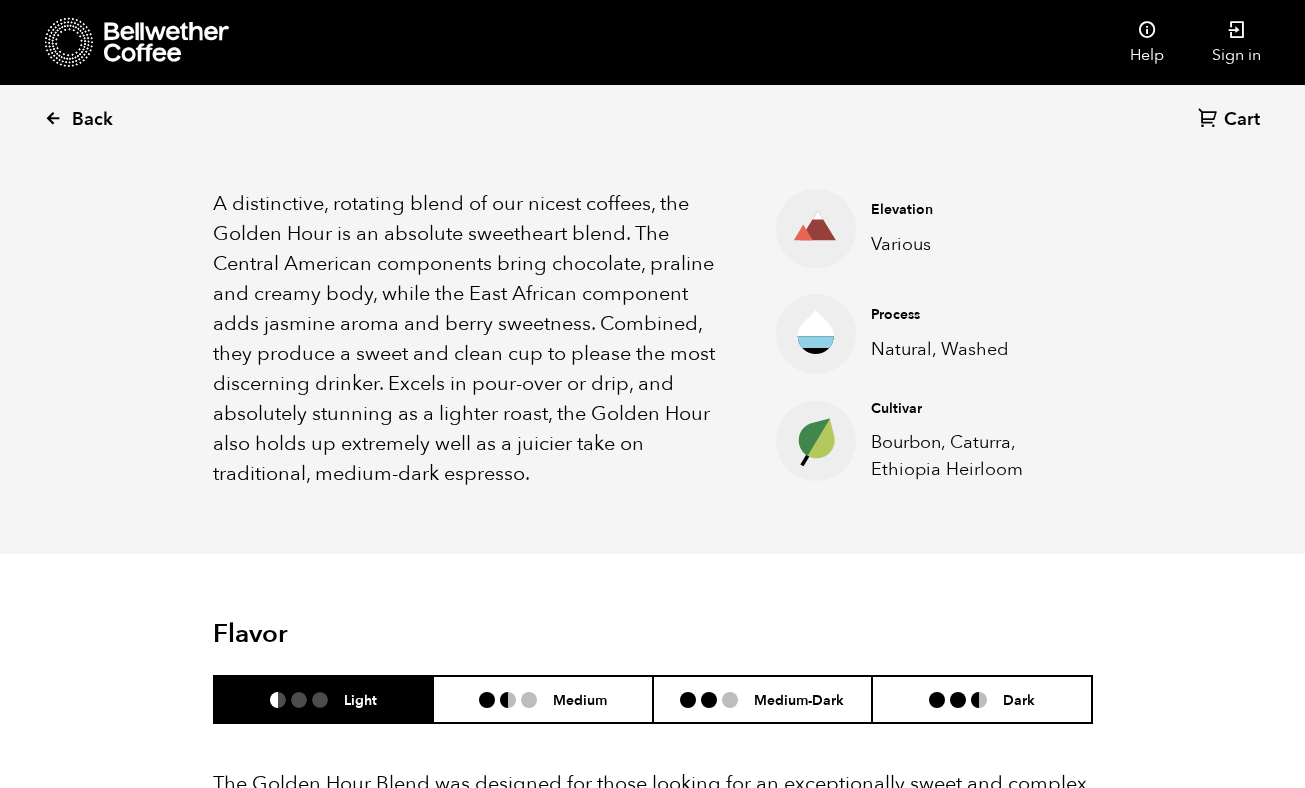 click on "Back" at bounding box center [92, 120] 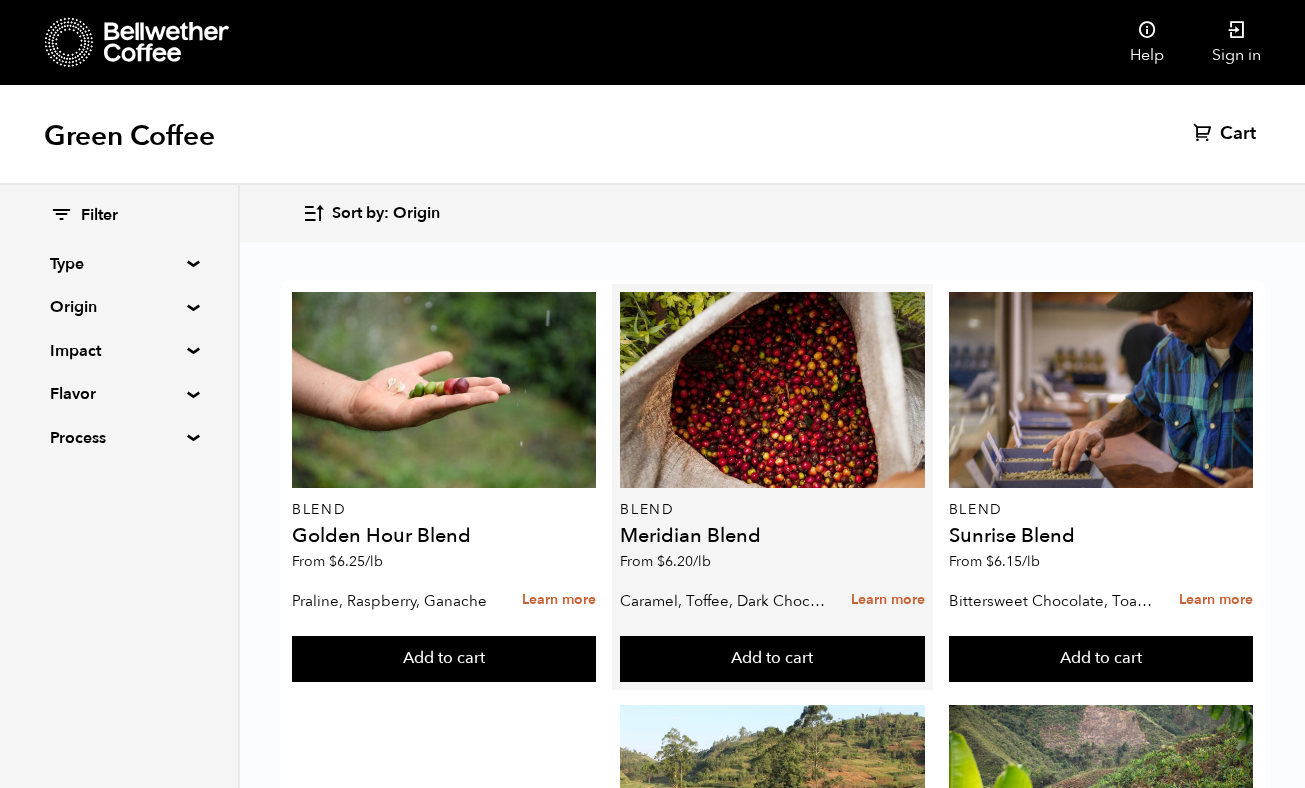 scroll, scrollTop: 263, scrollLeft: 0, axis: vertical 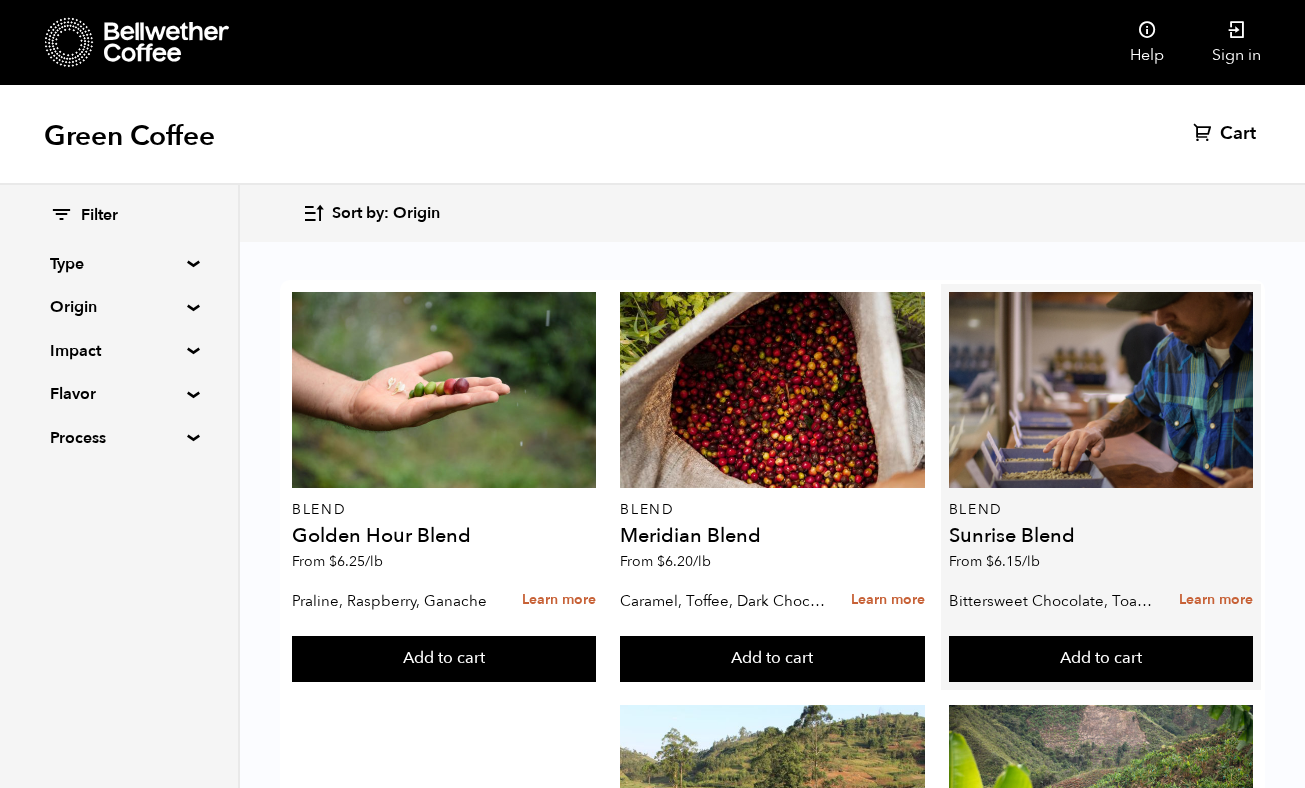 click on "Bittersweet Chocolate, Toasted Marshmallow, Candied Orange, Praline" at bounding box center [1052, 601] 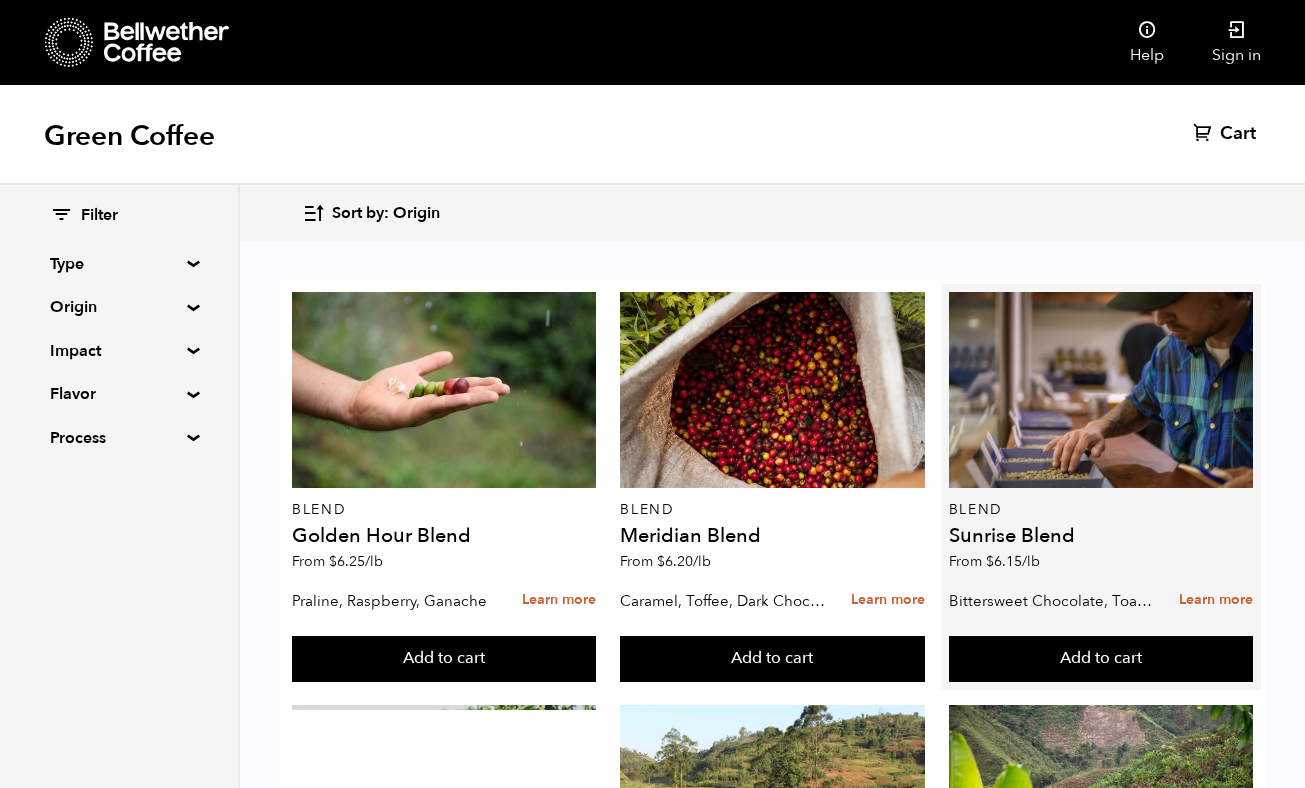 click at bounding box center [1101, 803] 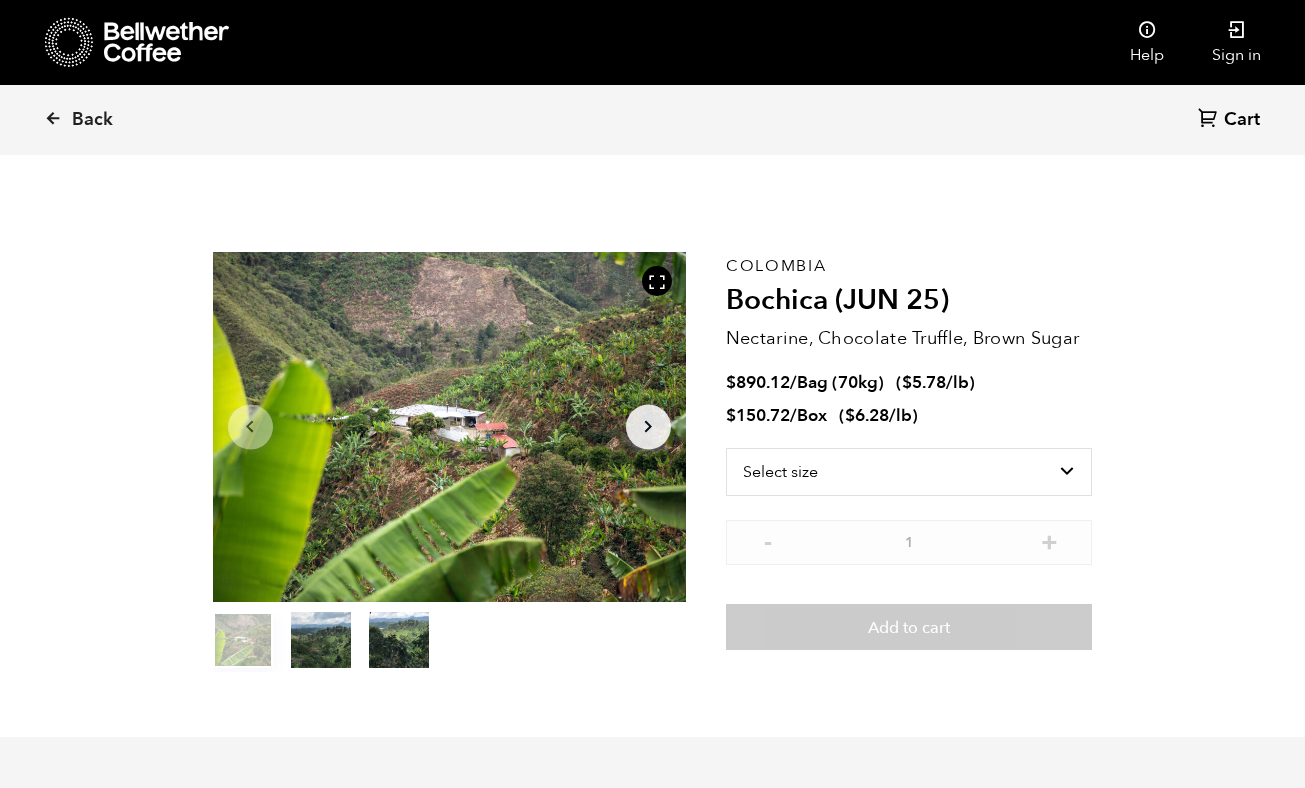 scroll, scrollTop: 126, scrollLeft: 0, axis: vertical 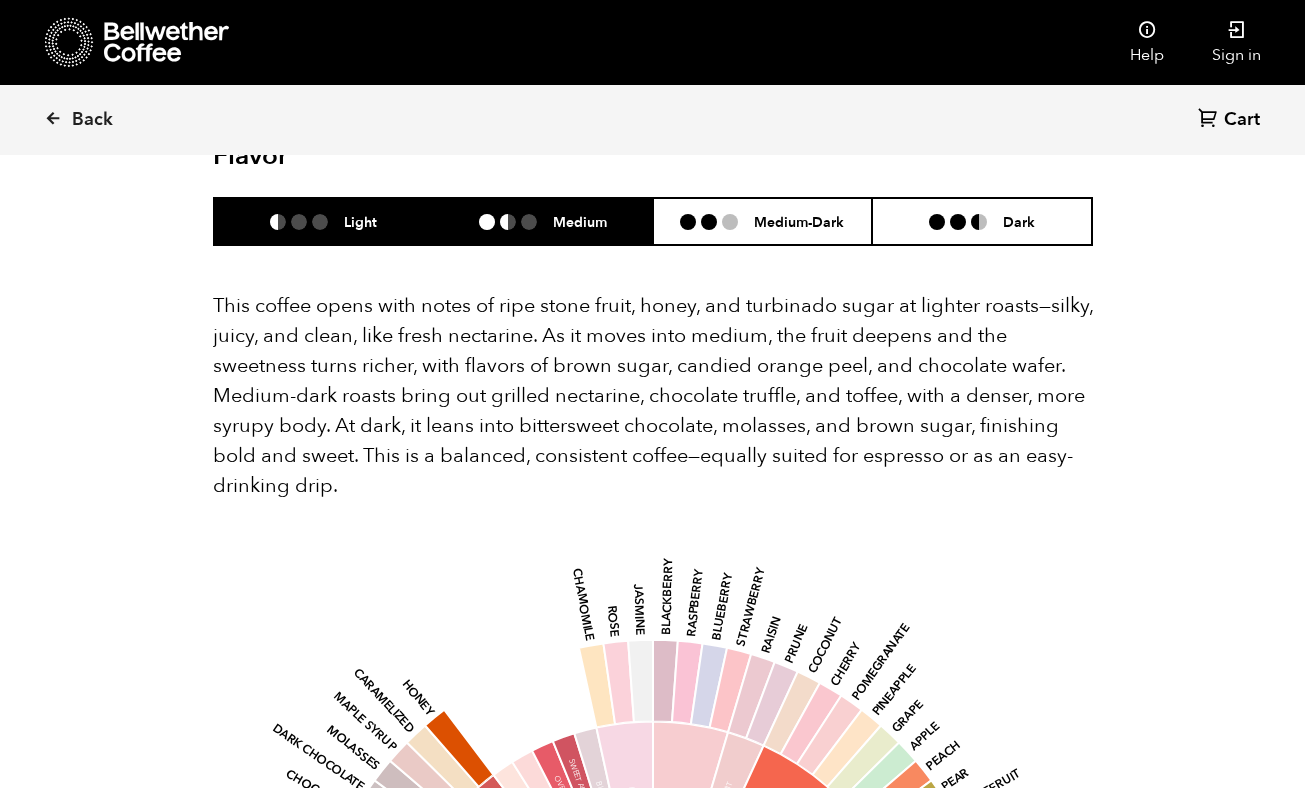 click at bounding box center (516, 222) 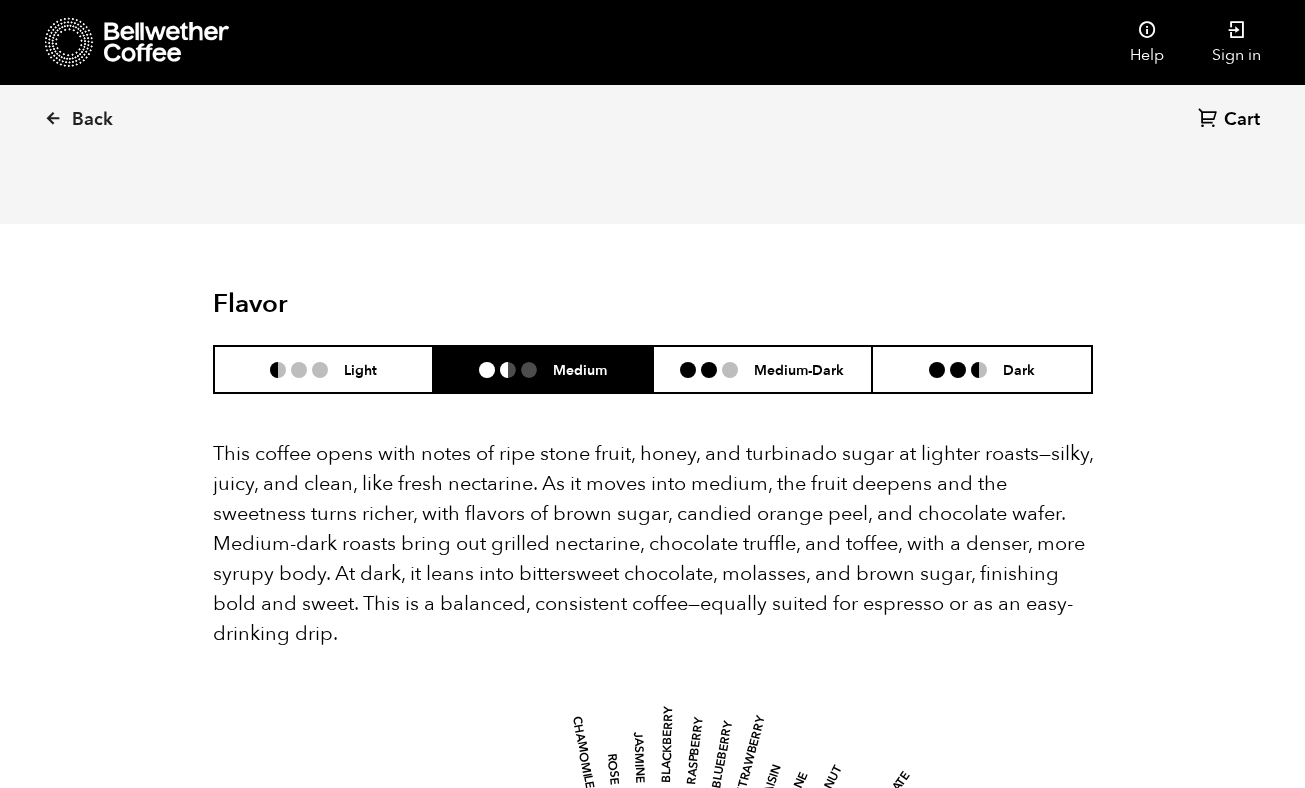 scroll, scrollTop: 1222, scrollLeft: 0, axis: vertical 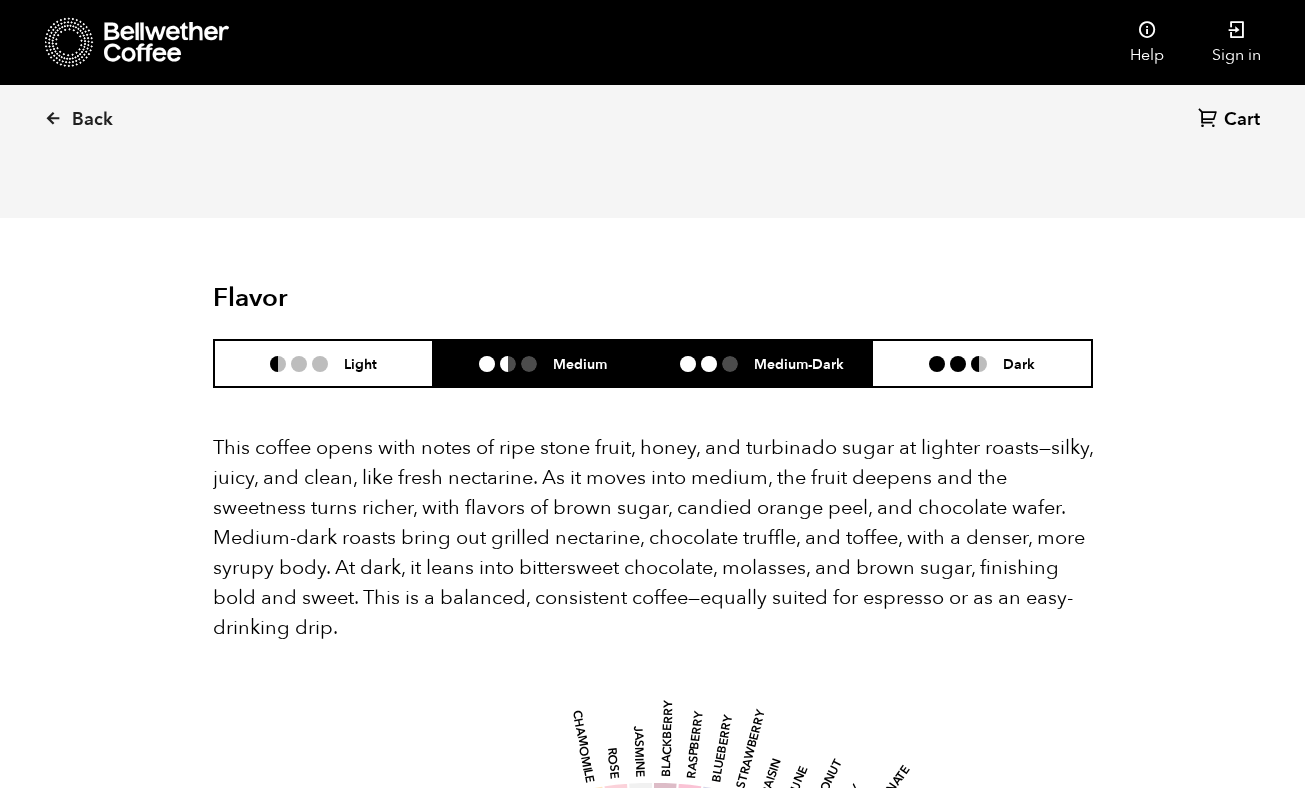click on "Medium-Dark" at bounding box center (799, 363) 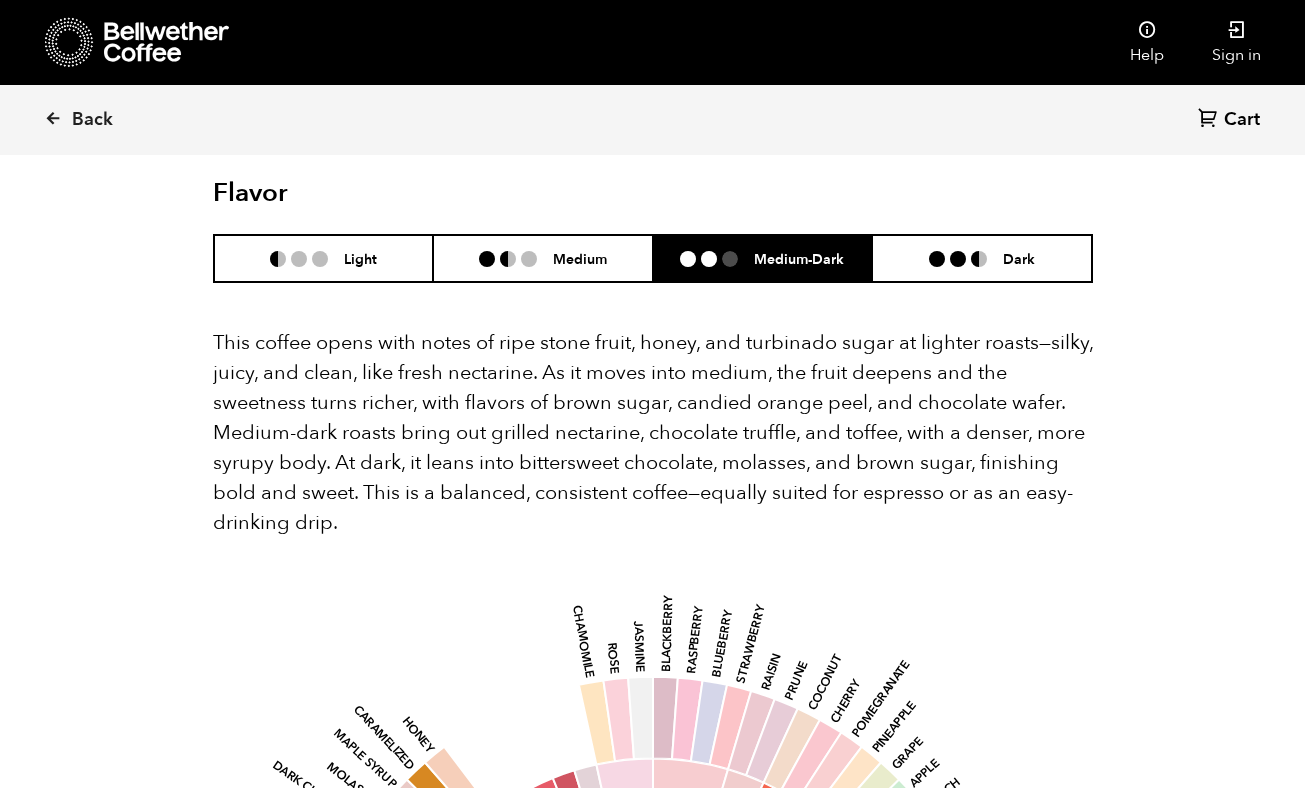 scroll, scrollTop: 1140, scrollLeft: 0, axis: vertical 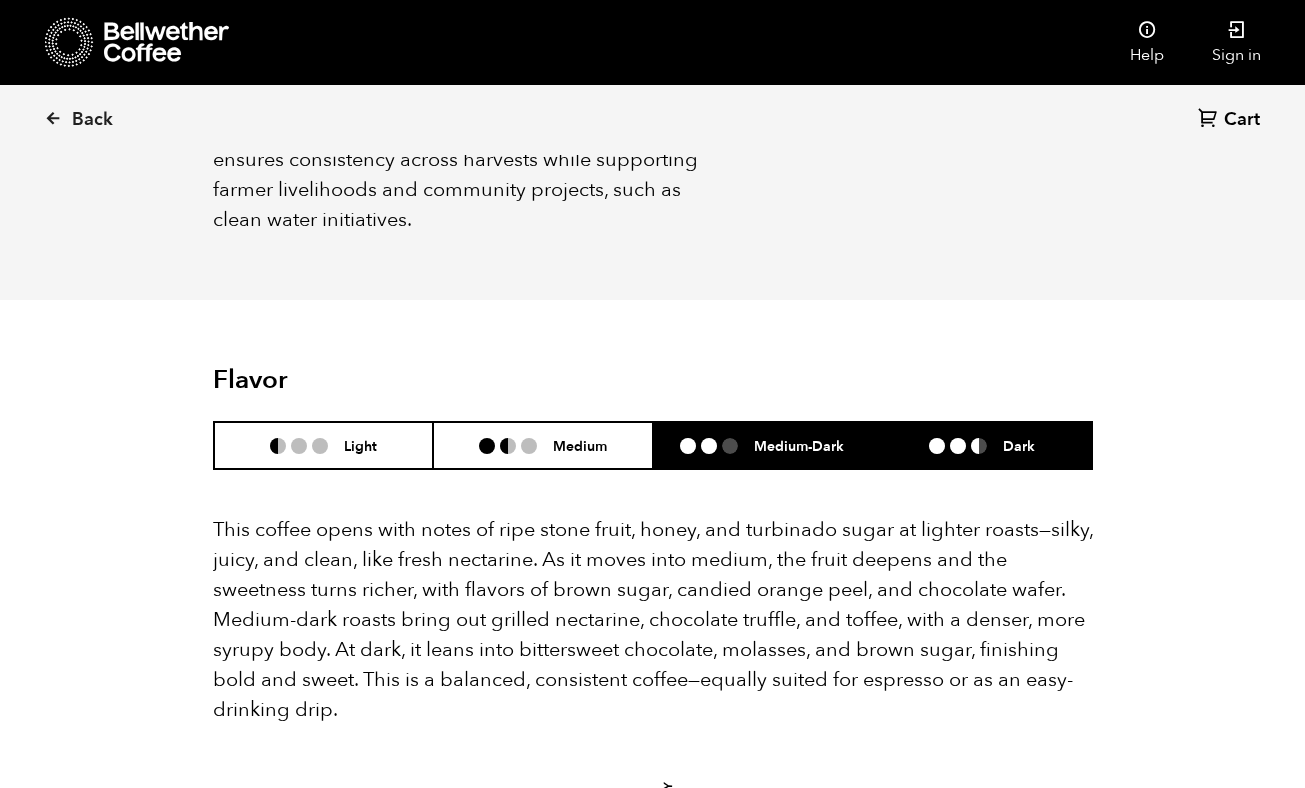 click on "Dark" at bounding box center [982, 445] 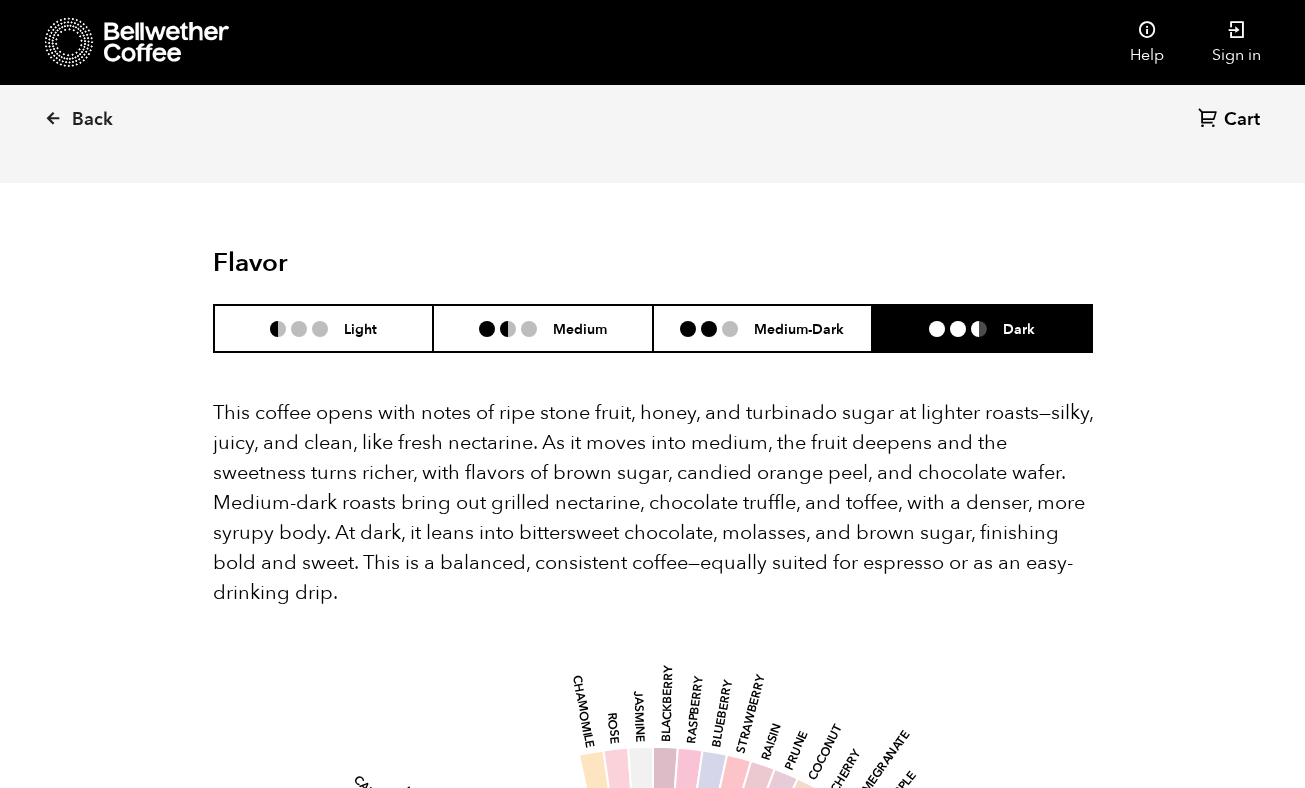 click on "This coffee opens with notes of ripe stone fruit, honey, and turbinado sugar at lighter roasts—silky, juicy, and clean, like fresh nectarine. As it moves into medium, the fruit deepens and the sweetness turns richer, with flavors of brown sugar, candied orange peel, and chocolate wafer. Medium-dark roasts bring out grilled nectarine, chocolate truffle, and toffee, with a denser, more syrupy body. At dark, it leans into bittersweet chocolate, molasses, and brown sugar, finishing bold and sweet. This is a balanced, consistent coffee—equally suited for espresso or as an easy-drinking drip.   base Fruity Sour/Fermented Green/Vegetative Other Roasted Spices Nutty/Cocoa Sweet Floral Berry Dried Fruit Other Fruit Citrus Fruit Sour Alcohol/Fermented Olive Oil Raw Green/Vegetative Beany Papery/Musty Chemical Pipe Tobacco Tobacco Burnt Cereal Pungent Pepper Brown Spice Nutty Cocoa Brown Sugar Vanilla Vanillin Overall Sweet Sweet Aromatics Black Tea Floral Blackberry Raspberry Blueberry Strawberry Raisin Prune Grape" at bounding box center (653, 935) 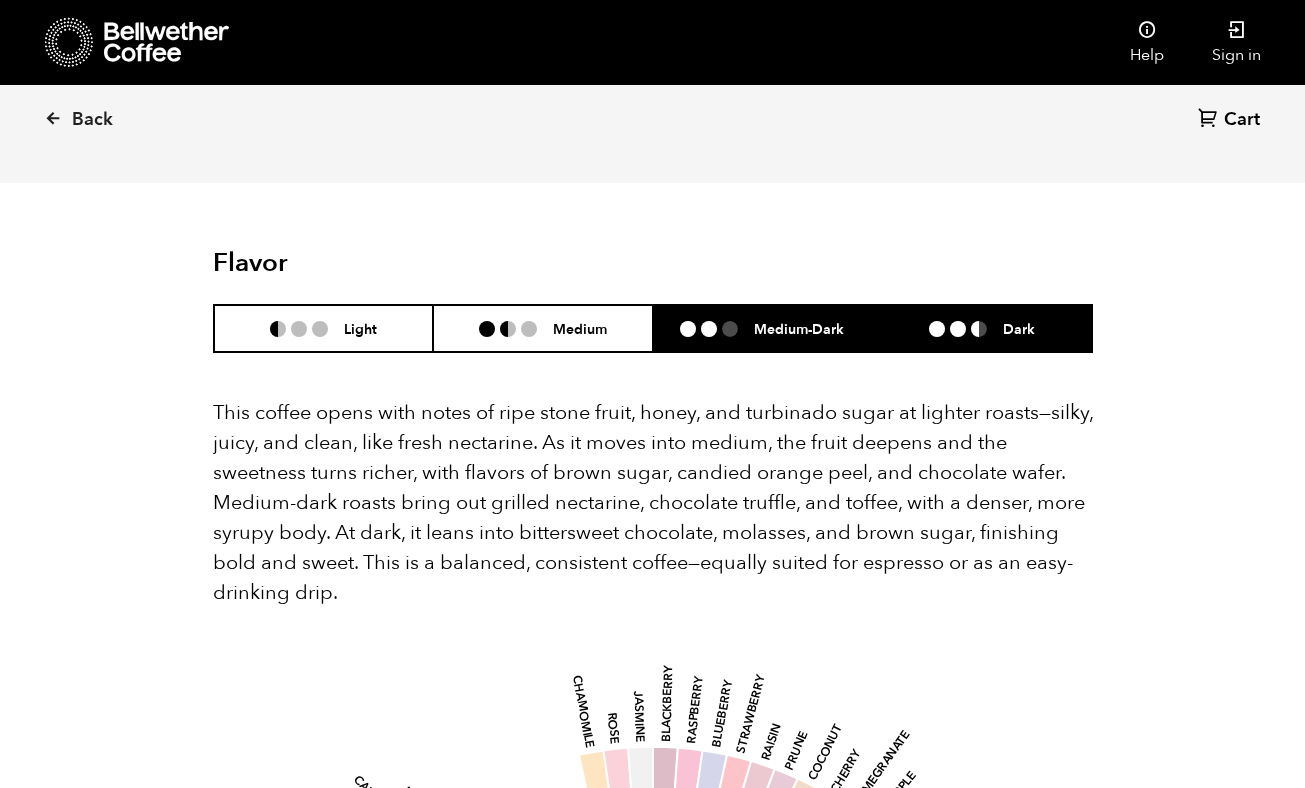 click on "Medium-Dark" at bounding box center [763, 328] 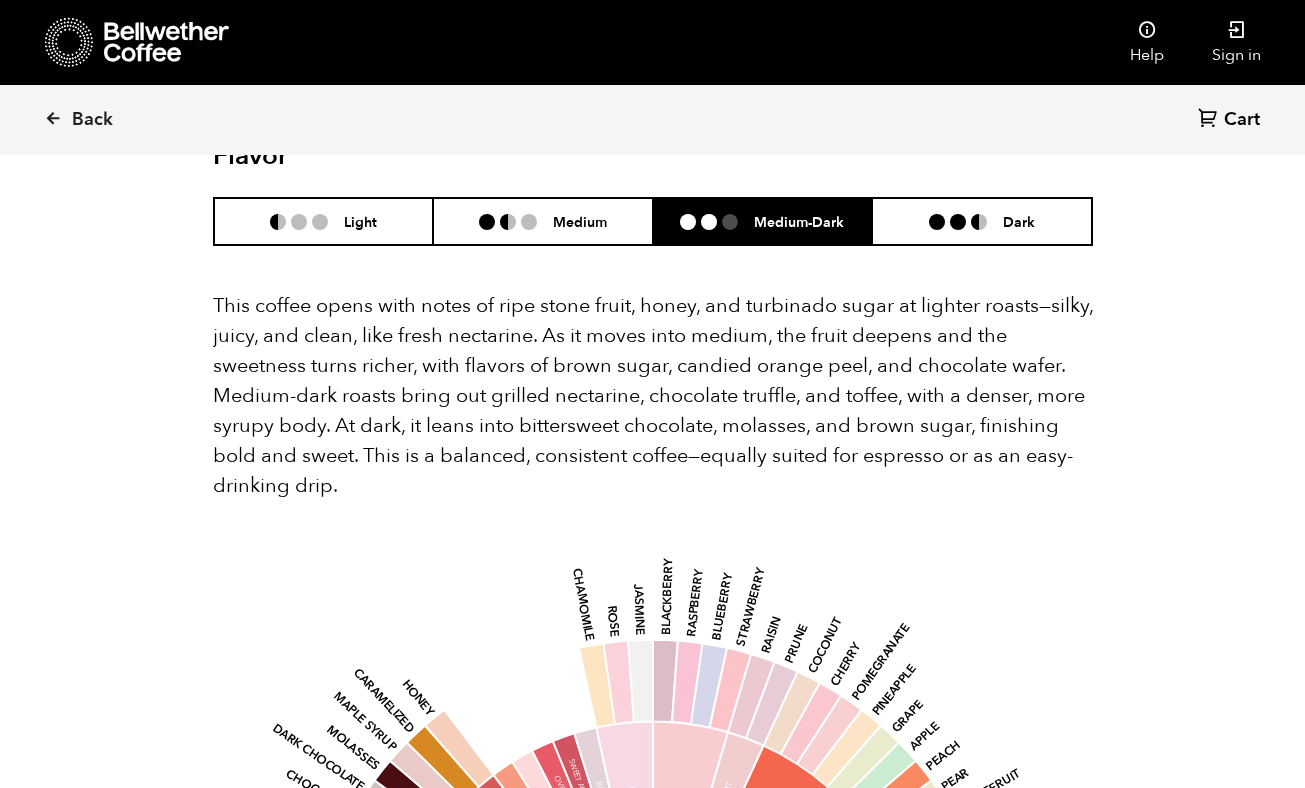 scroll, scrollTop: 1363, scrollLeft: 0, axis: vertical 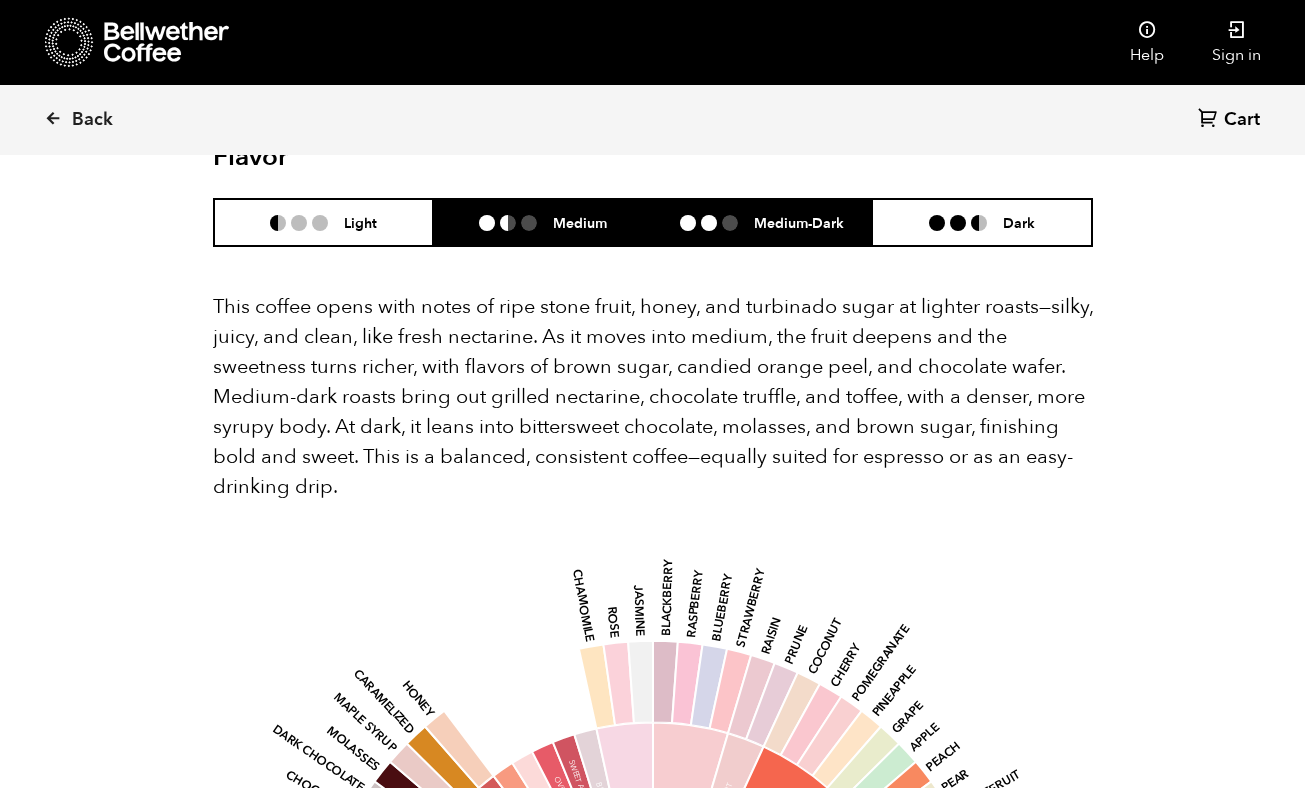 click on "Medium" at bounding box center [543, 222] 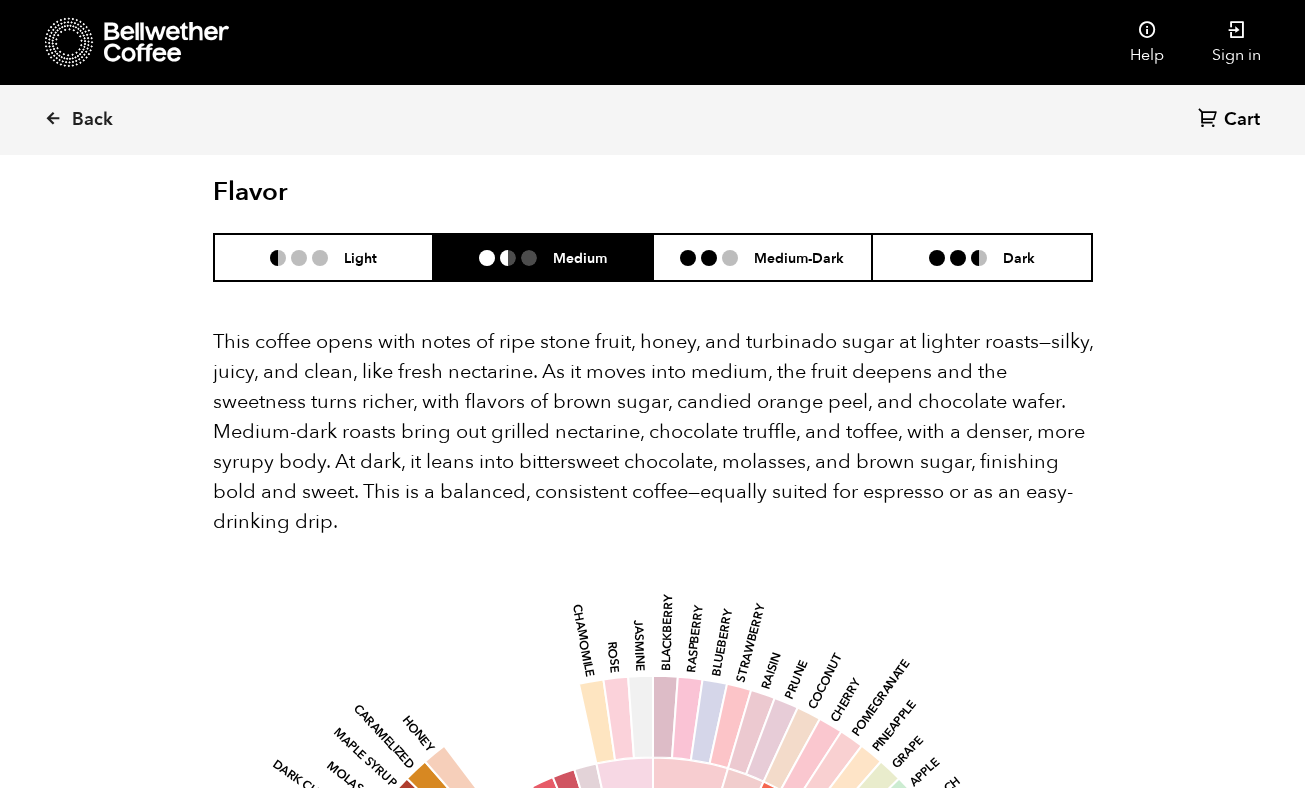 scroll, scrollTop: 1327, scrollLeft: 0, axis: vertical 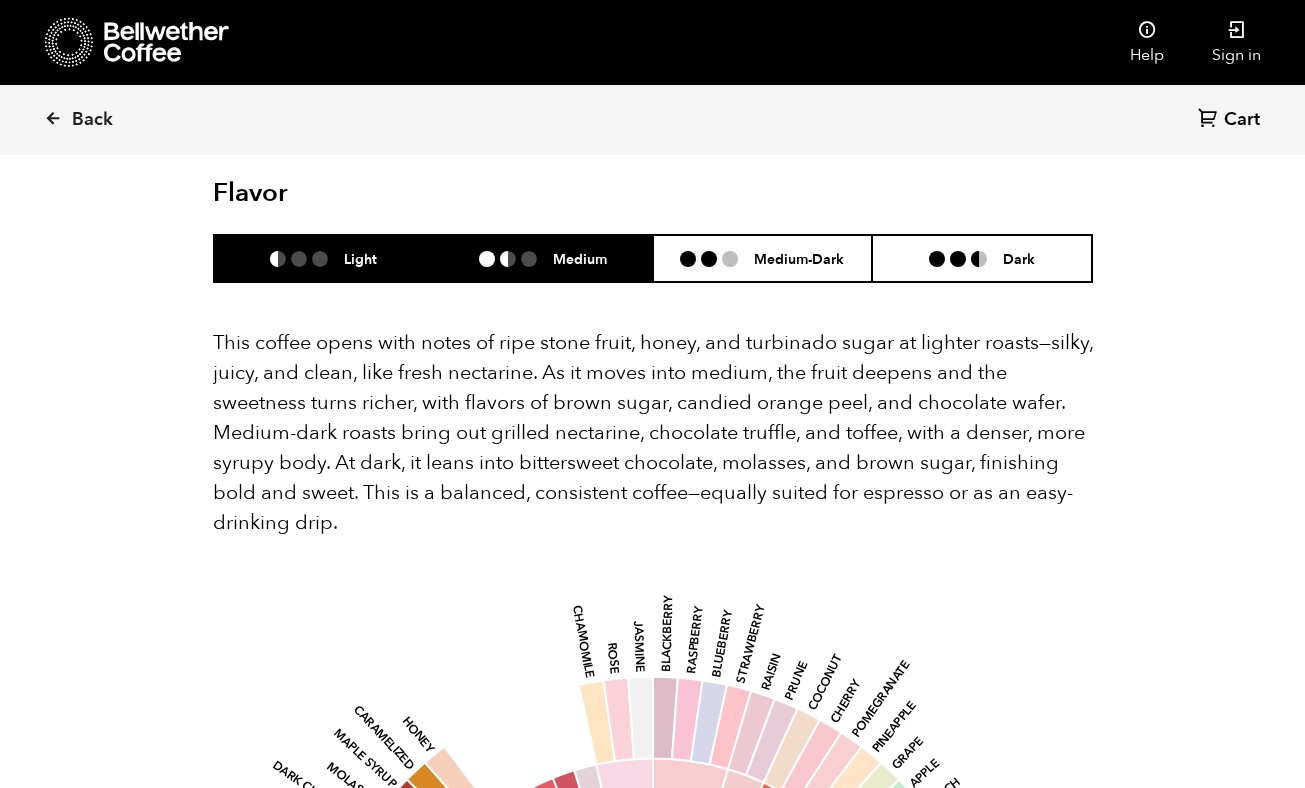 click on "Light" at bounding box center (324, 258) 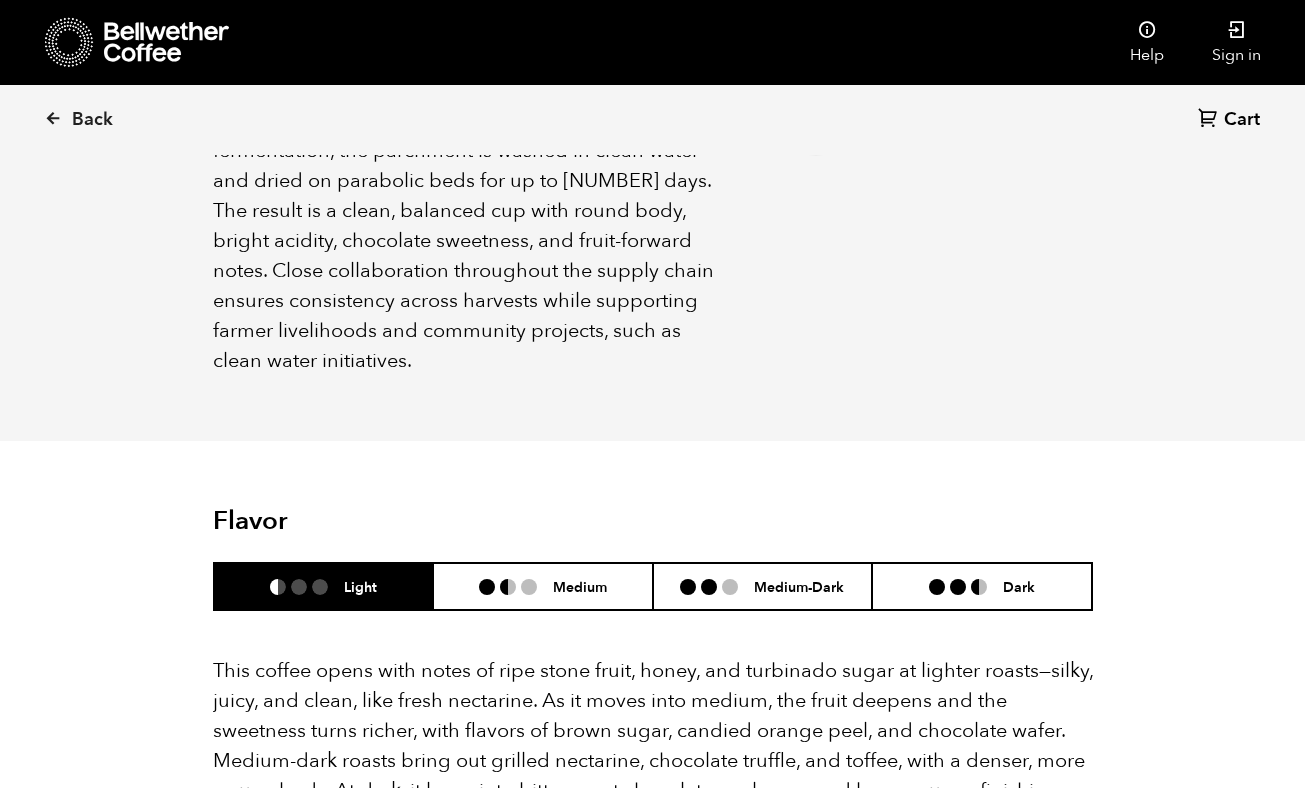 scroll, scrollTop: 996, scrollLeft: 0, axis: vertical 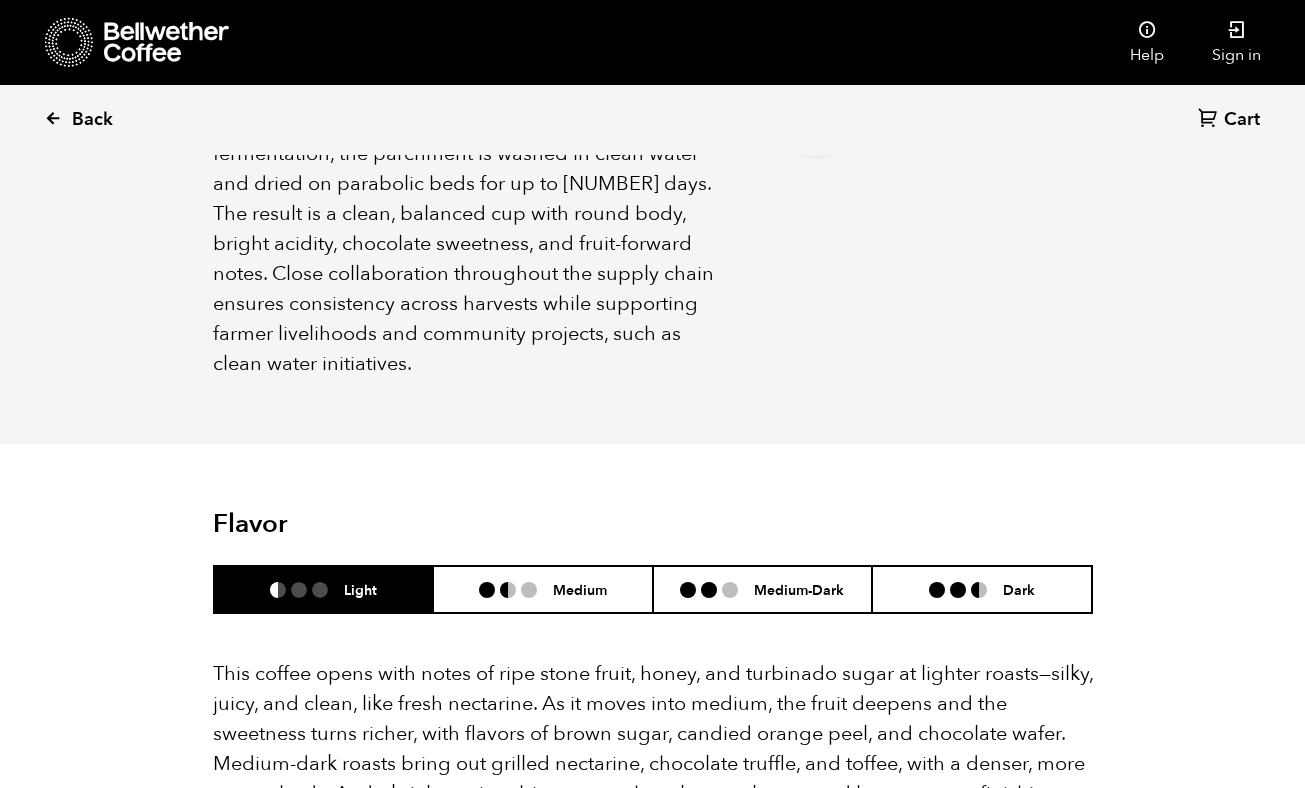 click on "Back" at bounding box center (106, 120) 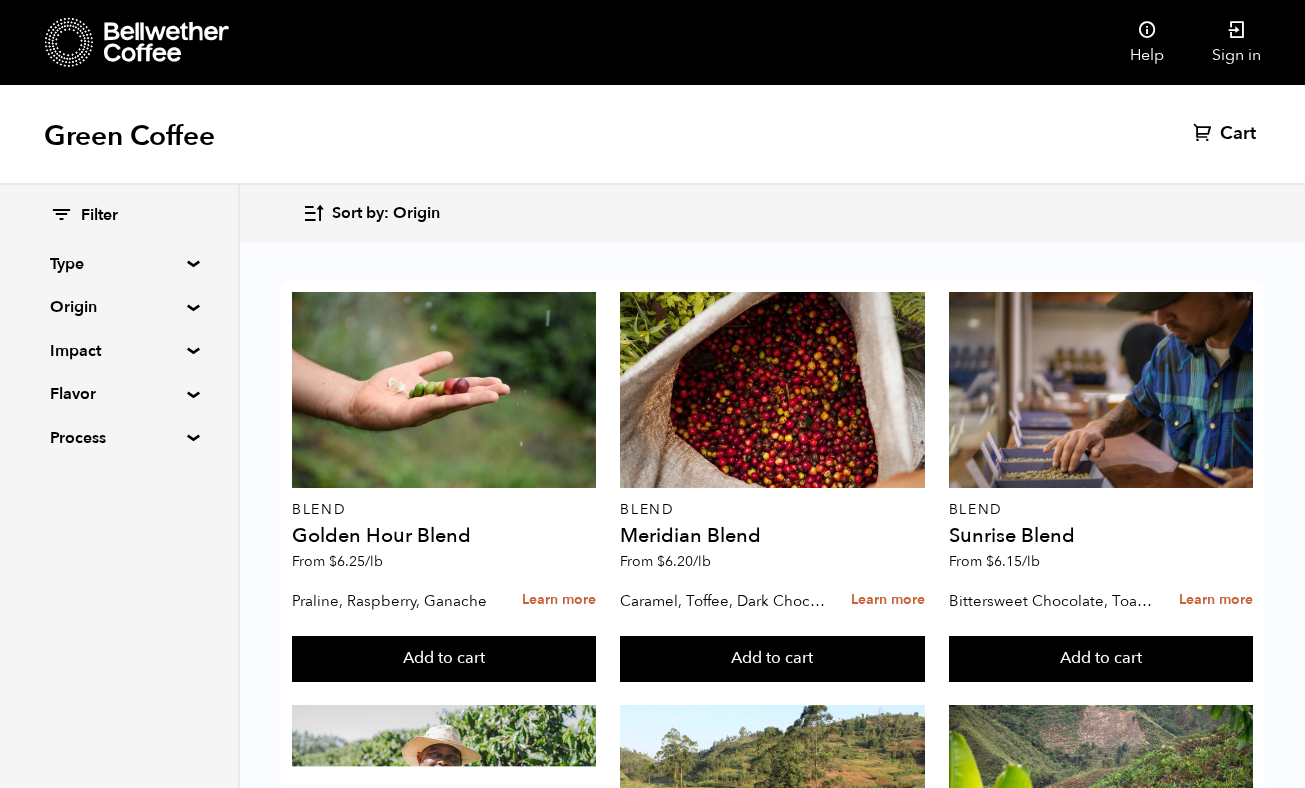 scroll, scrollTop: 870, scrollLeft: 0, axis: vertical 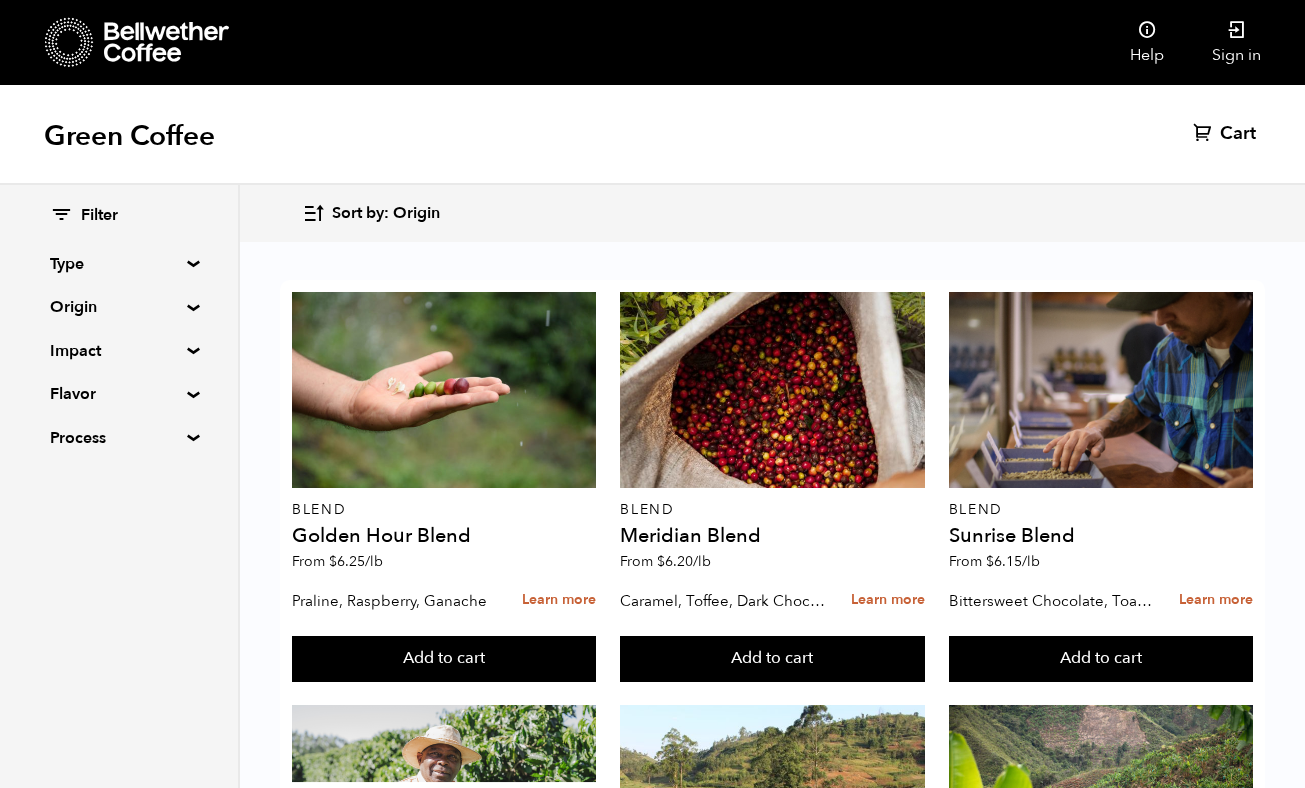 click on "Low stock" at bounding box center (1101, 1217) 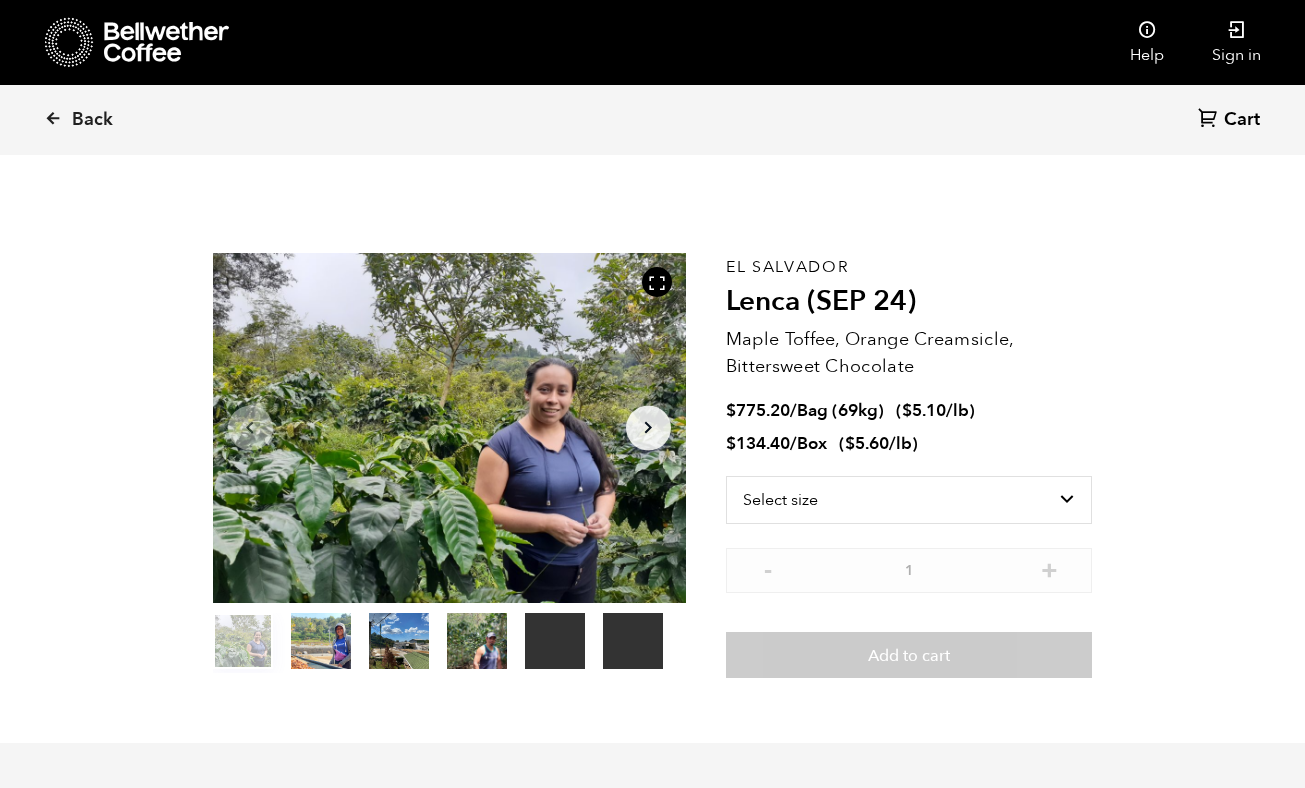 scroll, scrollTop: 0, scrollLeft: 0, axis: both 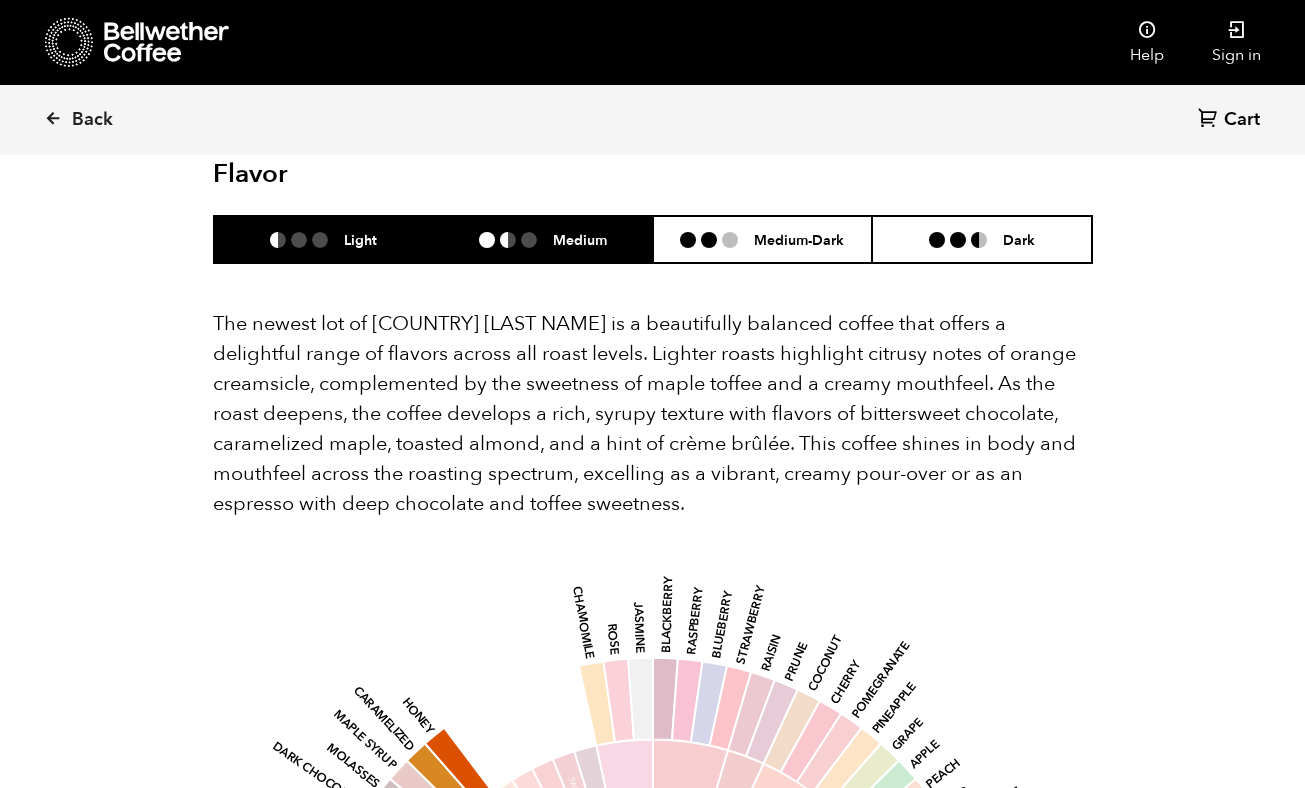 click on "Medium" at bounding box center (543, 239) 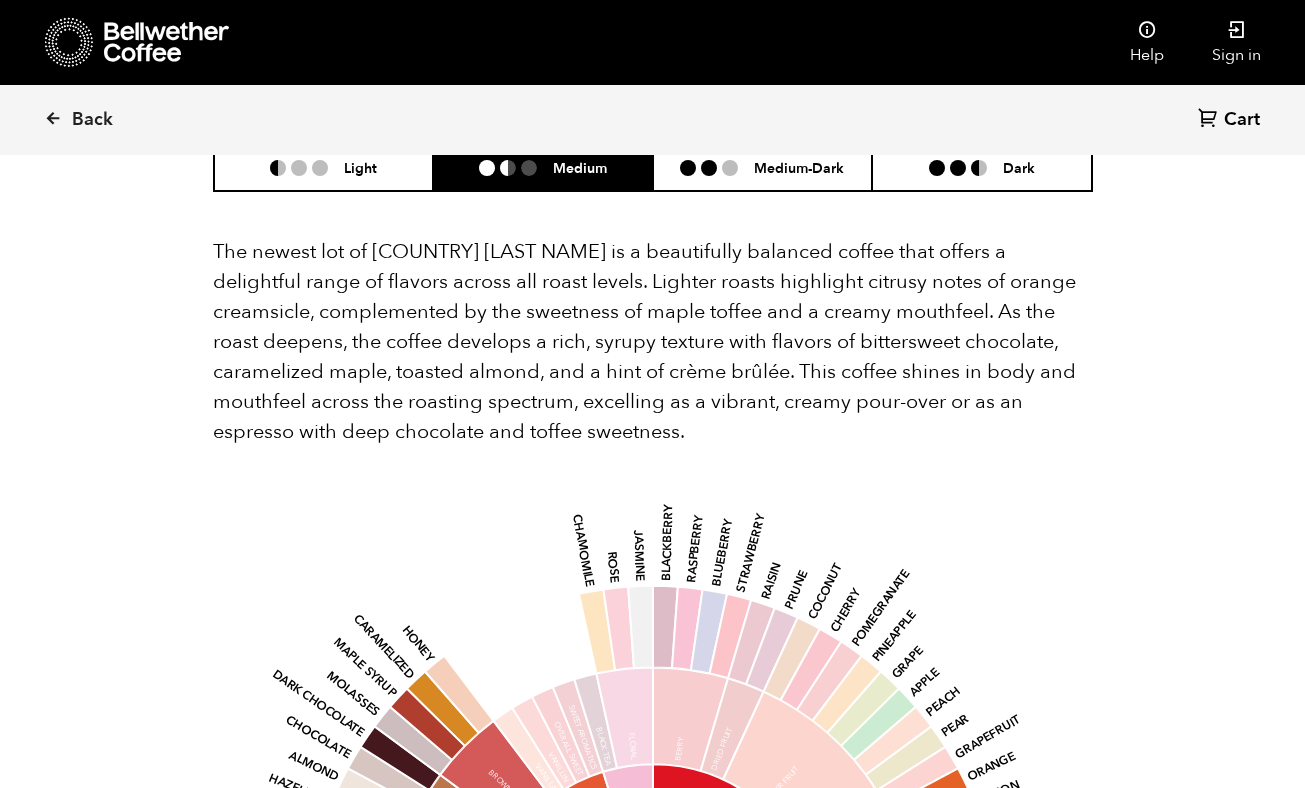 scroll, scrollTop: 2176, scrollLeft: 0, axis: vertical 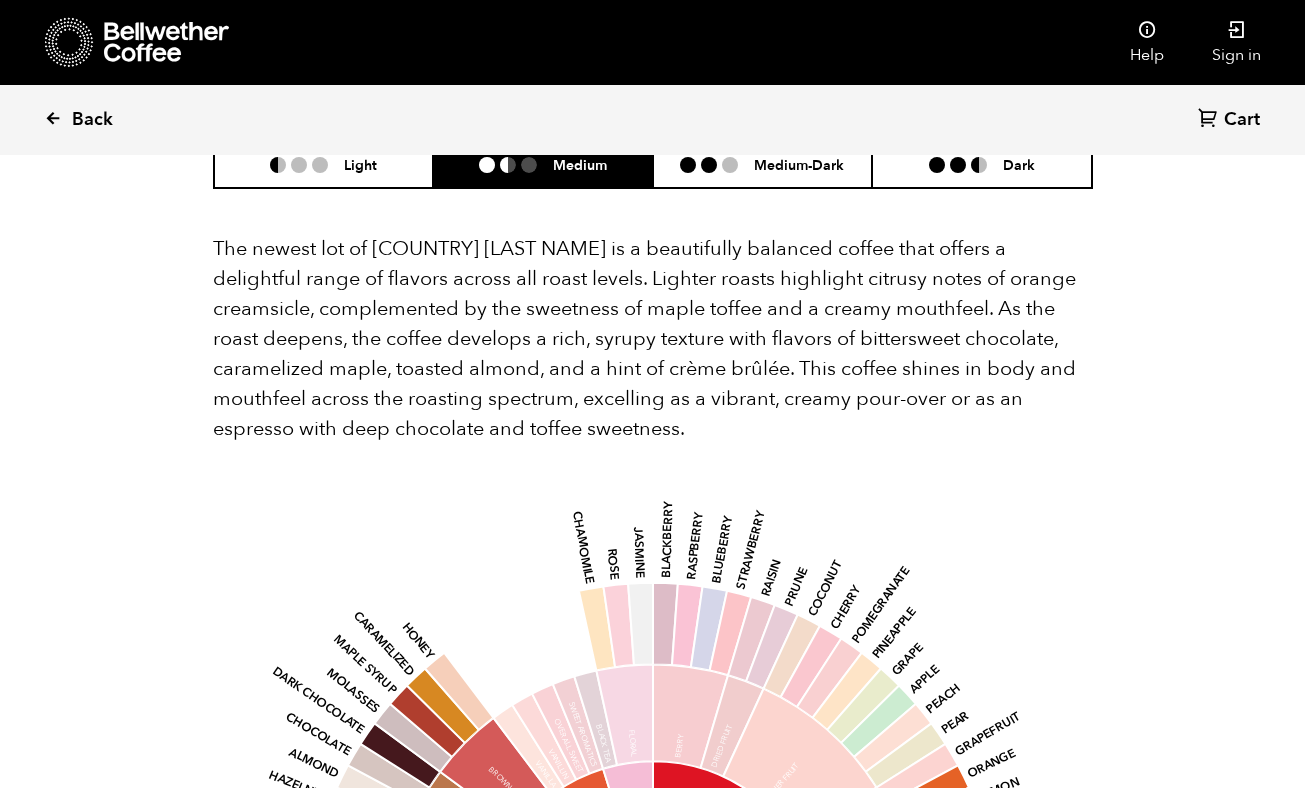 click on "Back" at bounding box center [106, 120] 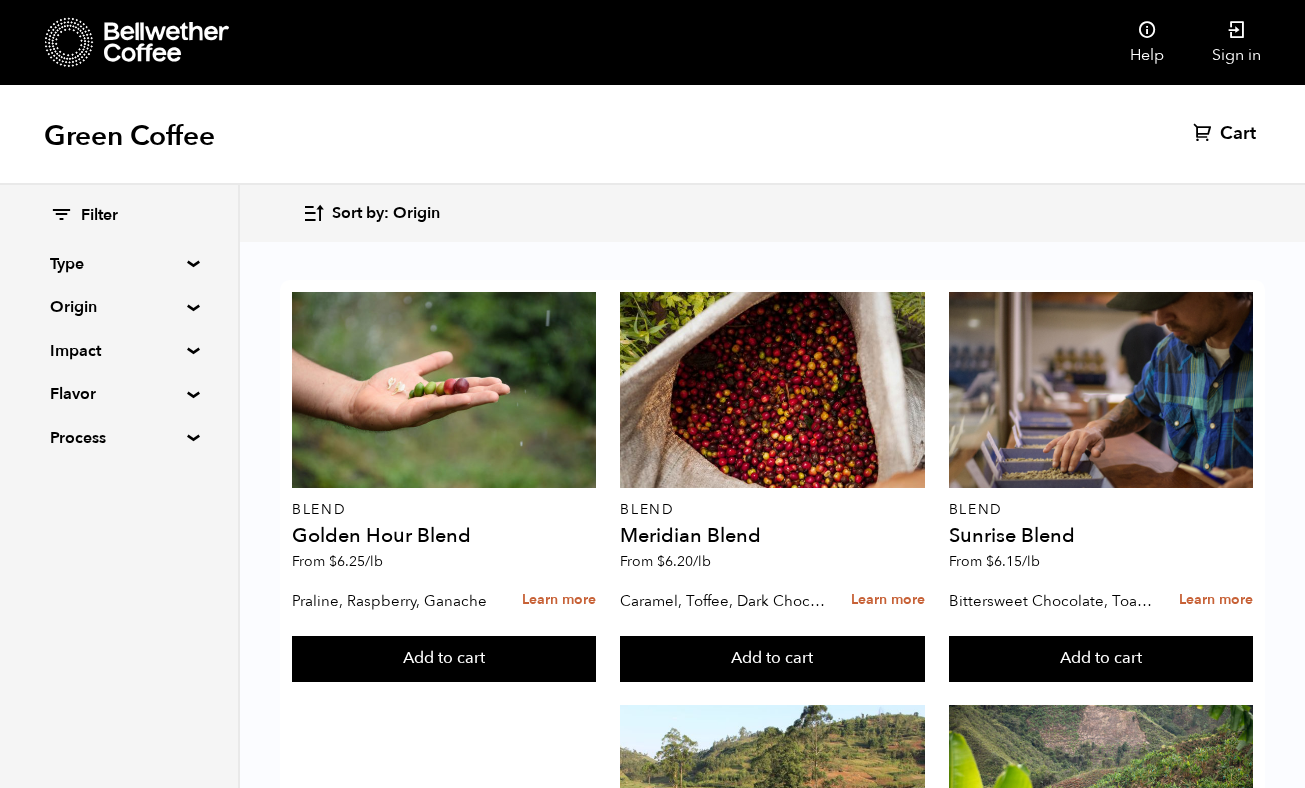 scroll, scrollTop: 1652, scrollLeft: 0, axis: vertical 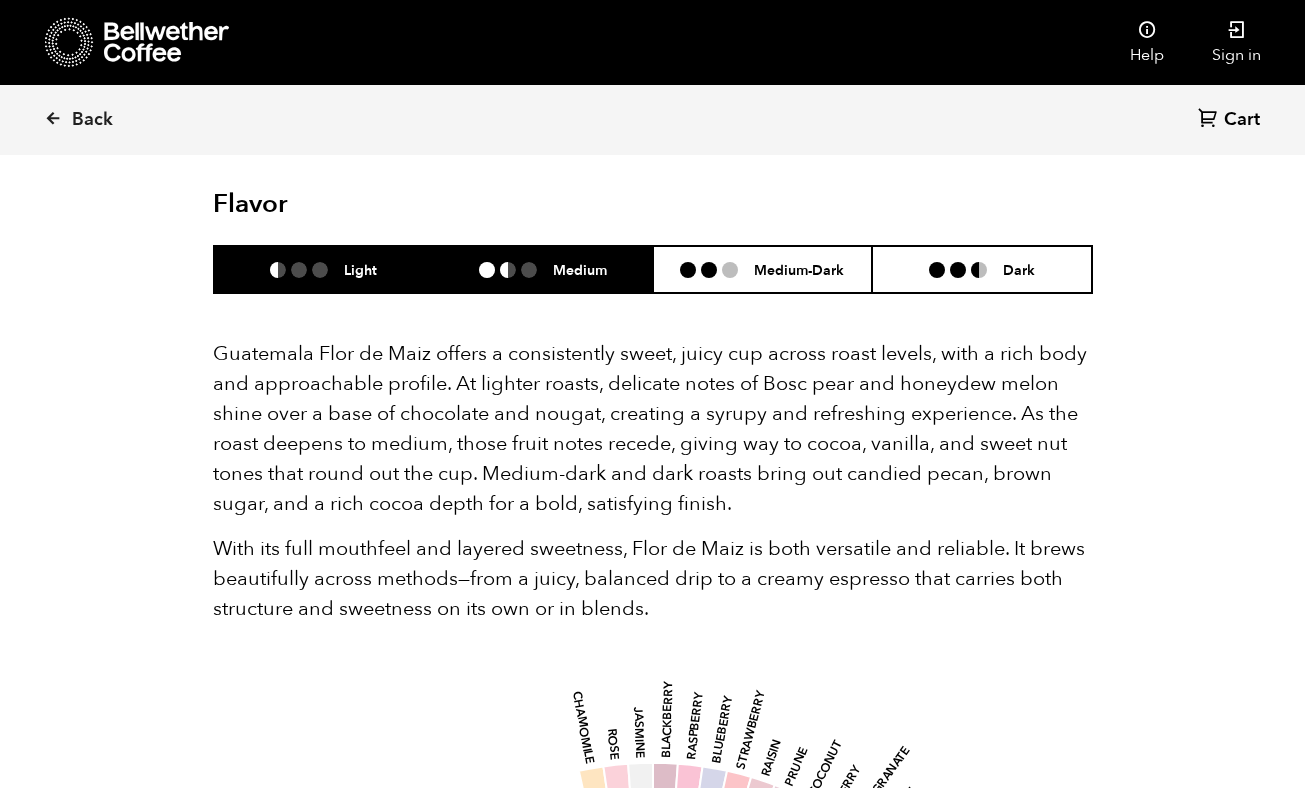 click at bounding box center [508, 270] 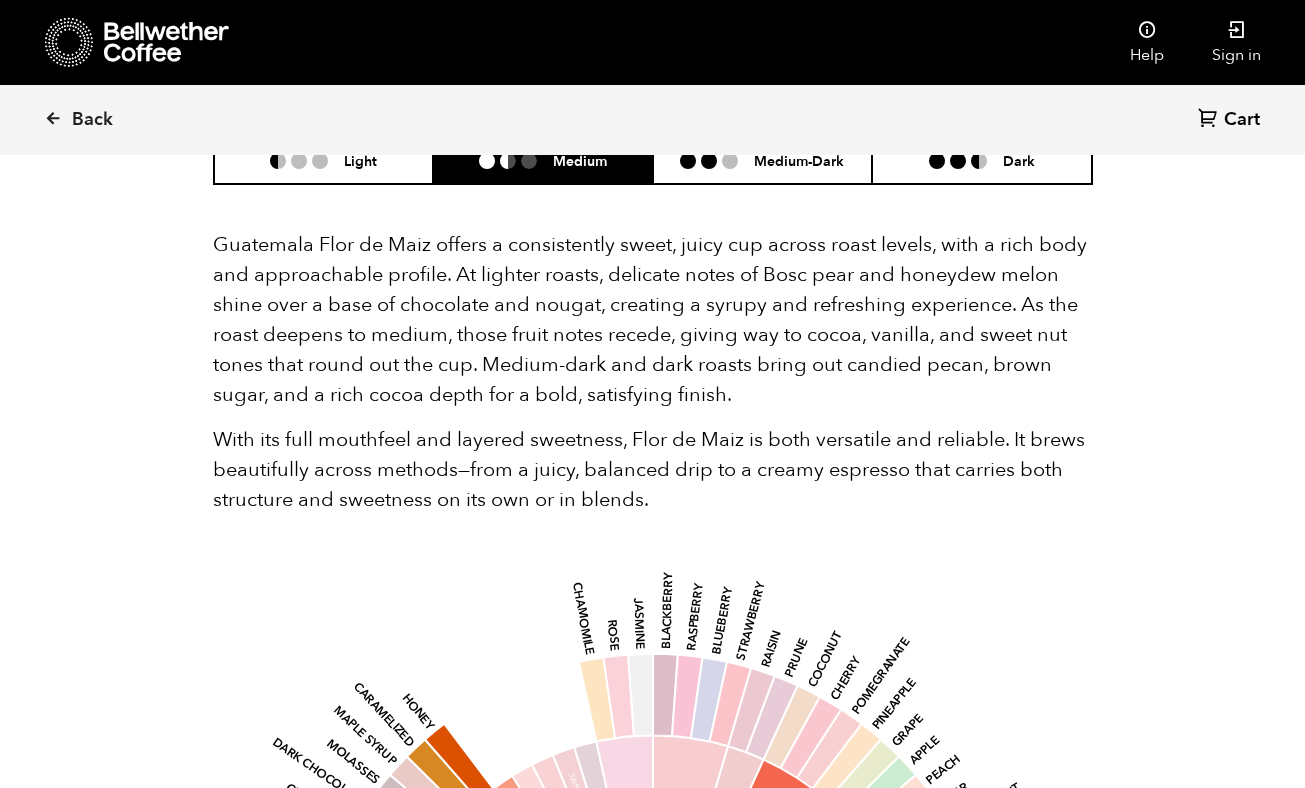 scroll, scrollTop: 1315, scrollLeft: 0, axis: vertical 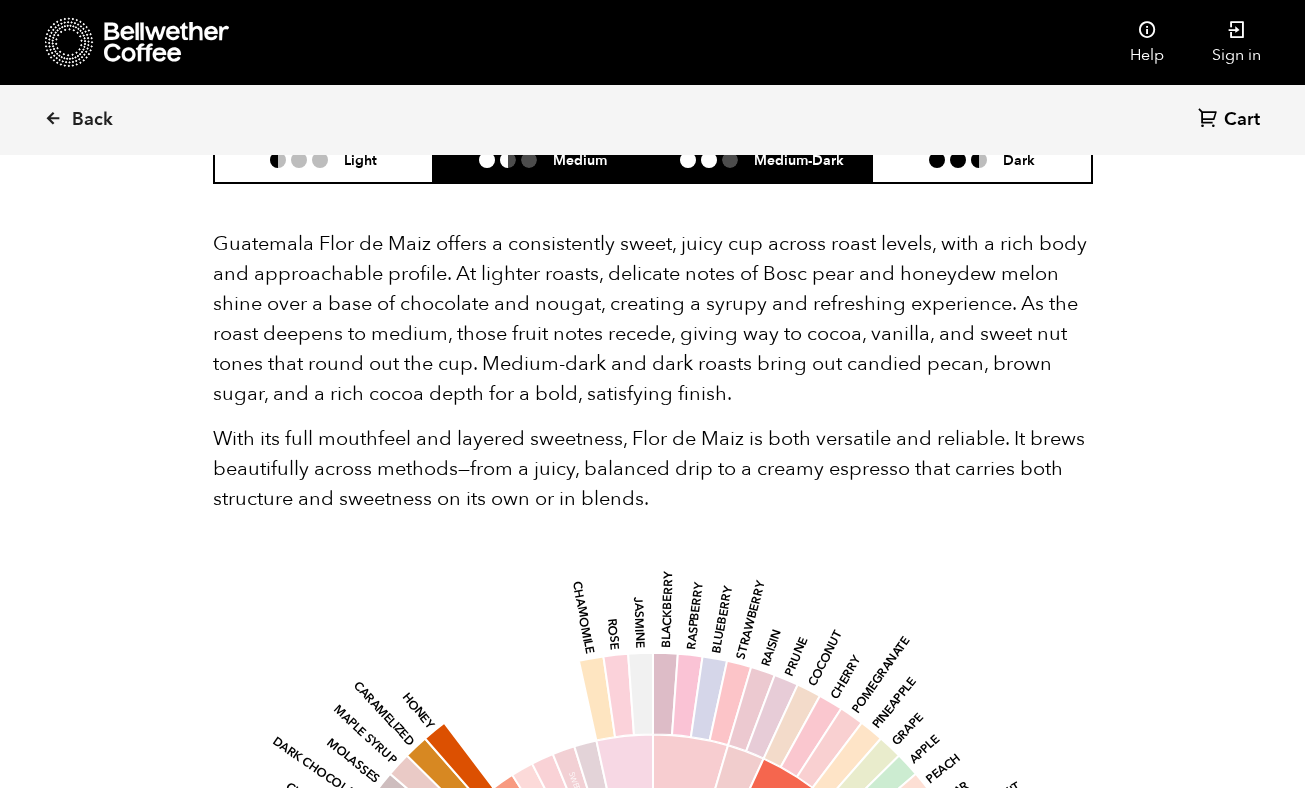 click on "Medium-Dark" at bounding box center (763, 159) 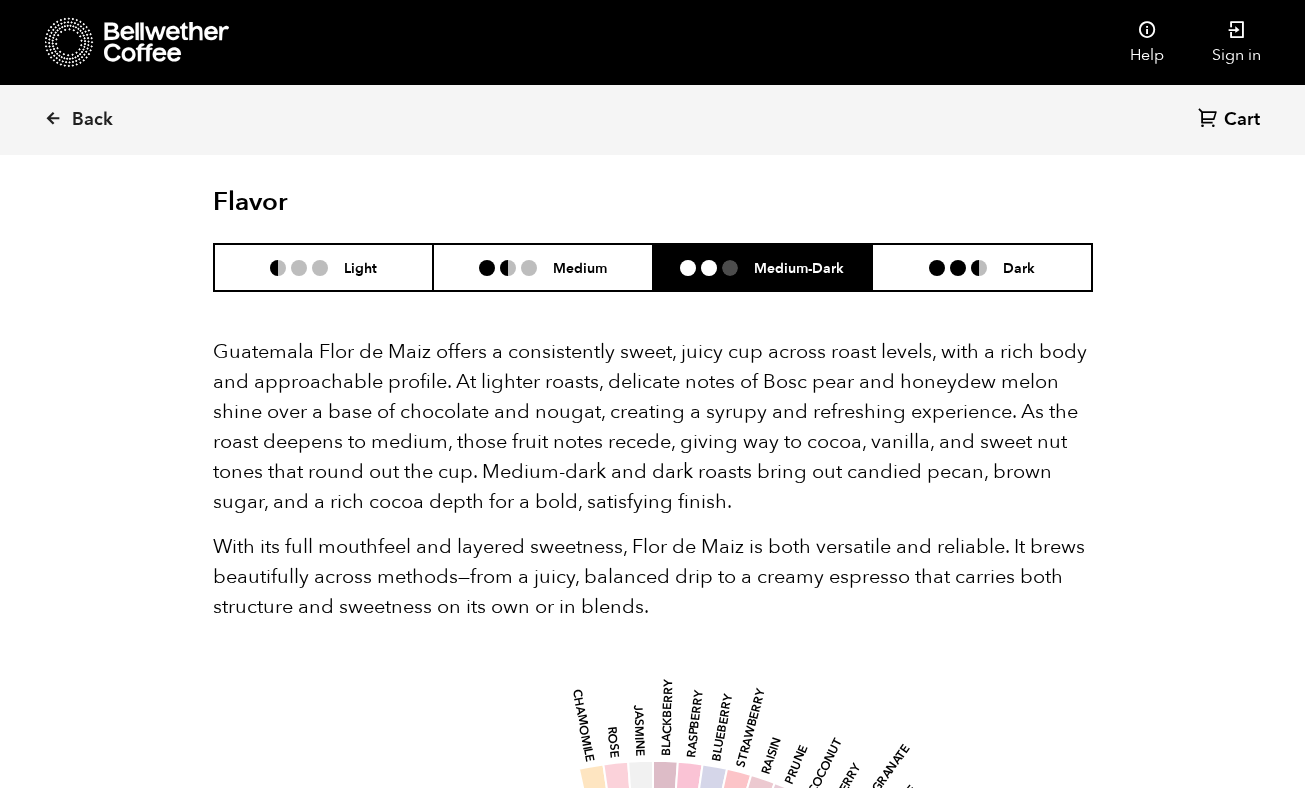 scroll, scrollTop: 1189, scrollLeft: 0, axis: vertical 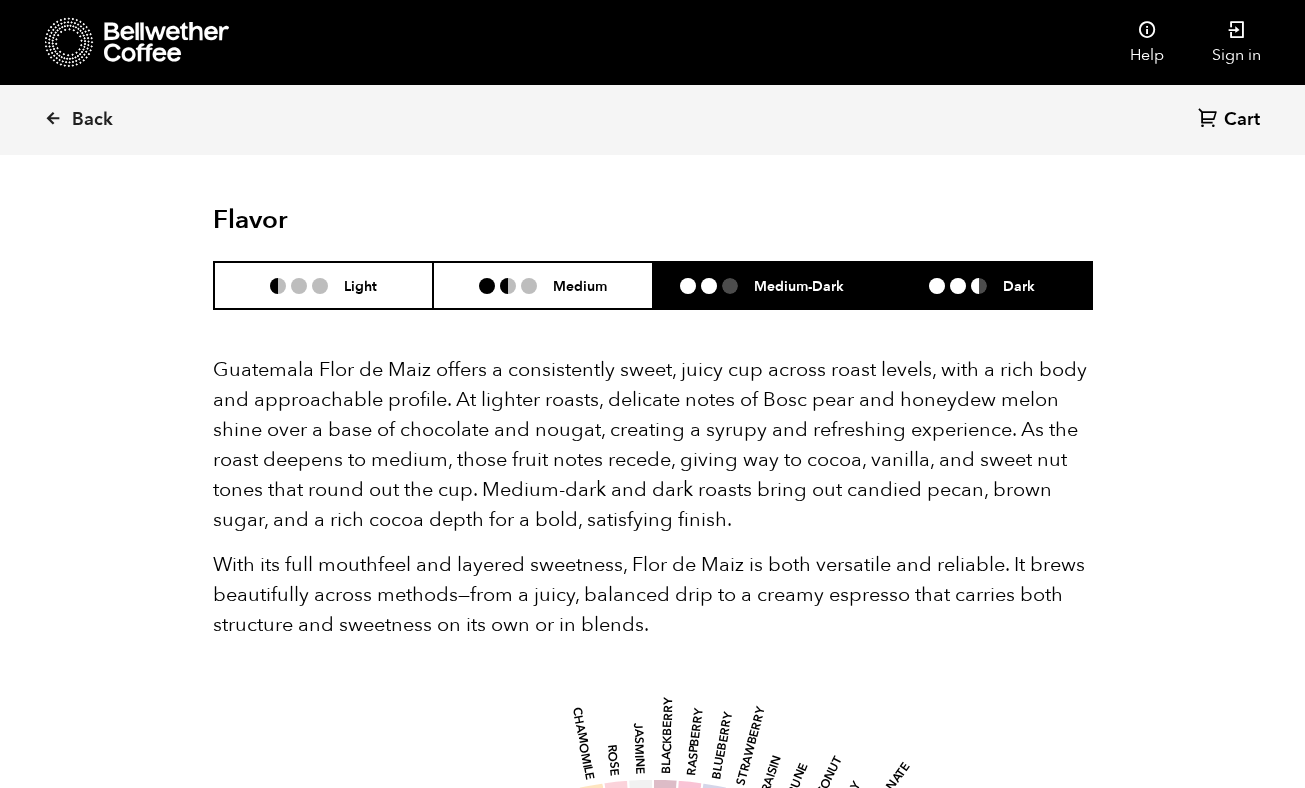 click on "Dark" at bounding box center [982, 285] 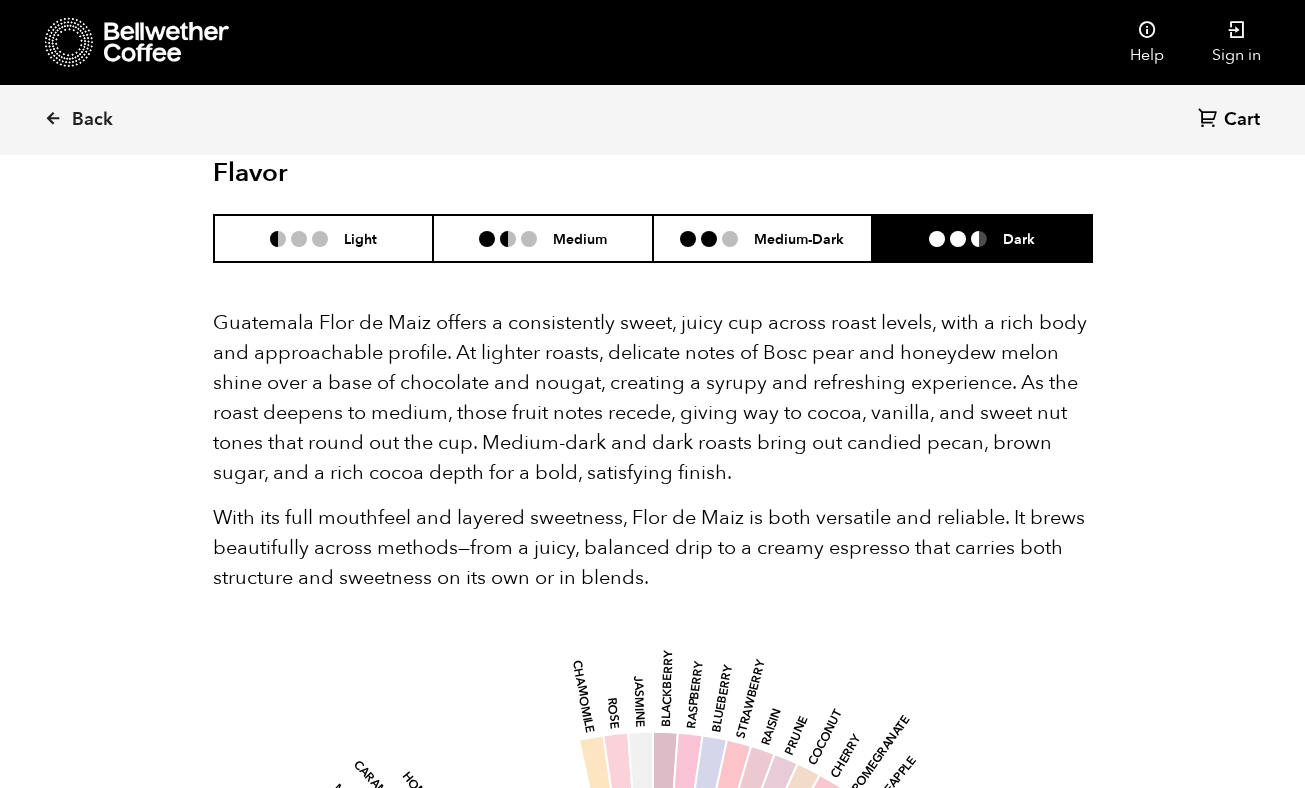 scroll, scrollTop: 1235, scrollLeft: 0, axis: vertical 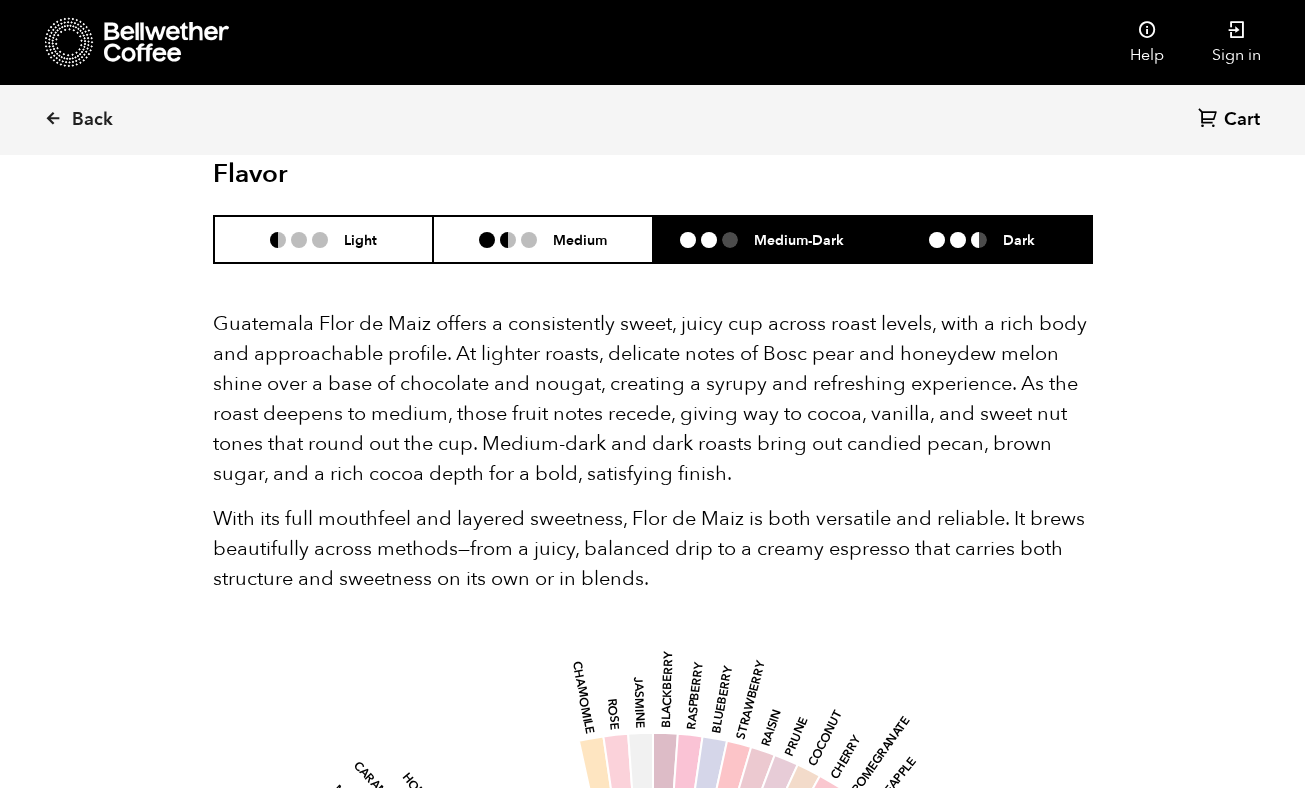 click on "Medium-Dark" at bounding box center [763, 239] 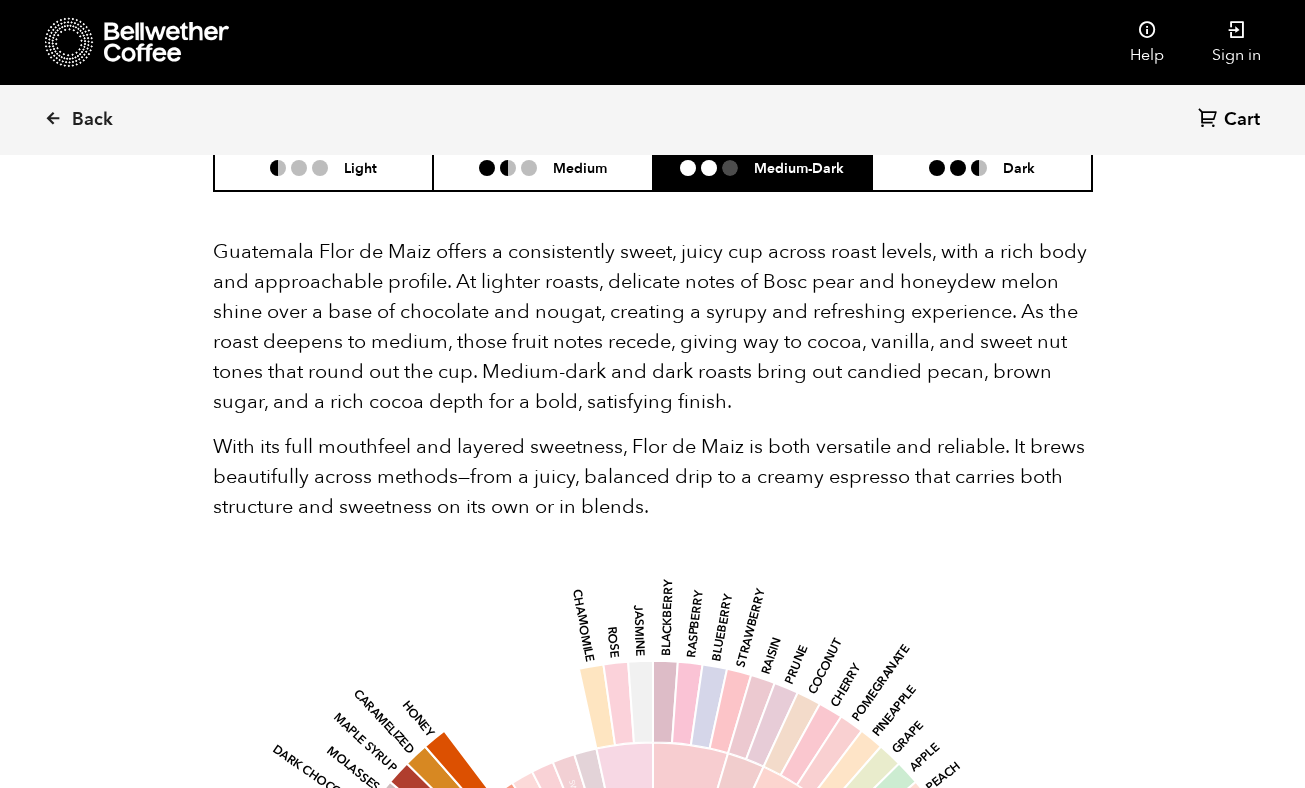 scroll, scrollTop: 1303, scrollLeft: 0, axis: vertical 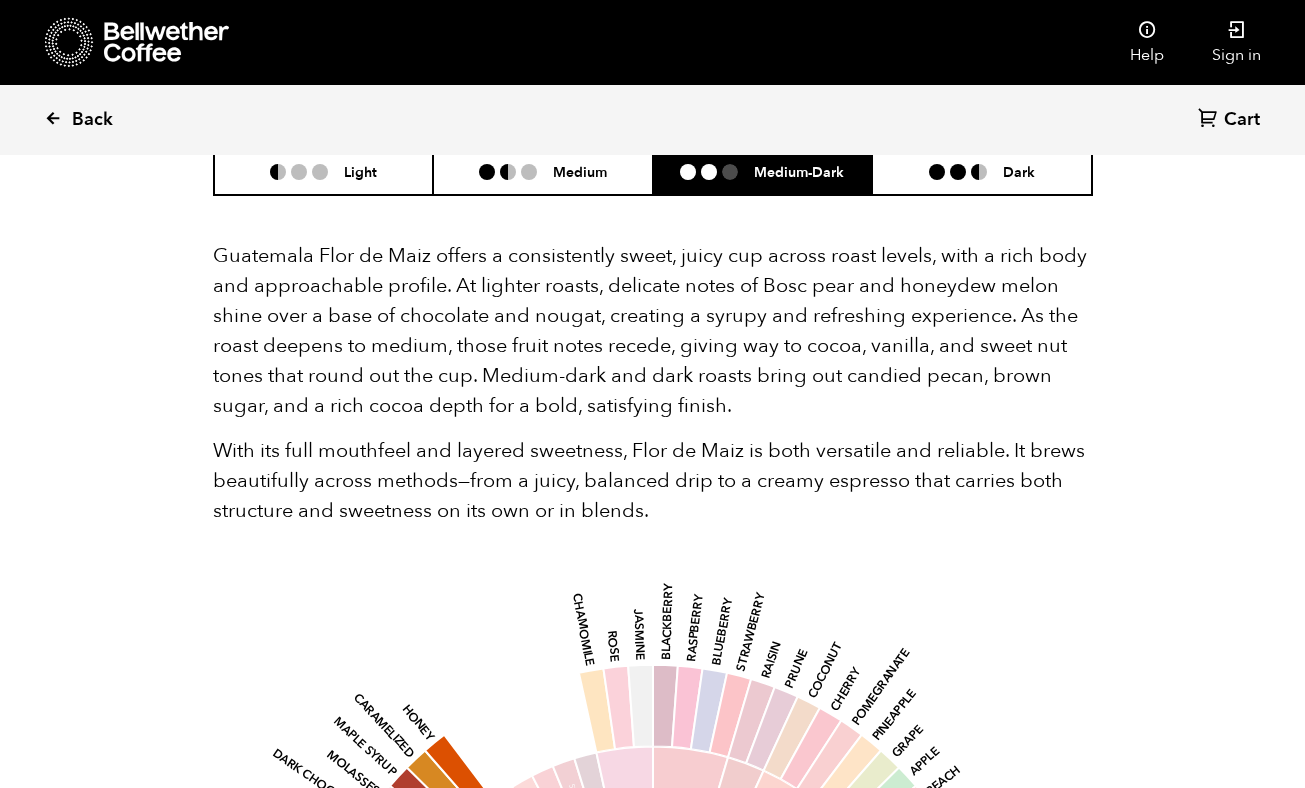 click on "Back" at bounding box center (92, 120) 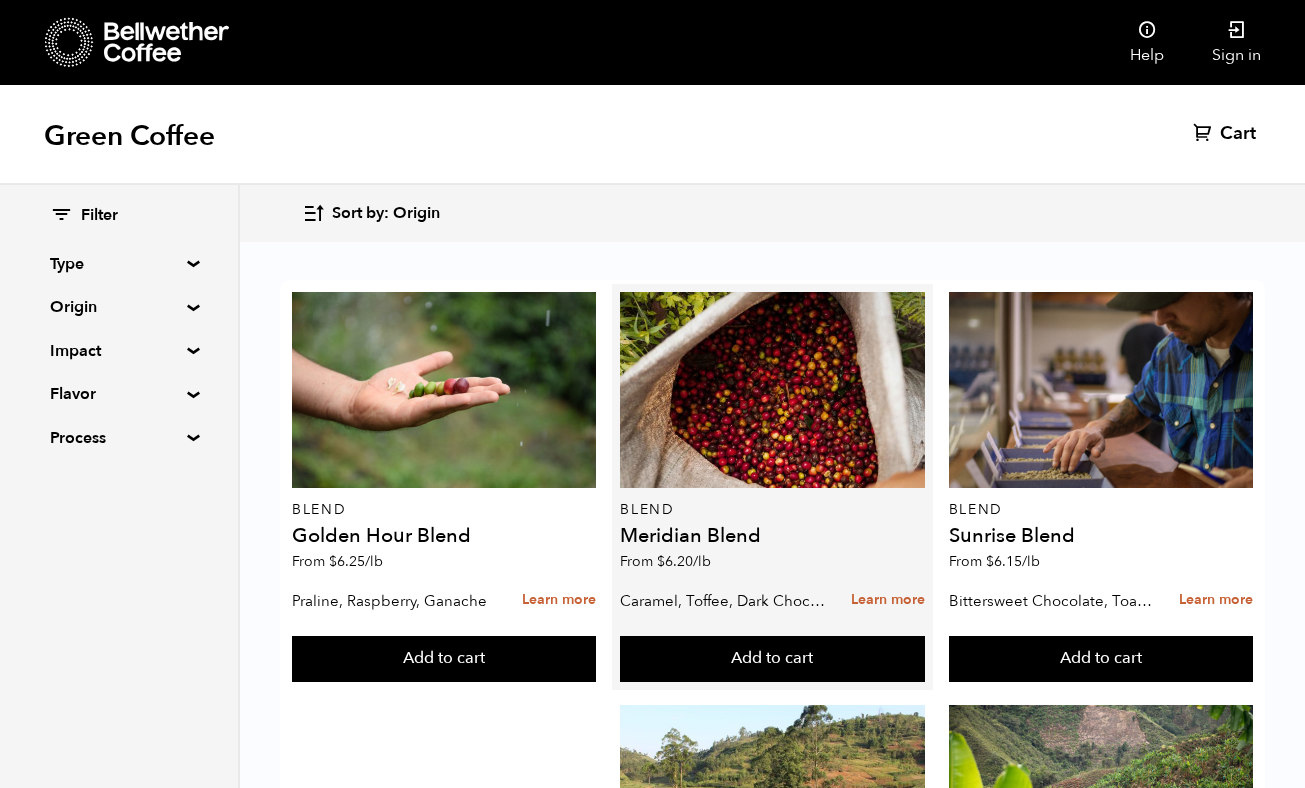 scroll, scrollTop: 2052, scrollLeft: 0, axis: vertical 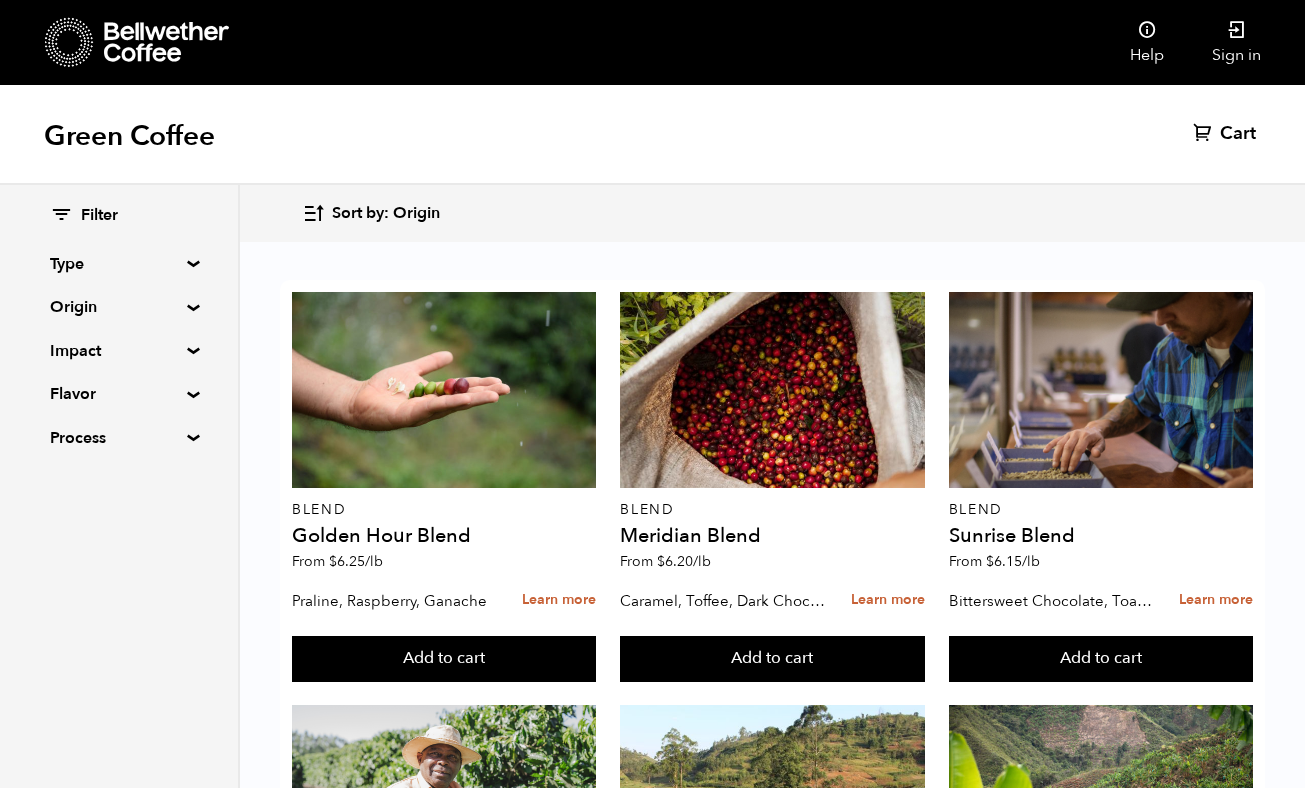 click at bounding box center (444, 2457) 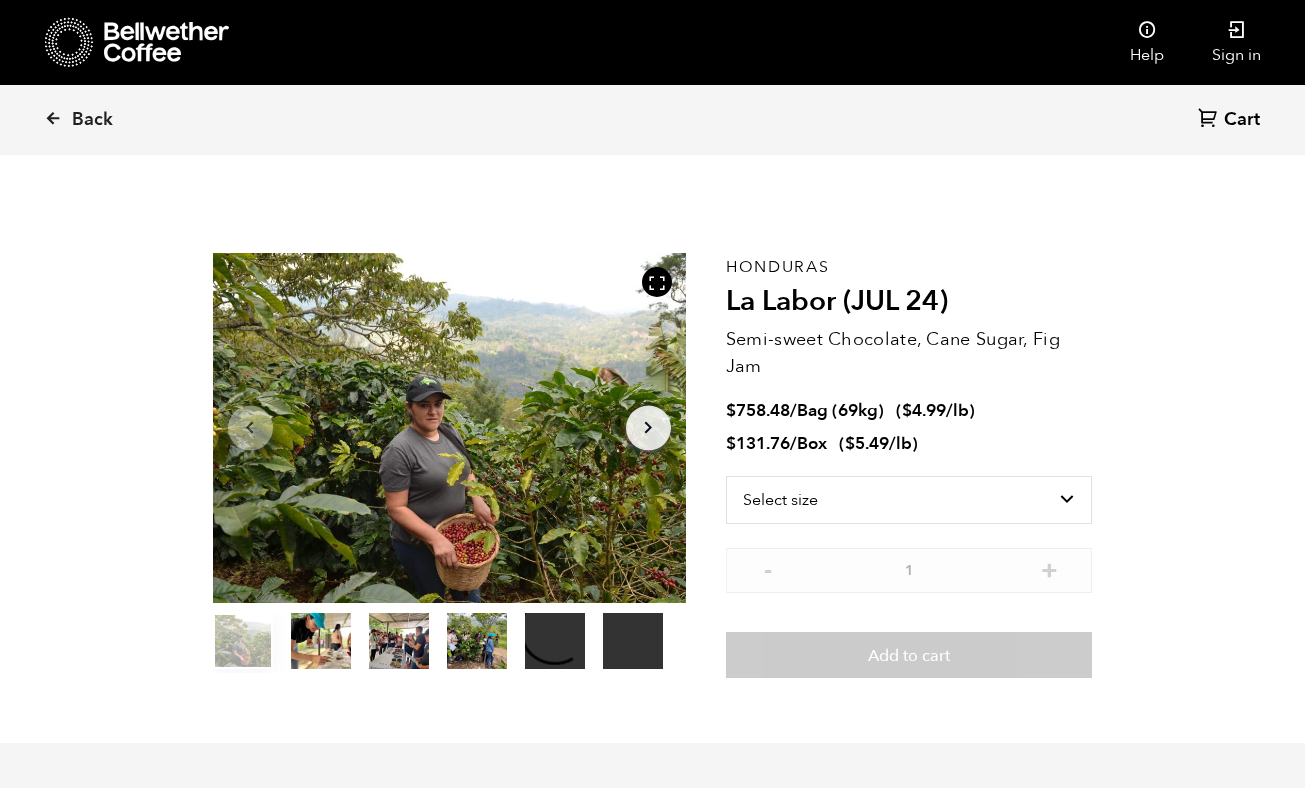 scroll, scrollTop: 0, scrollLeft: 0, axis: both 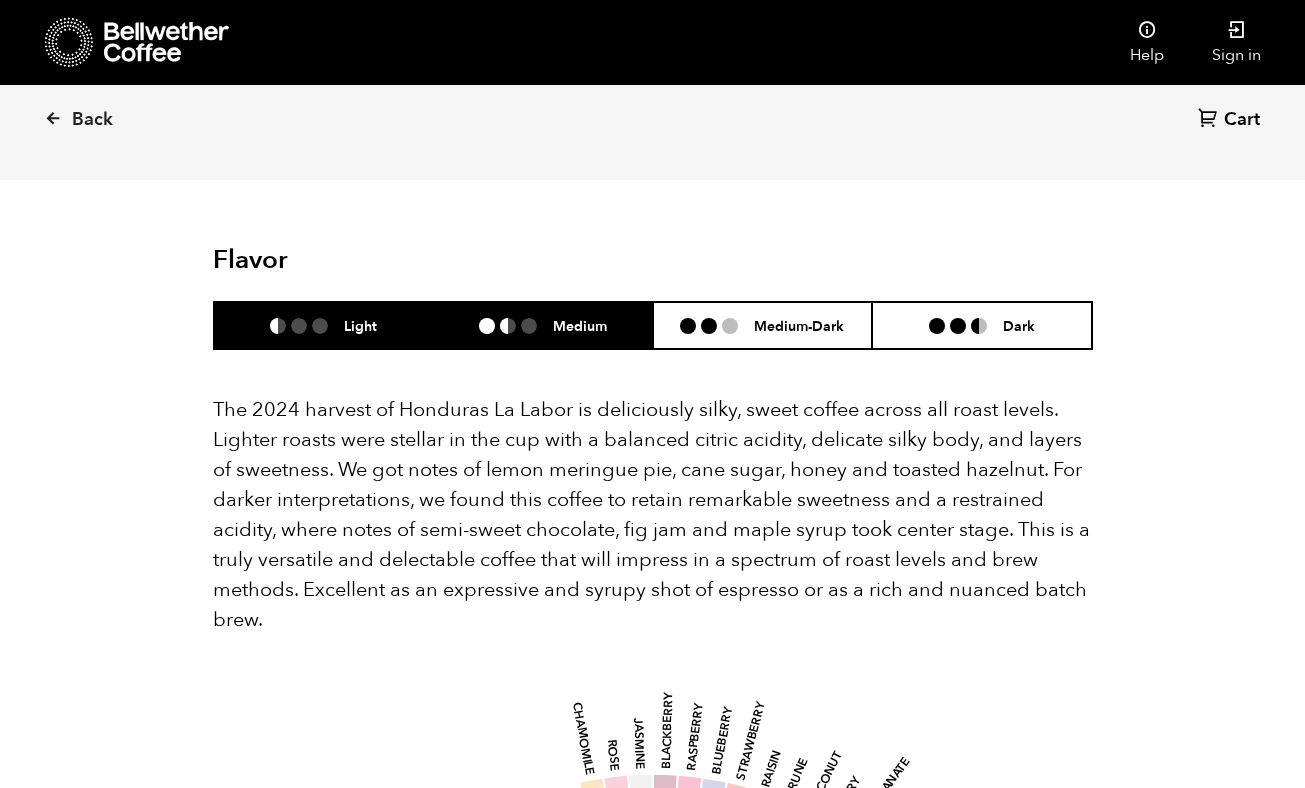 click on "Medium" at bounding box center [543, 325] 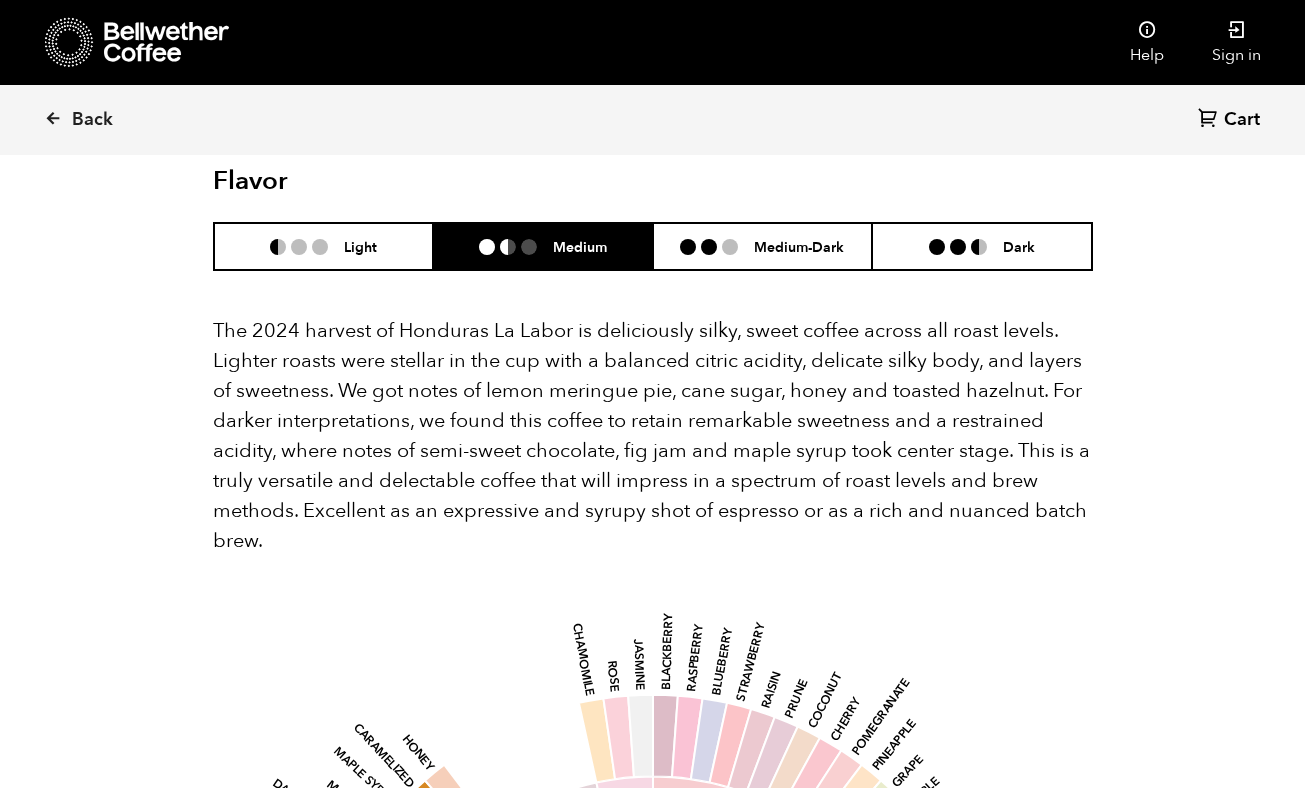 scroll, scrollTop: 2001, scrollLeft: 0, axis: vertical 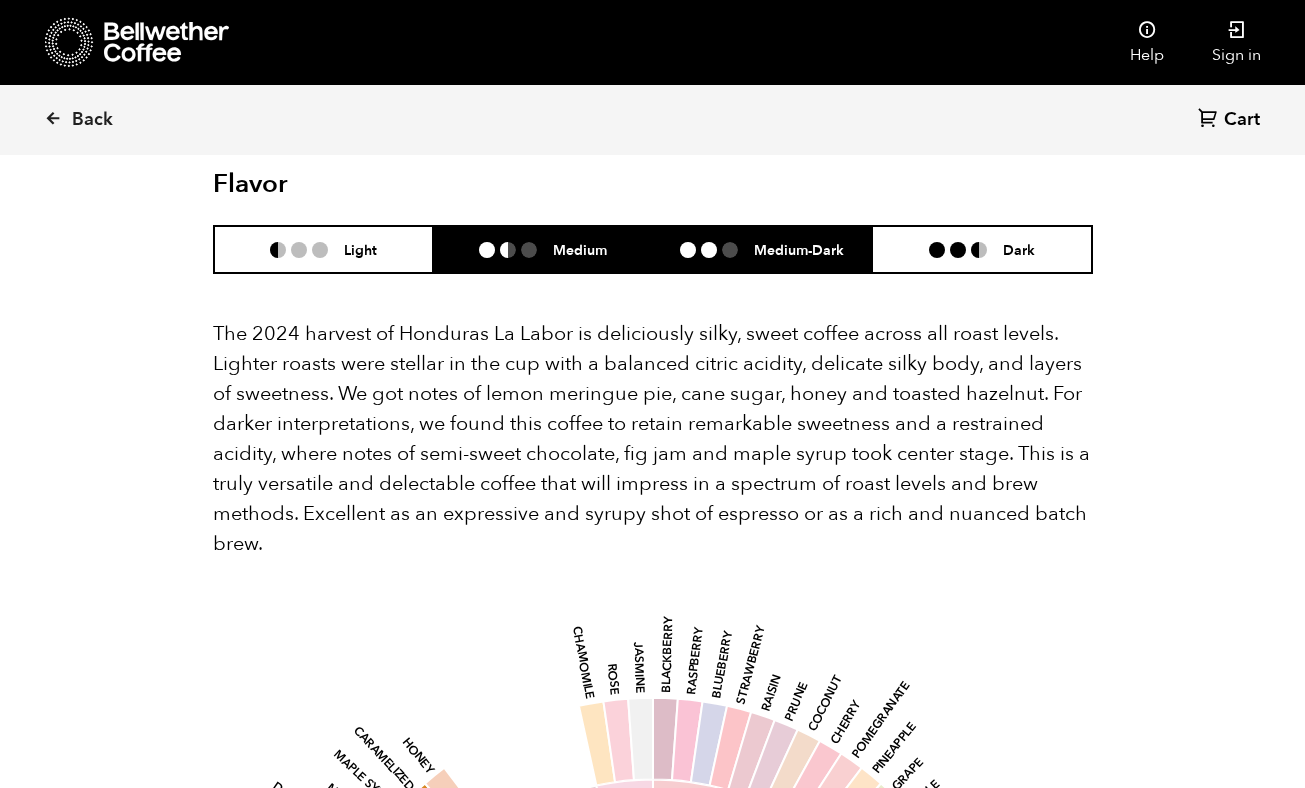 click on "Medium-Dark" at bounding box center (763, 249) 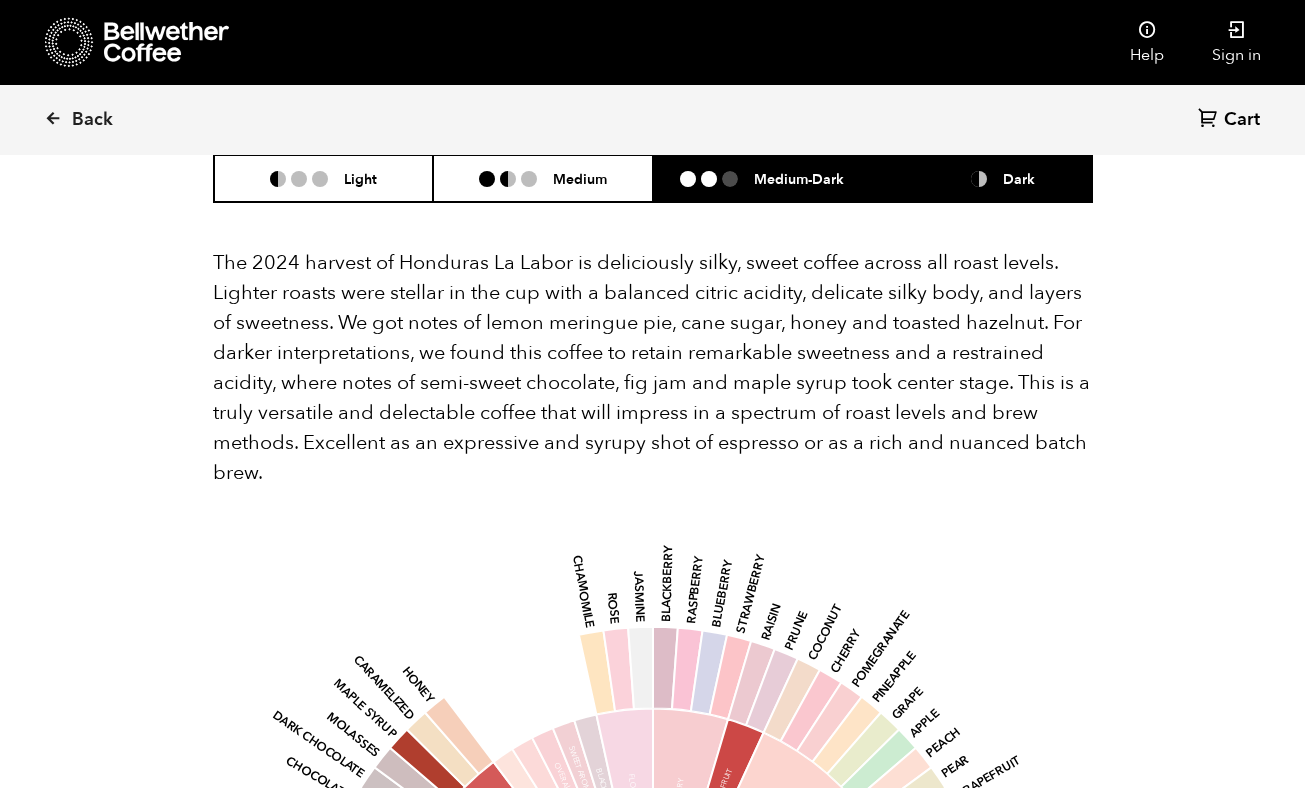 scroll, scrollTop: 2070, scrollLeft: 0, axis: vertical 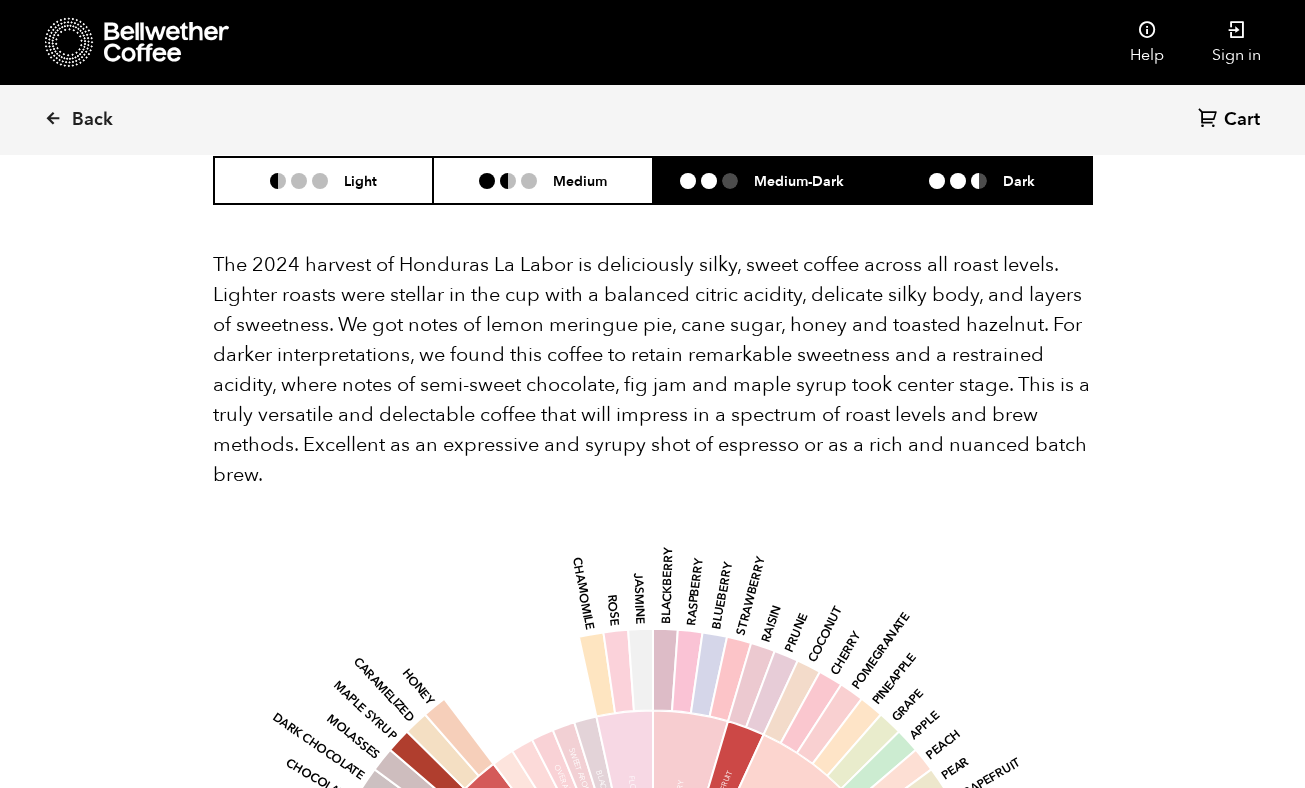 click on "Dark" at bounding box center [982, 180] 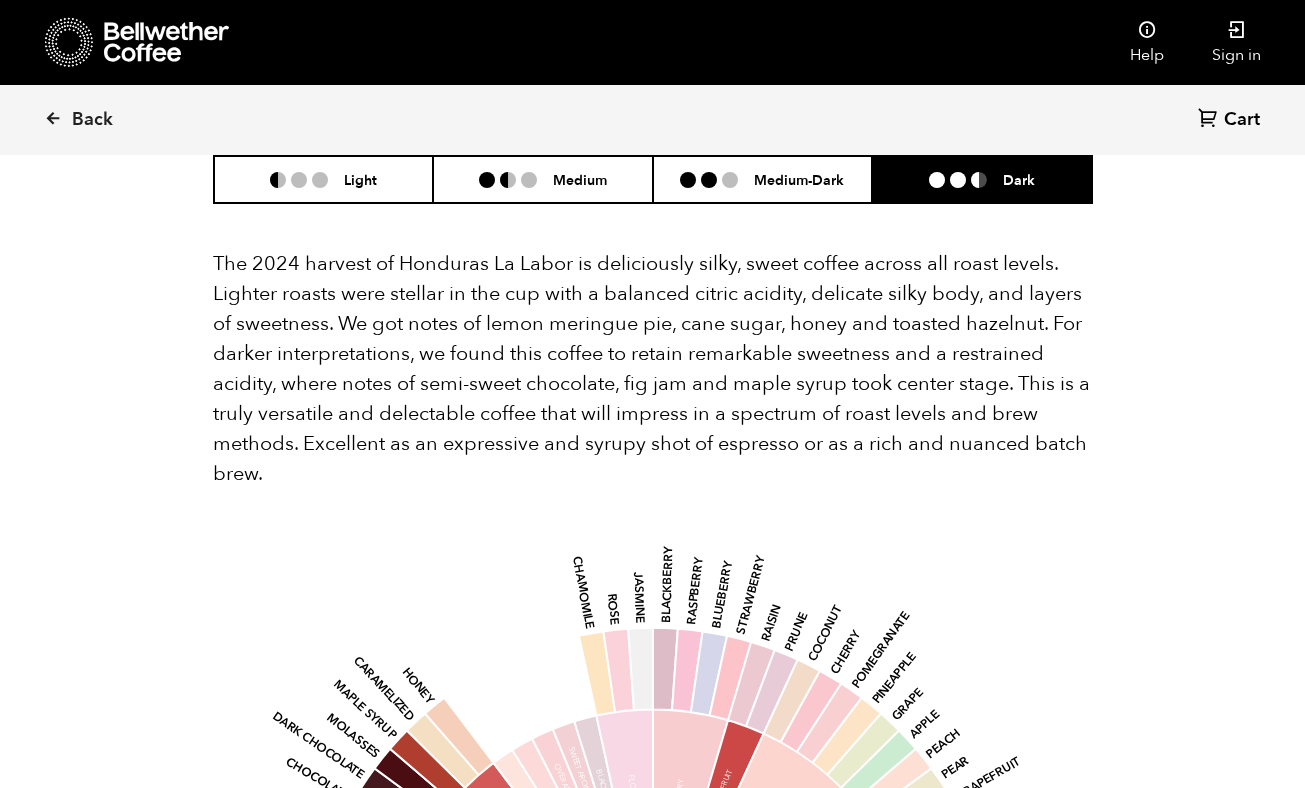 scroll, scrollTop: 2067, scrollLeft: 0, axis: vertical 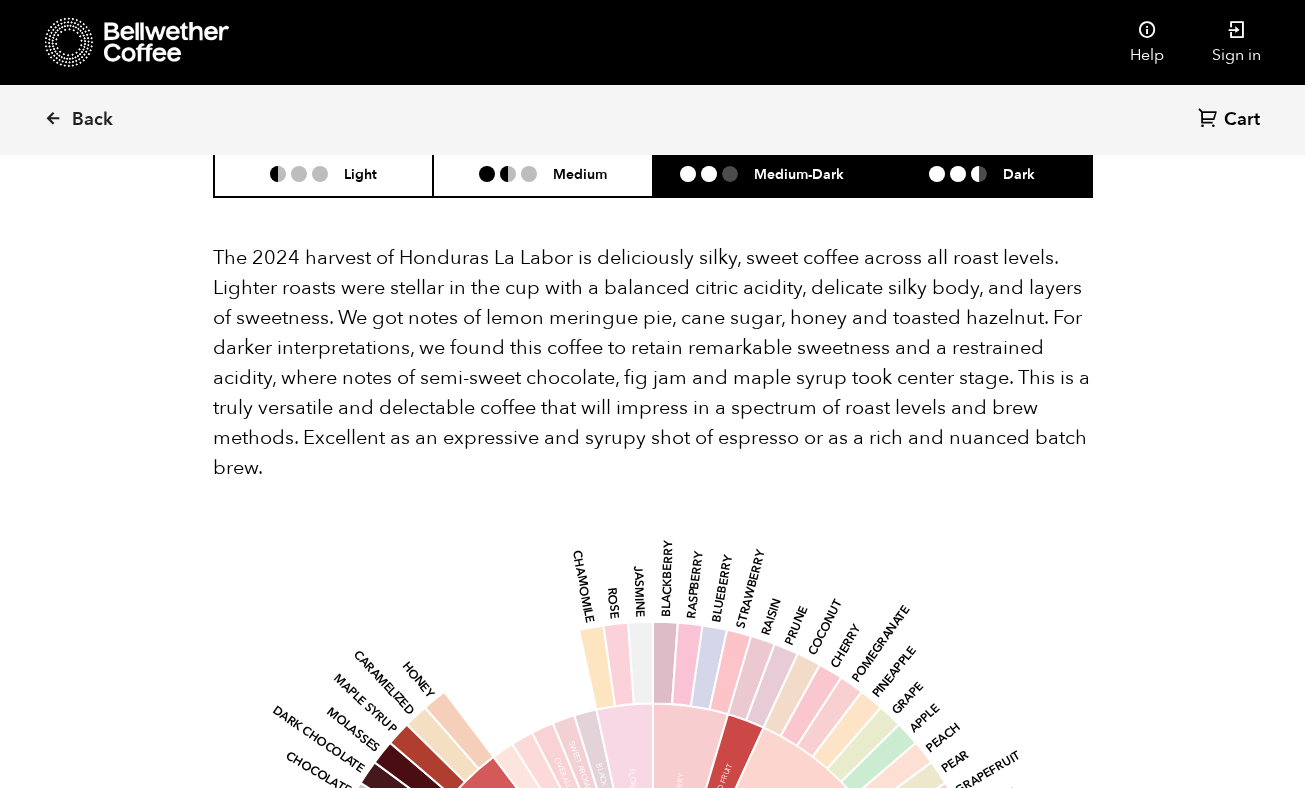 click on "Medium-Dark" at bounding box center [763, 173] 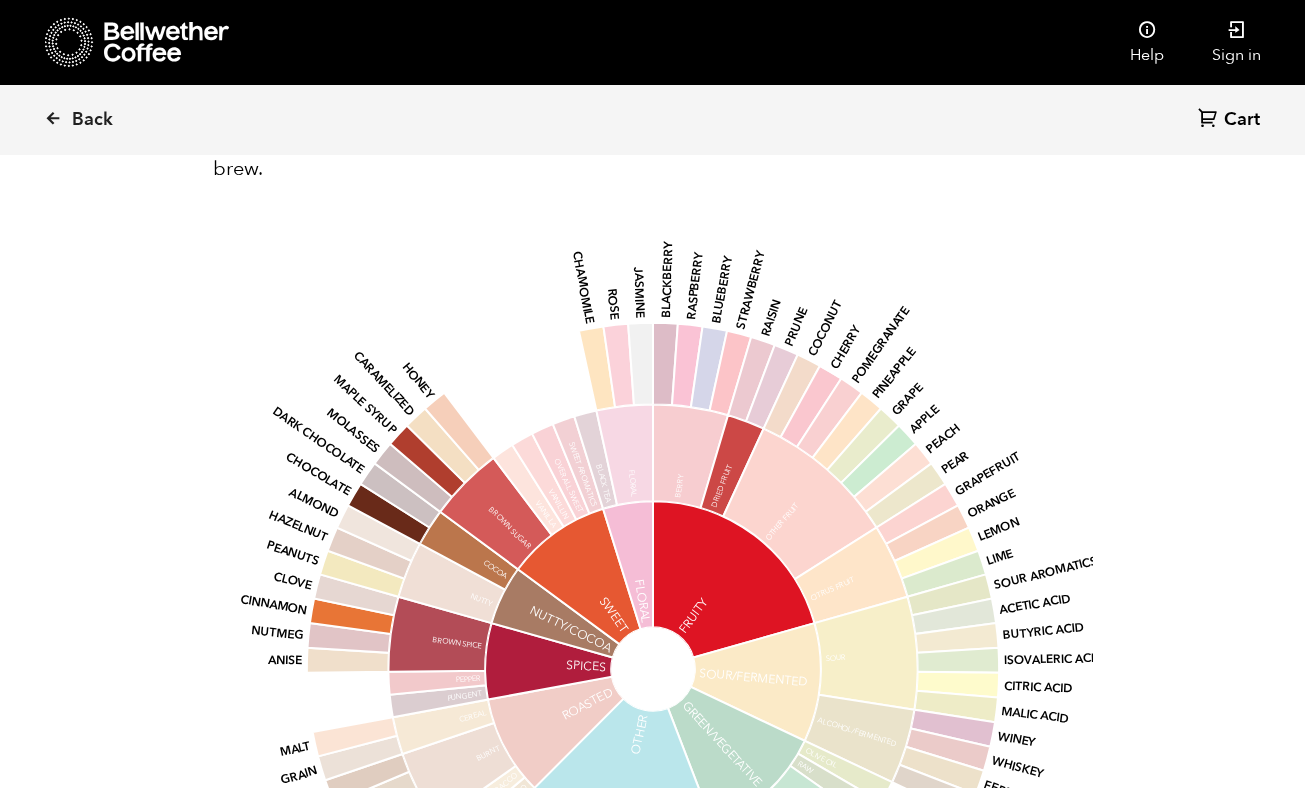 scroll, scrollTop: 2378, scrollLeft: 0, axis: vertical 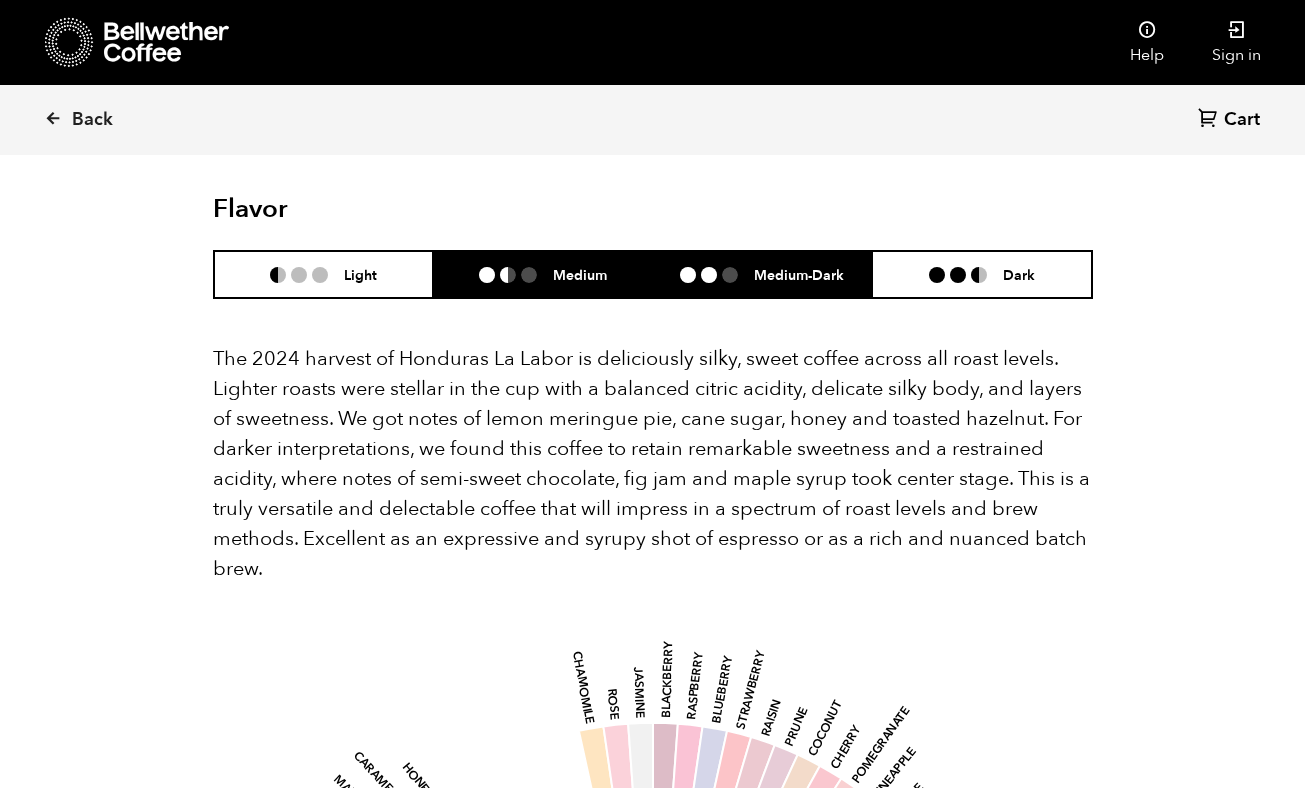 click on "Medium" at bounding box center [543, 274] 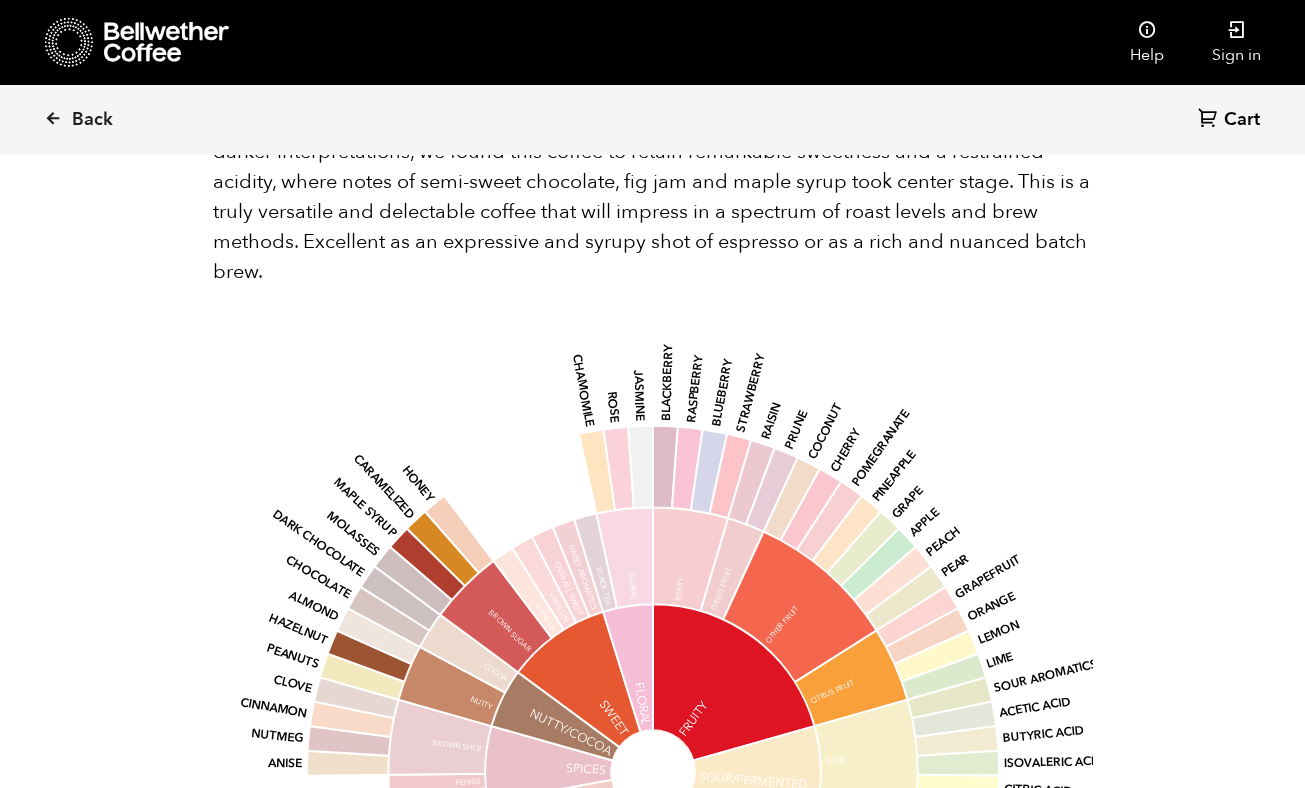scroll, scrollTop: 2277, scrollLeft: 0, axis: vertical 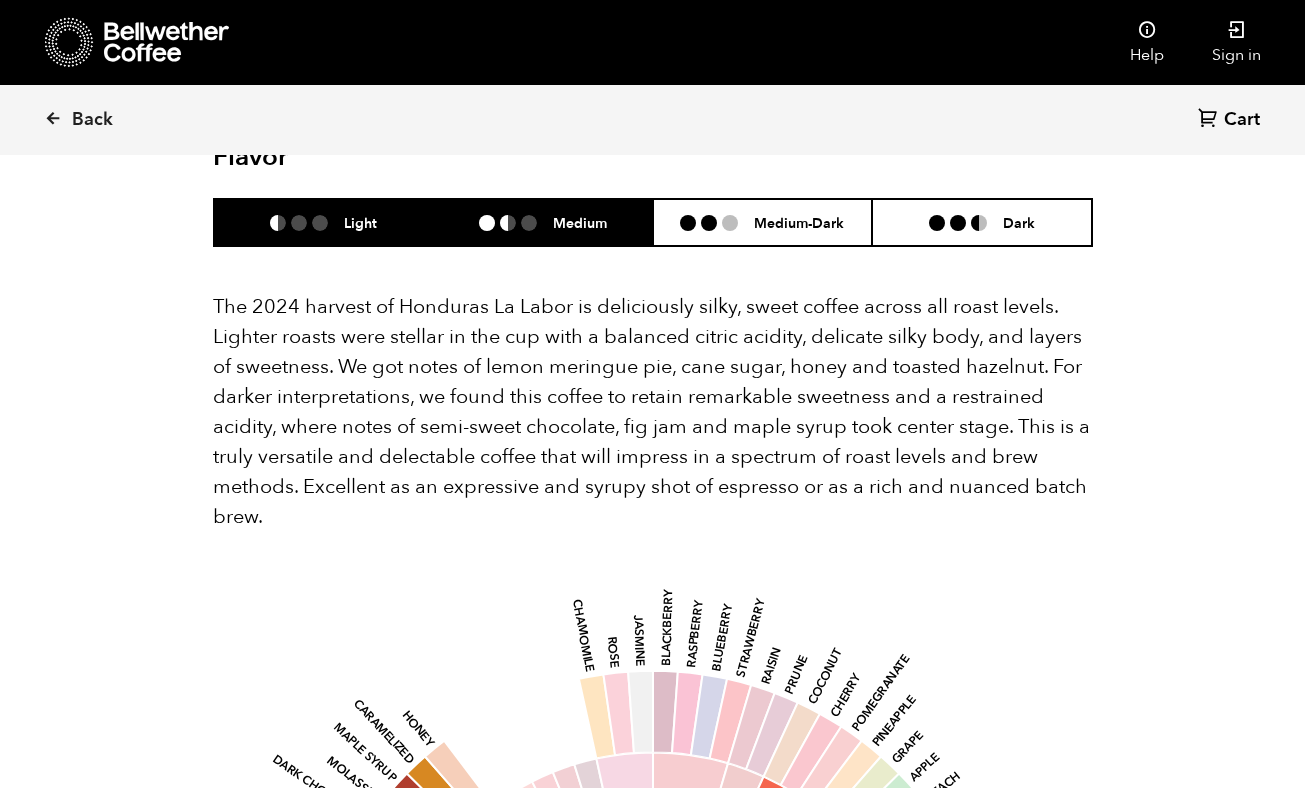 click on "Light" at bounding box center (324, 222) 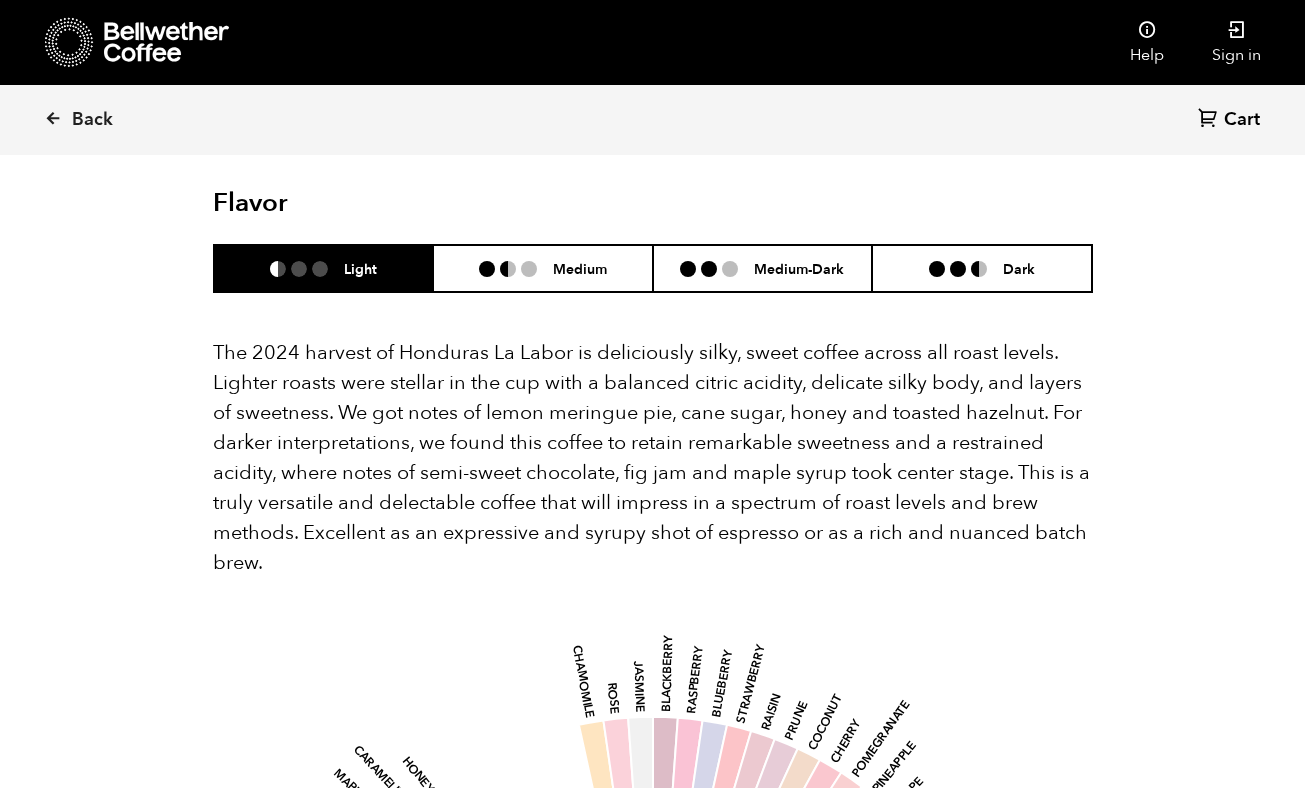 scroll, scrollTop: 1969, scrollLeft: 0, axis: vertical 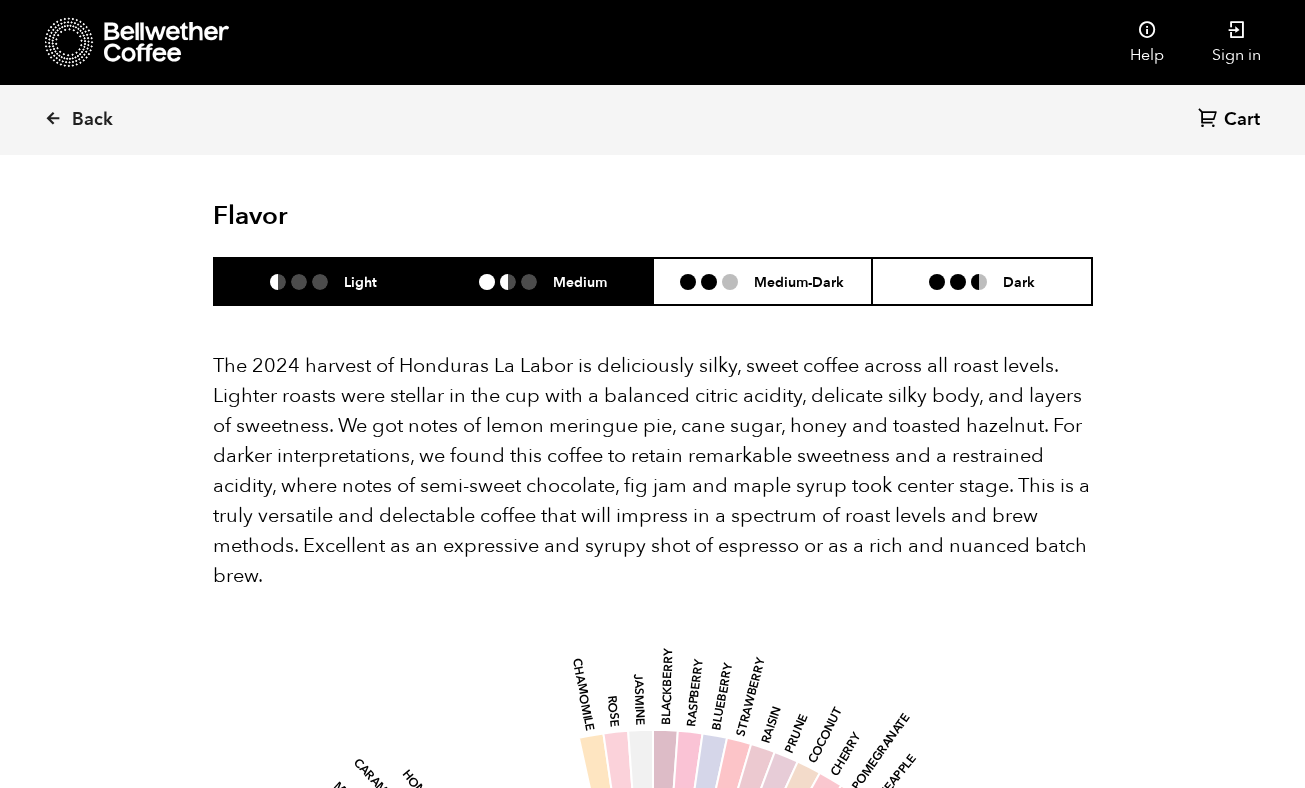 click on "Medium" at bounding box center (543, 281) 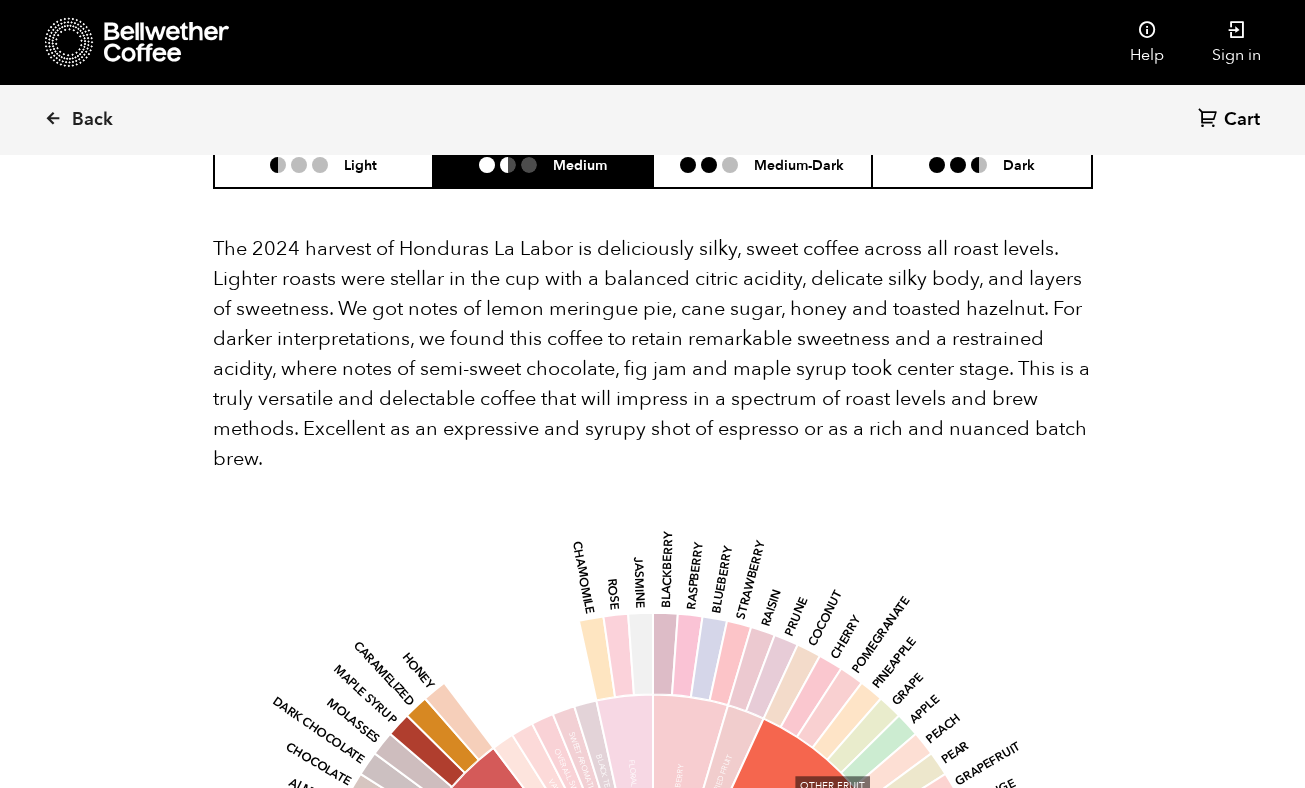 scroll, scrollTop: 2056, scrollLeft: 0, axis: vertical 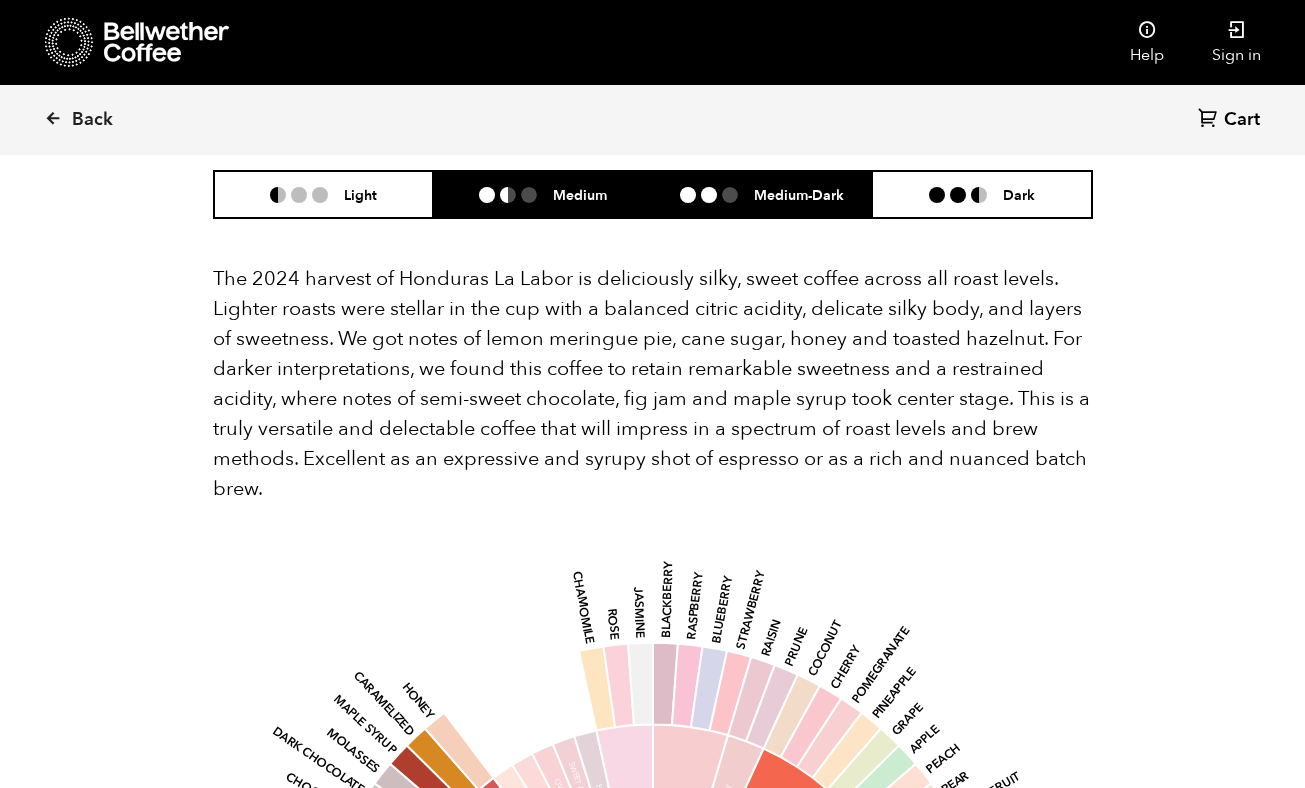 click on "Medium-Dark" at bounding box center [763, 194] 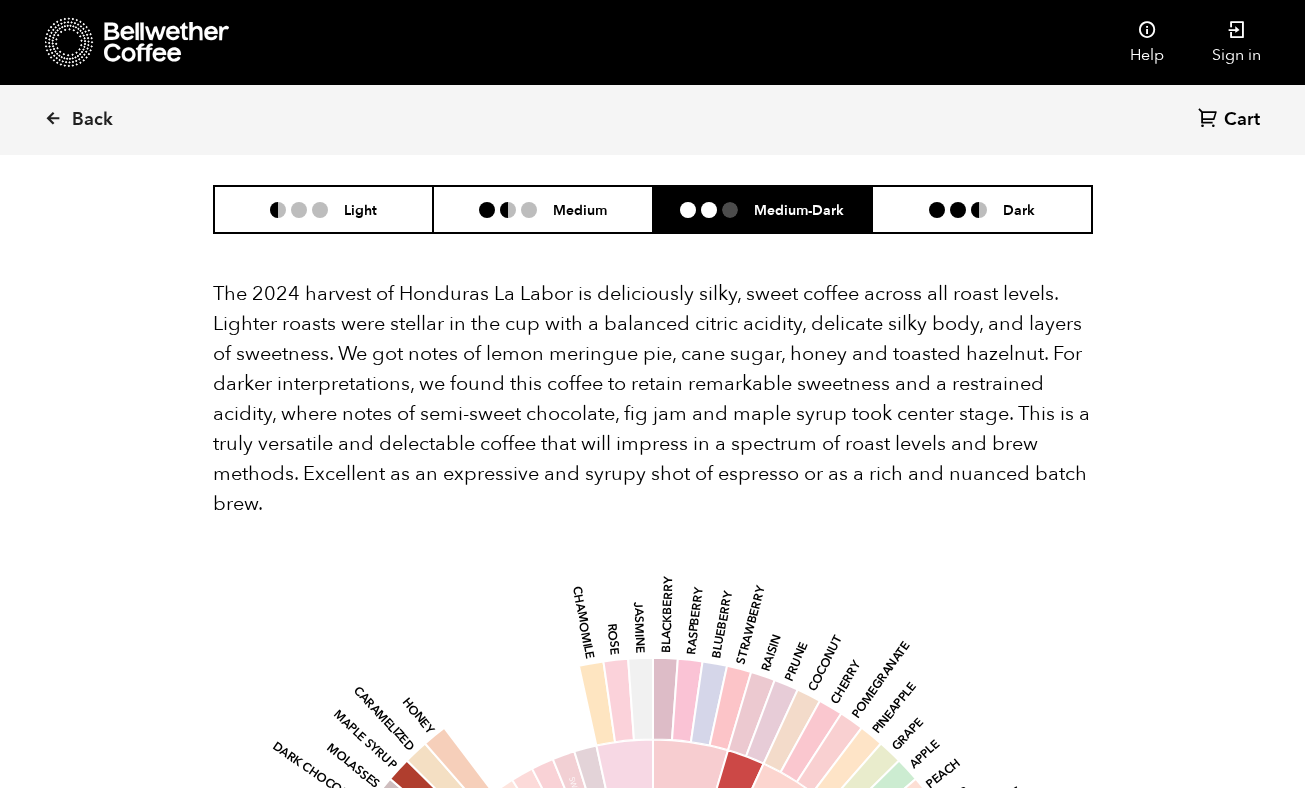 scroll, scrollTop: 2027, scrollLeft: 0, axis: vertical 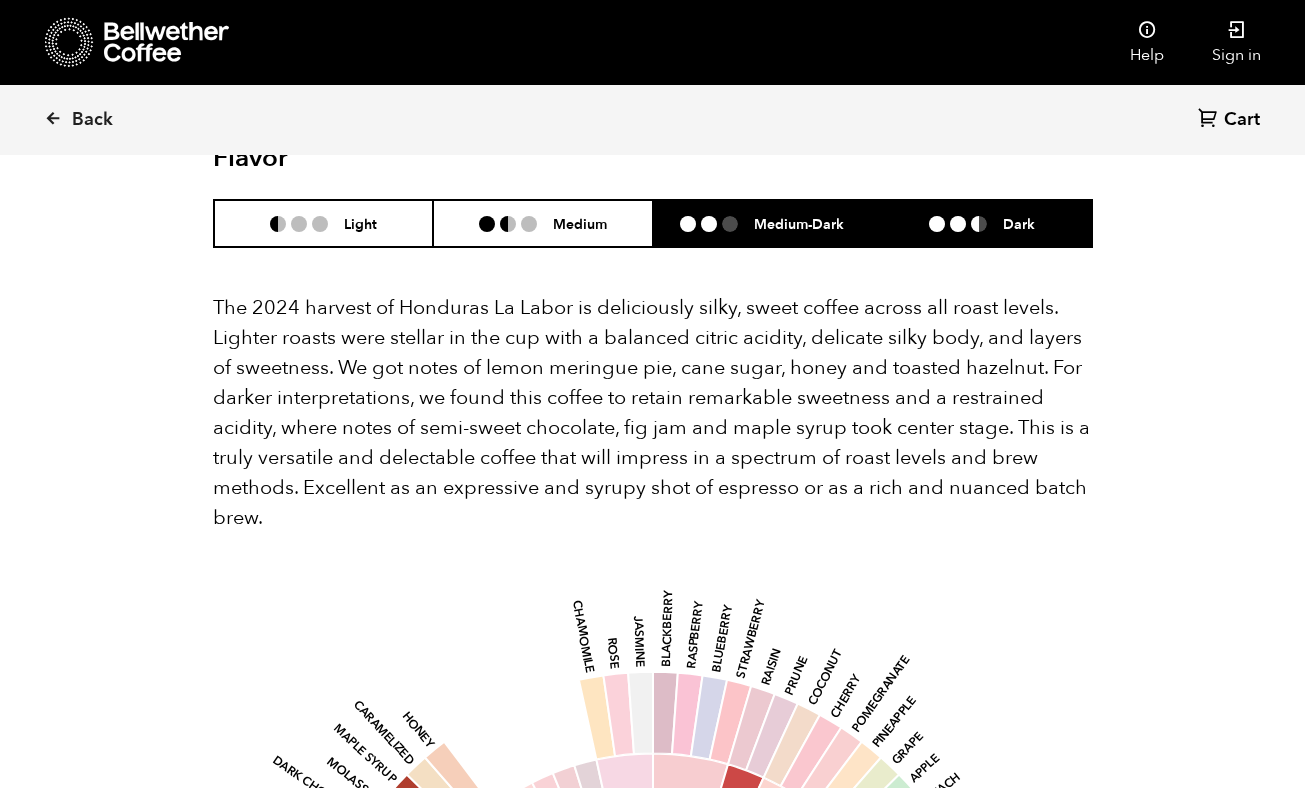 click on "Dark" at bounding box center [982, 223] 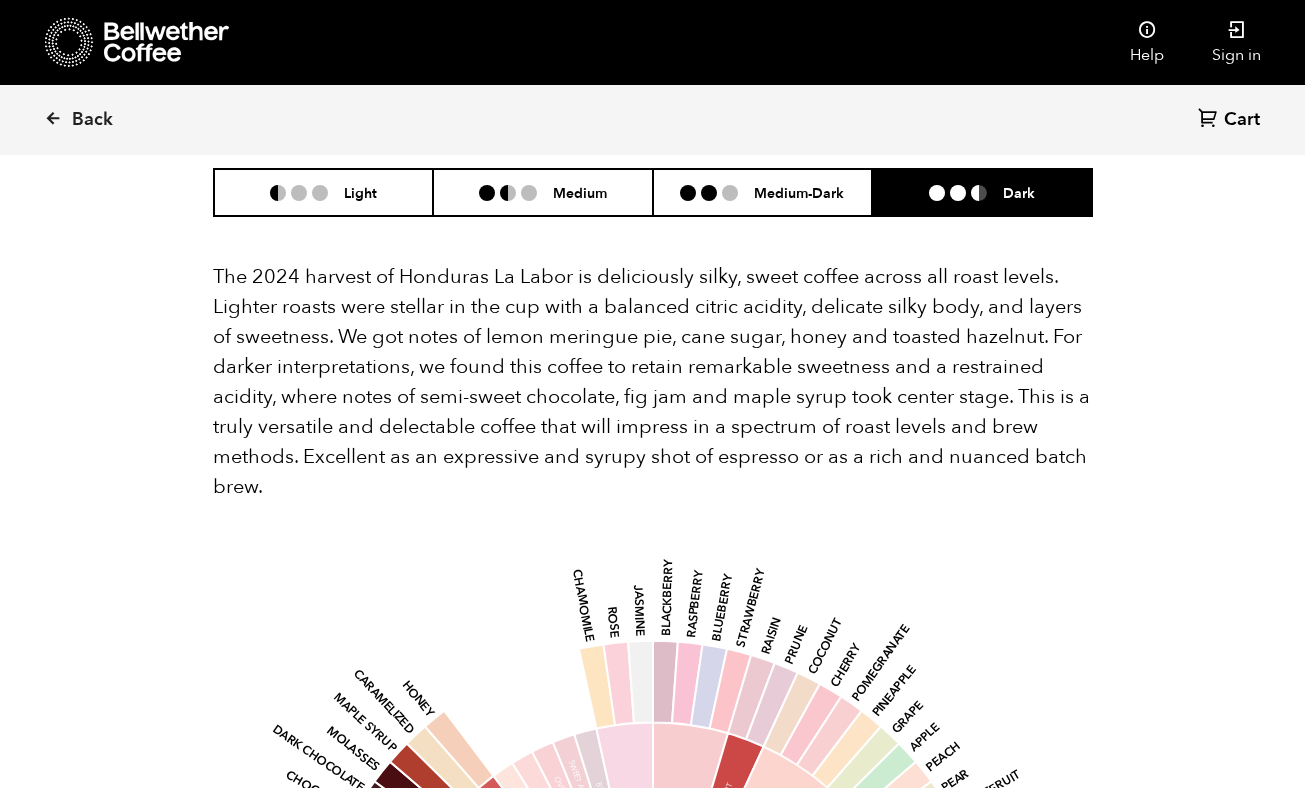 scroll, scrollTop: 2054, scrollLeft: 0, axis: vertical 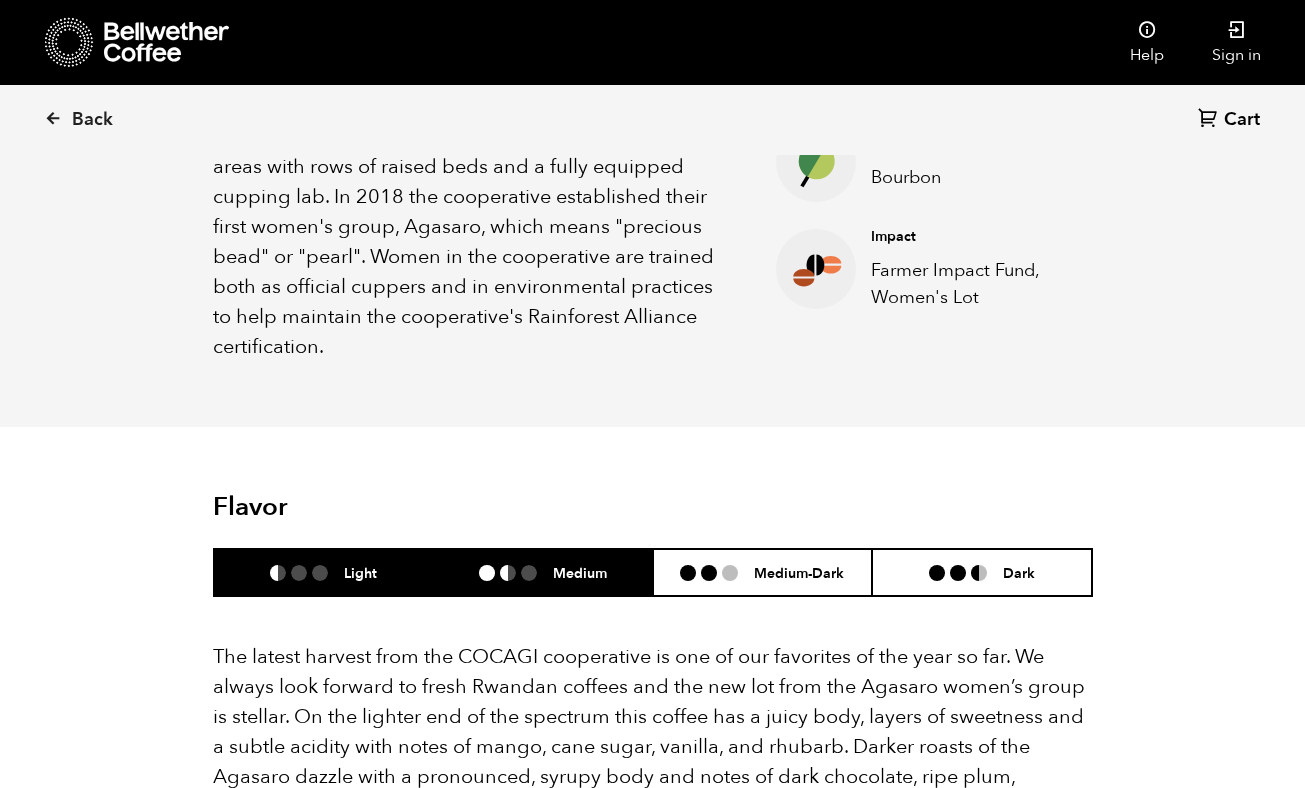 click on "Medium" at bounding box center [580, 572] 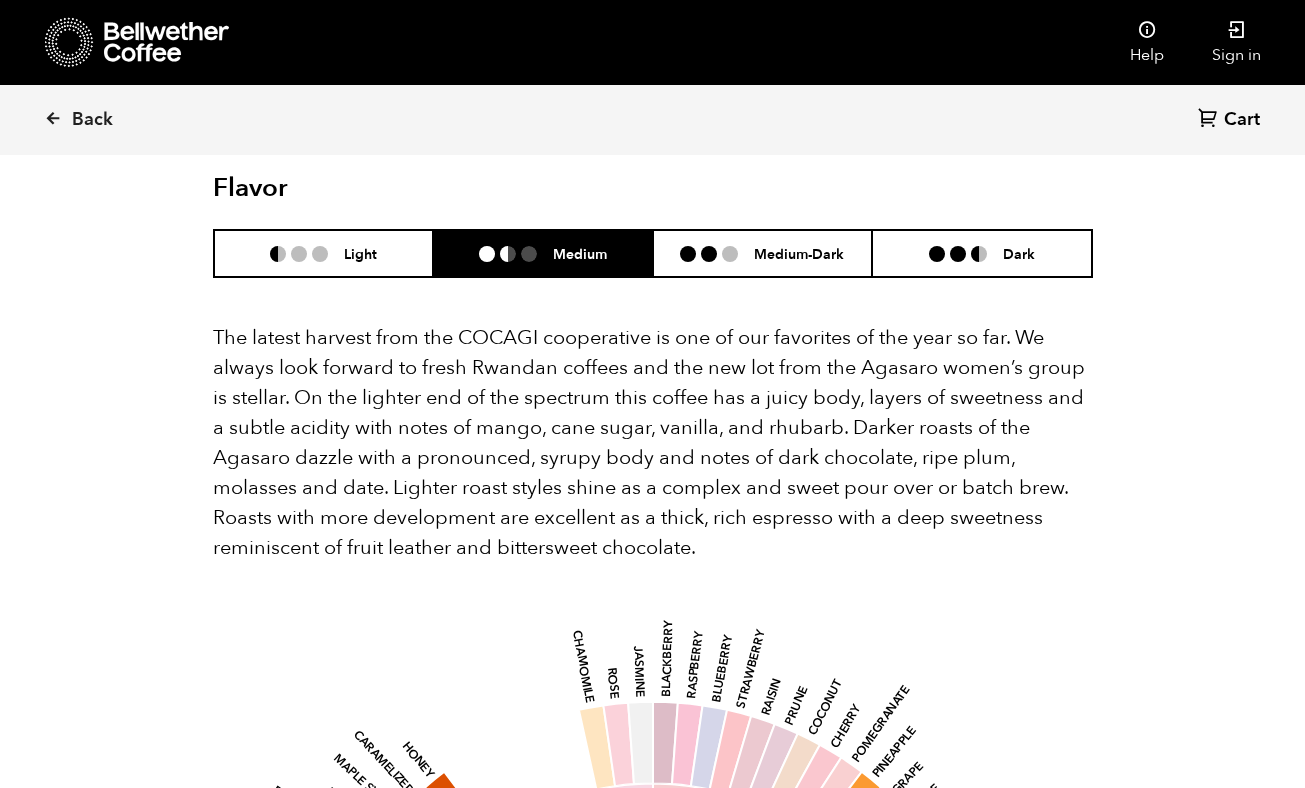 scroll, scrollTop: 1269, scrollLeft: 0, axis: vertical 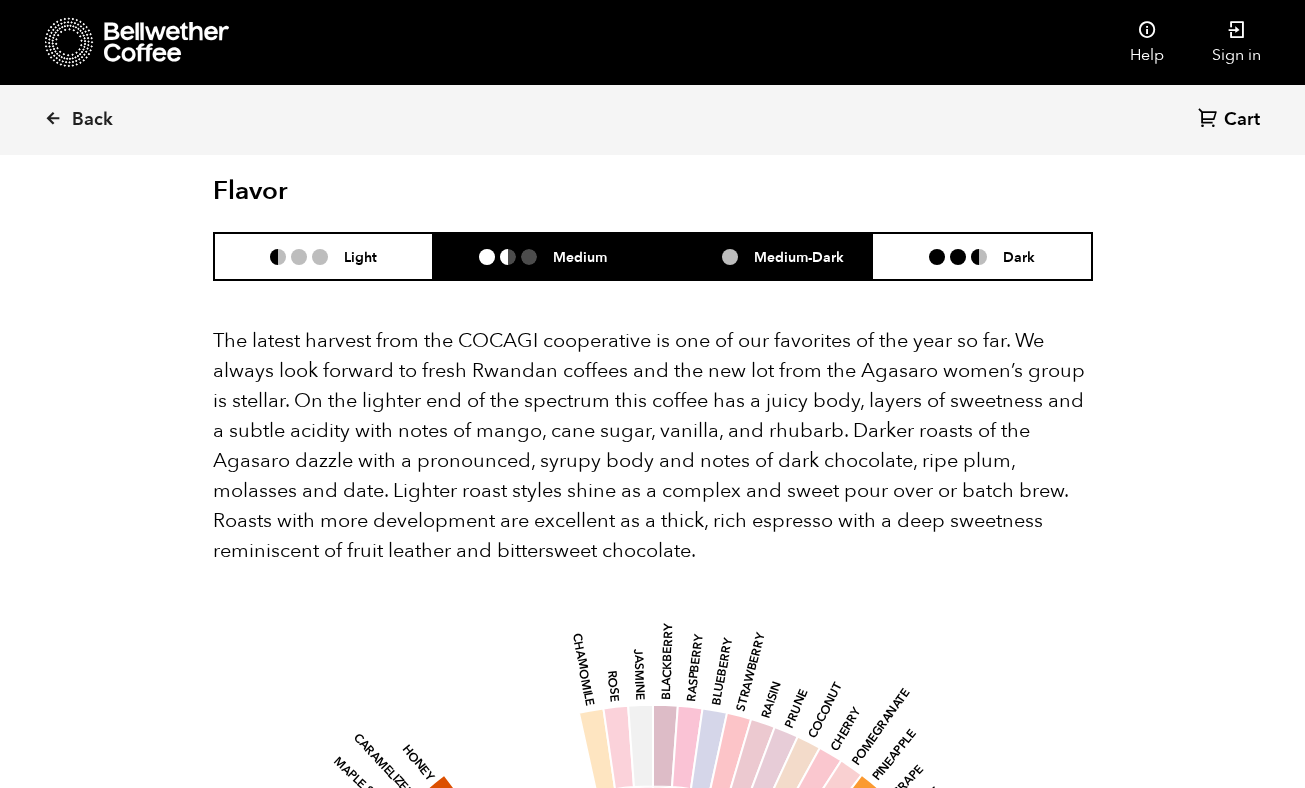 click on "Medium-Dark" at bounding box center (763, 256) 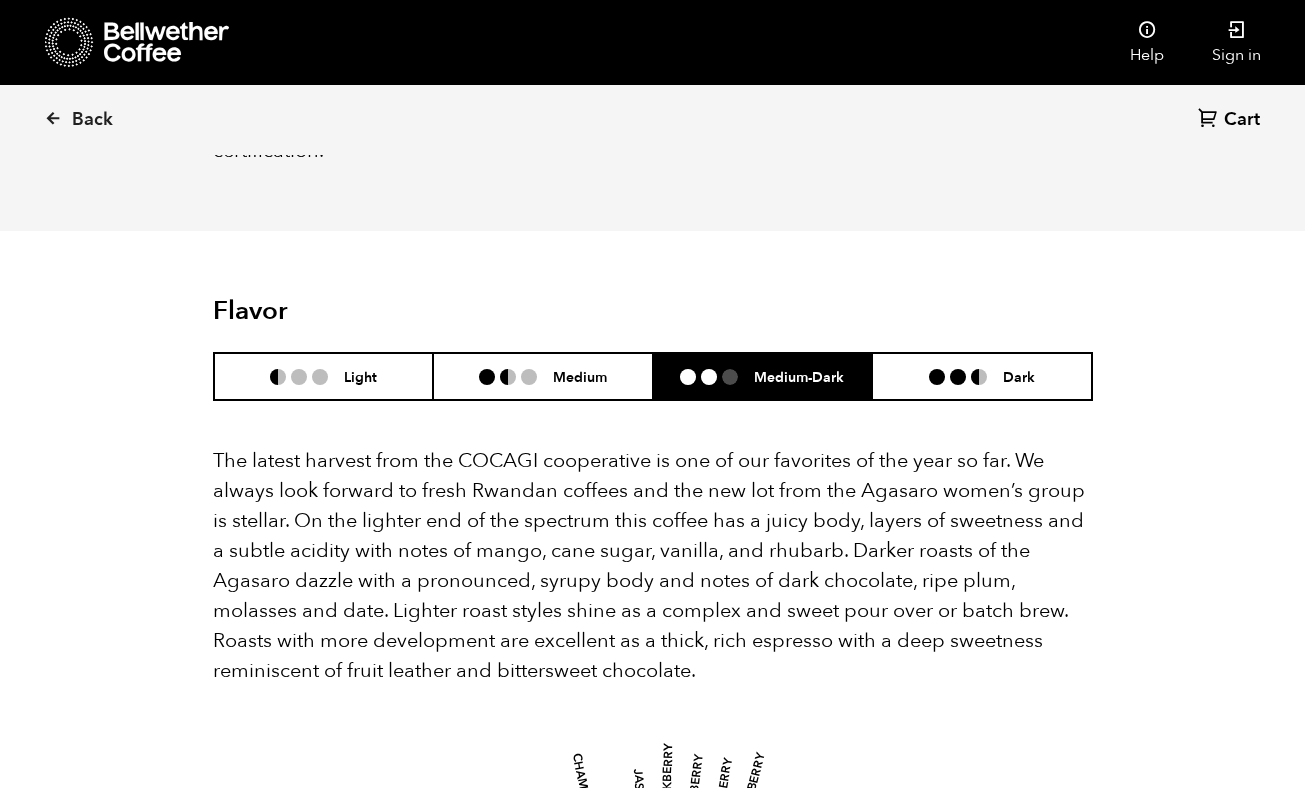 scroll, scrollTop: 1119, scrollLeft: 0, axis: vertical 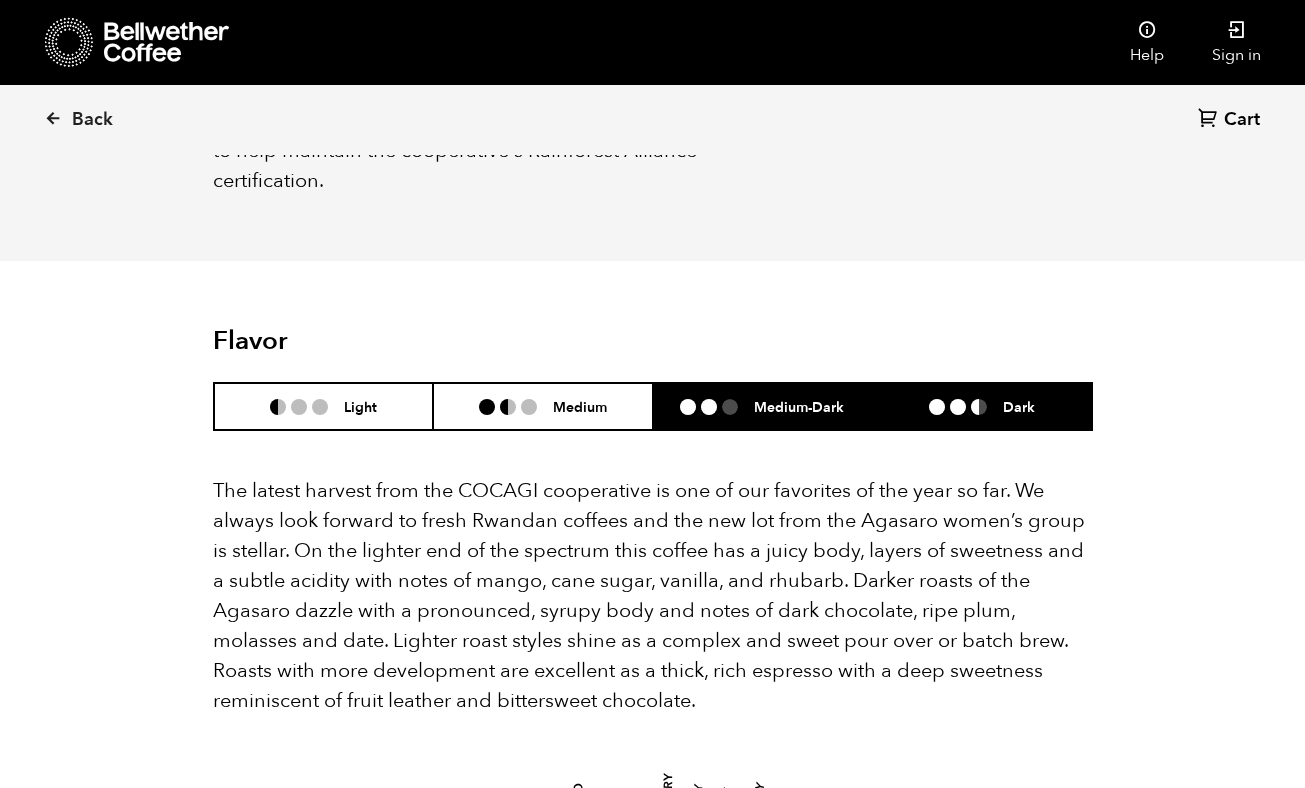 click at bounding box center [966, 407] 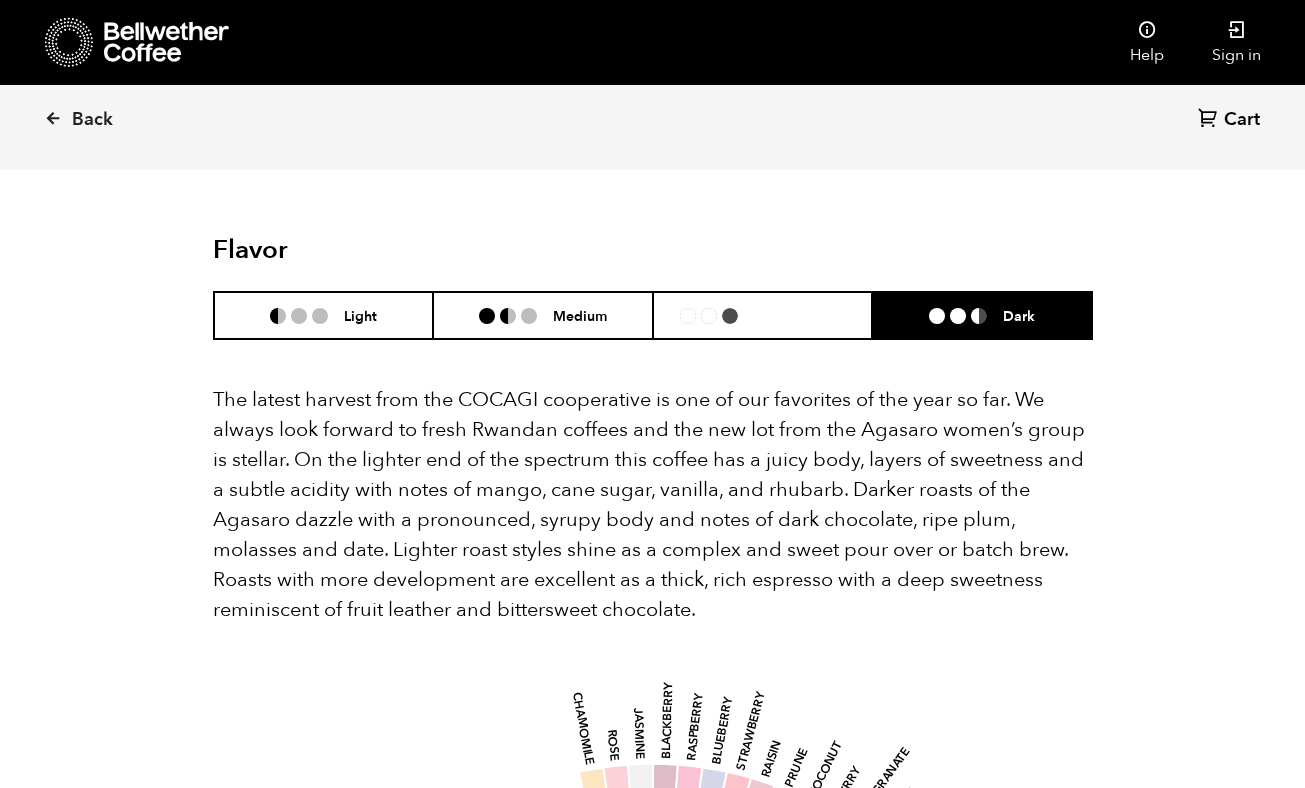 scroll, scrollTop: 1209, scrollLeft: 0, axis: vertical 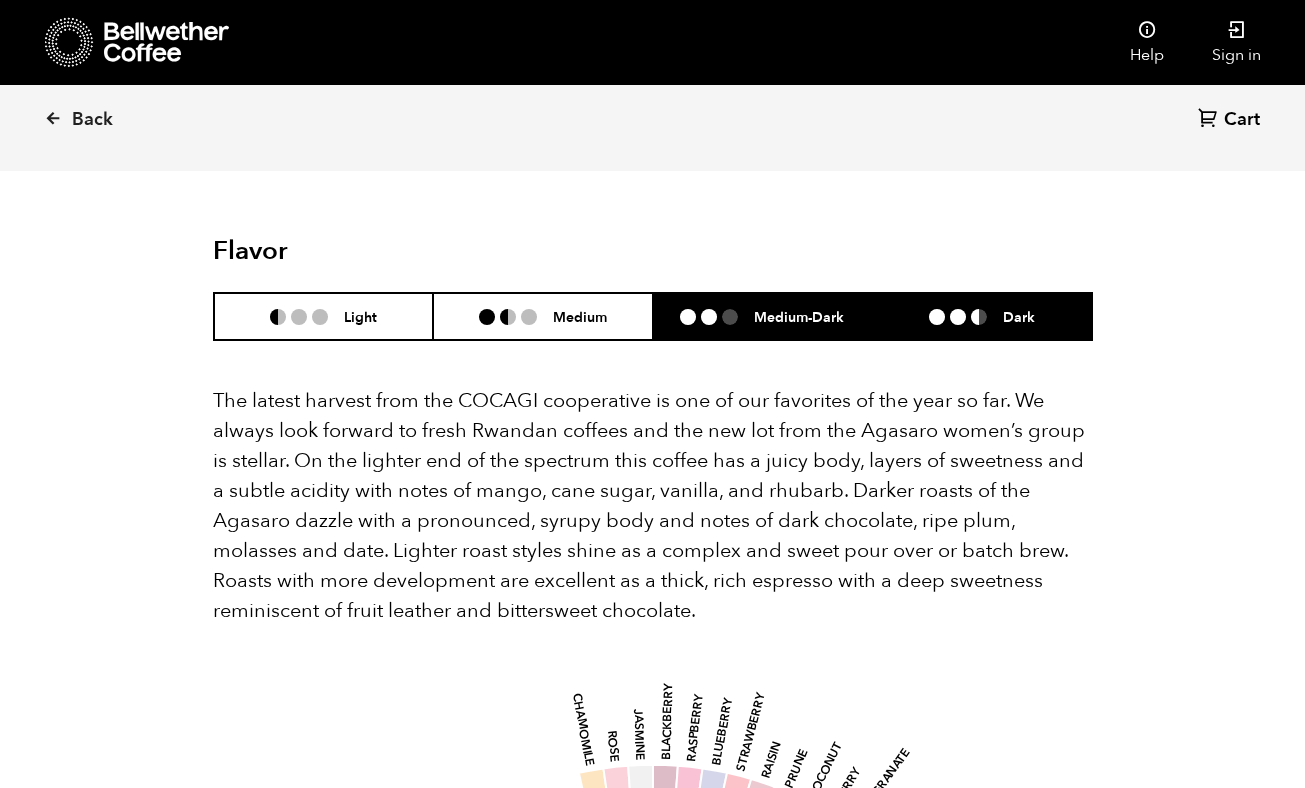click on "Medium-Dark" at bounding box center (763, 316) 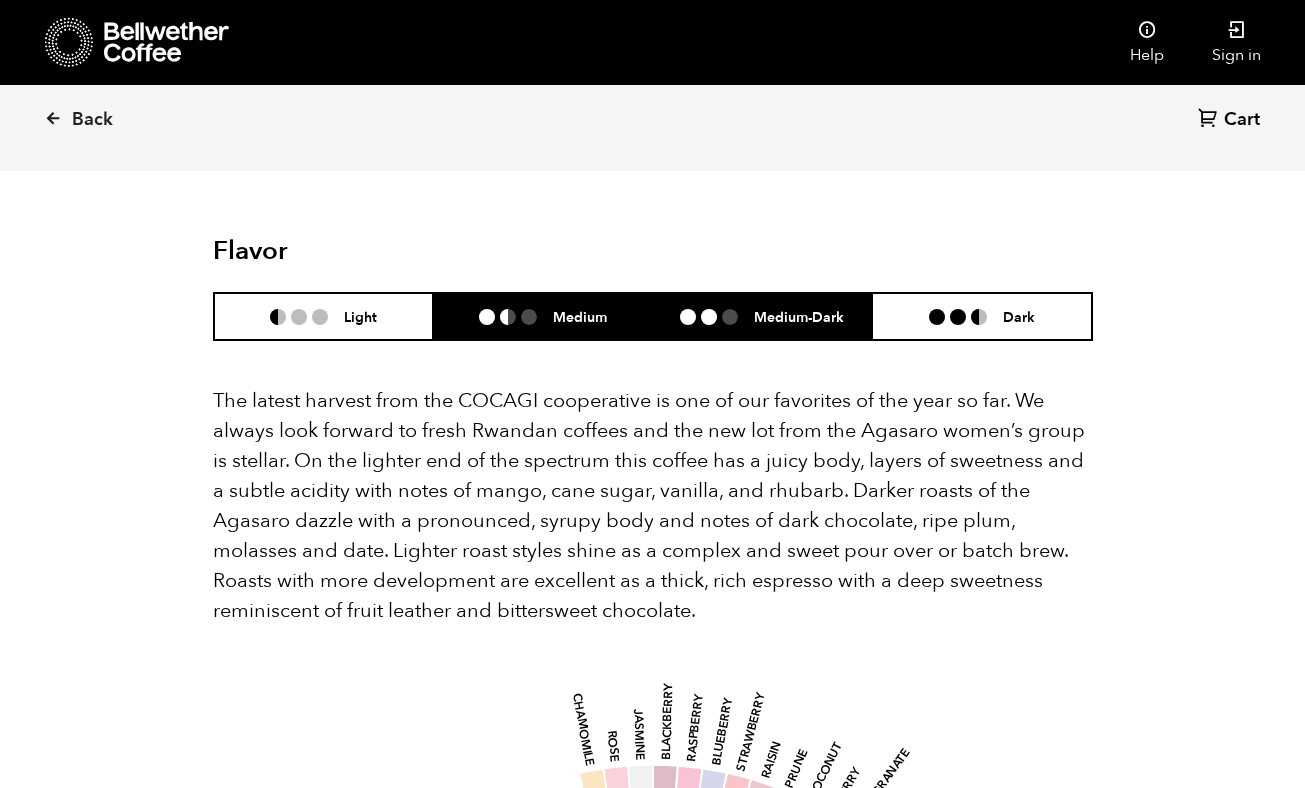 click on "Medium" at bounding box center [543, 316] 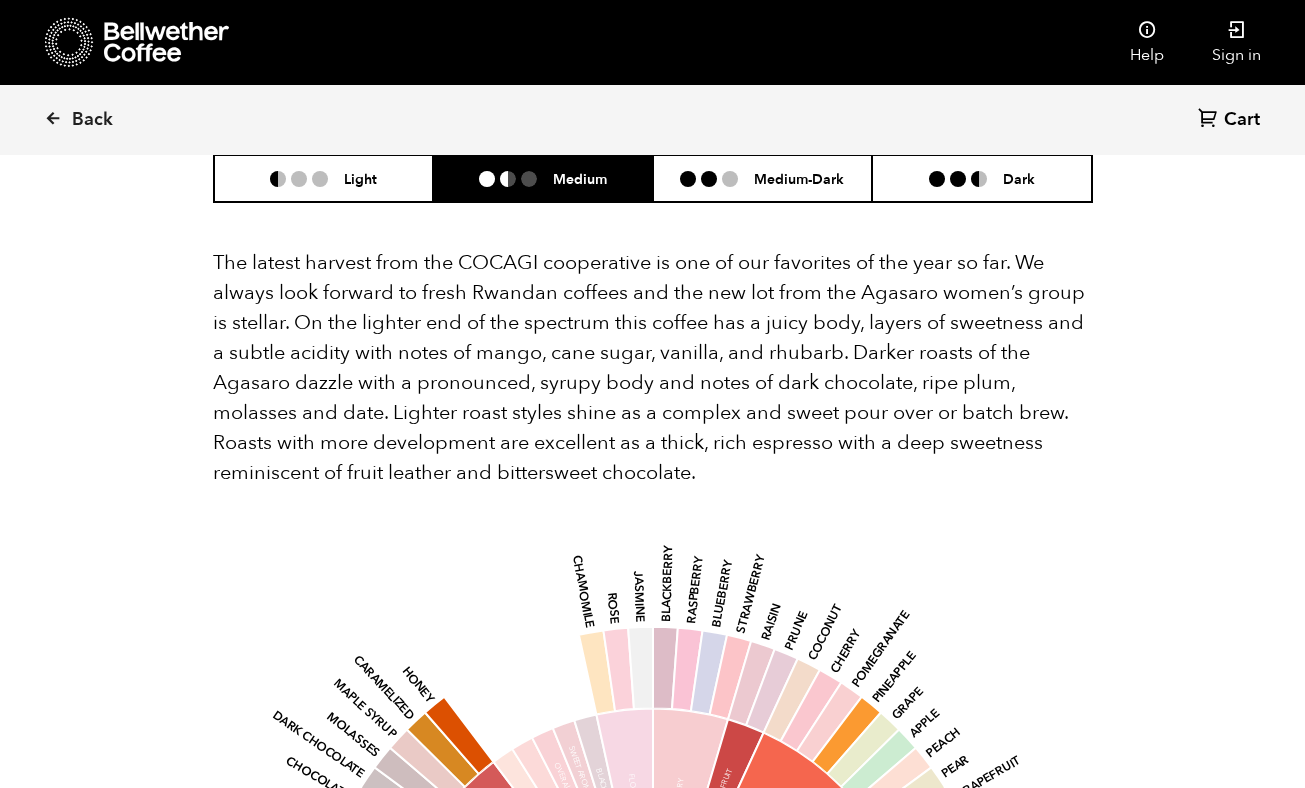 scroll, scrollTop: 1333, scrollLeft: 0, axis: vertical 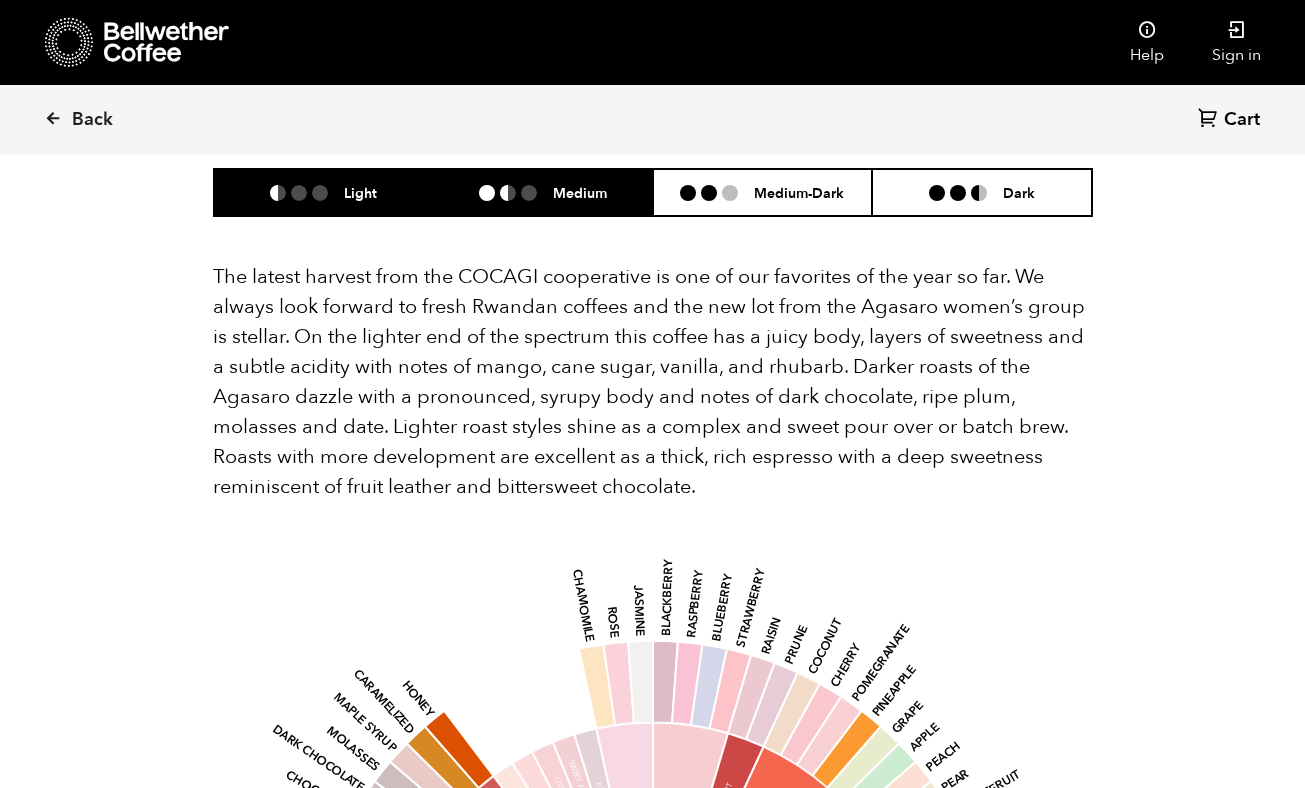 click on "Light" at bounding box center [324, 192] 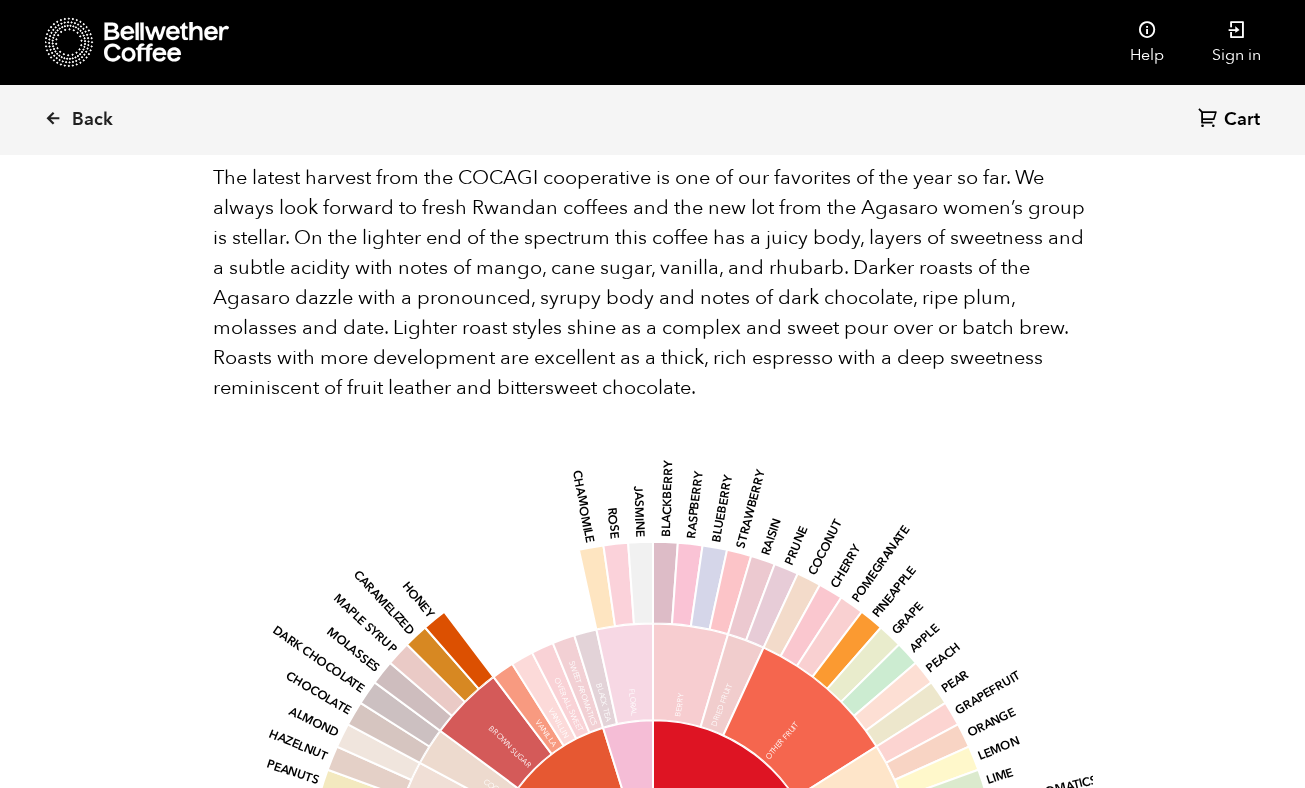 scroll, scrollTop: 1429, scrollLeft: 0, axis: vertical 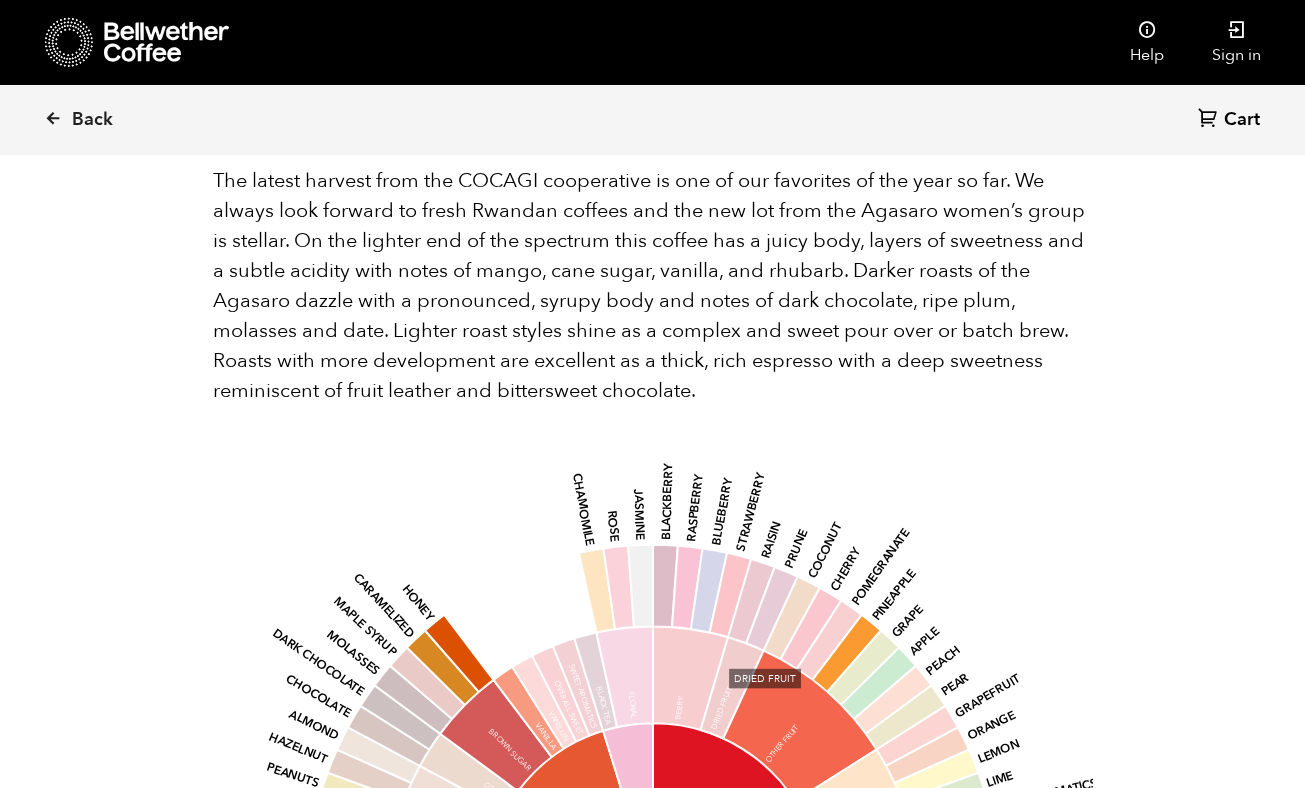 click 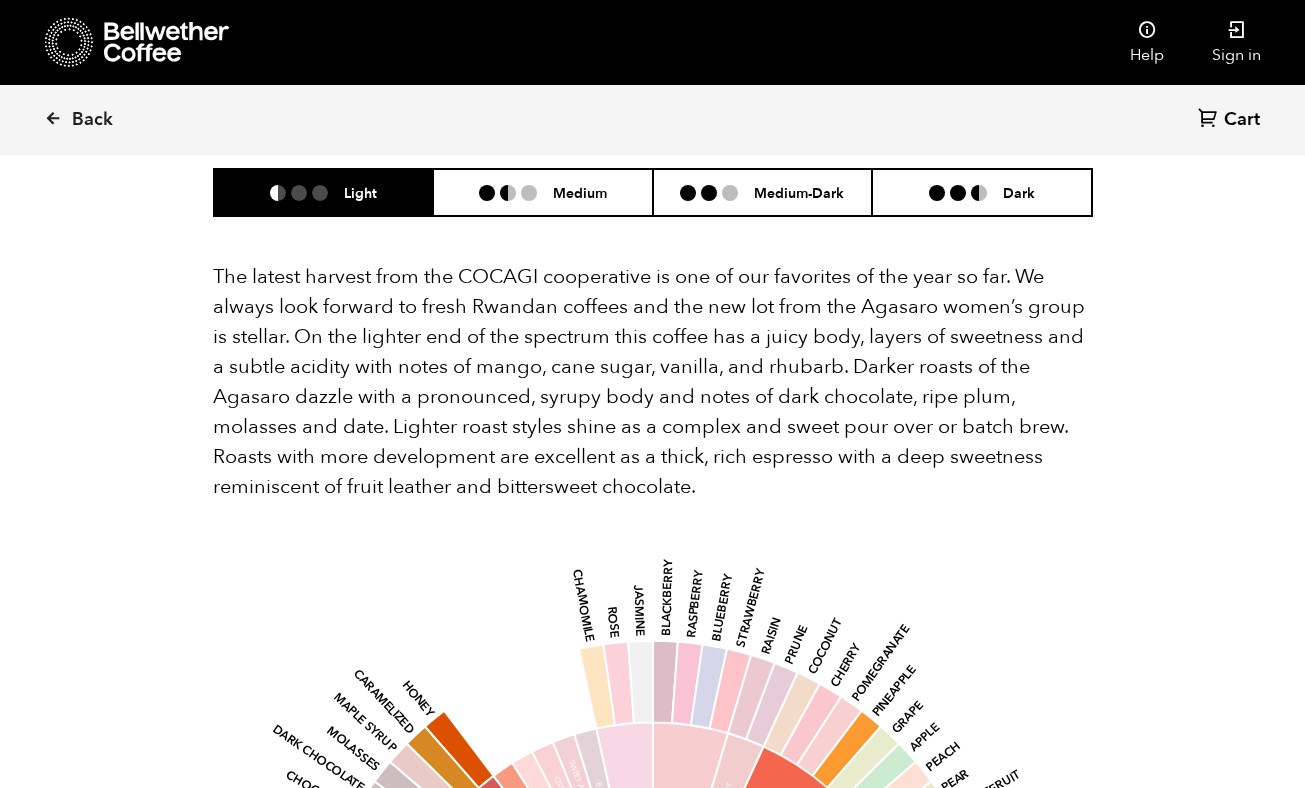 scroll, scrollTop: 1288, scrollLeft: 0, axis: vertical 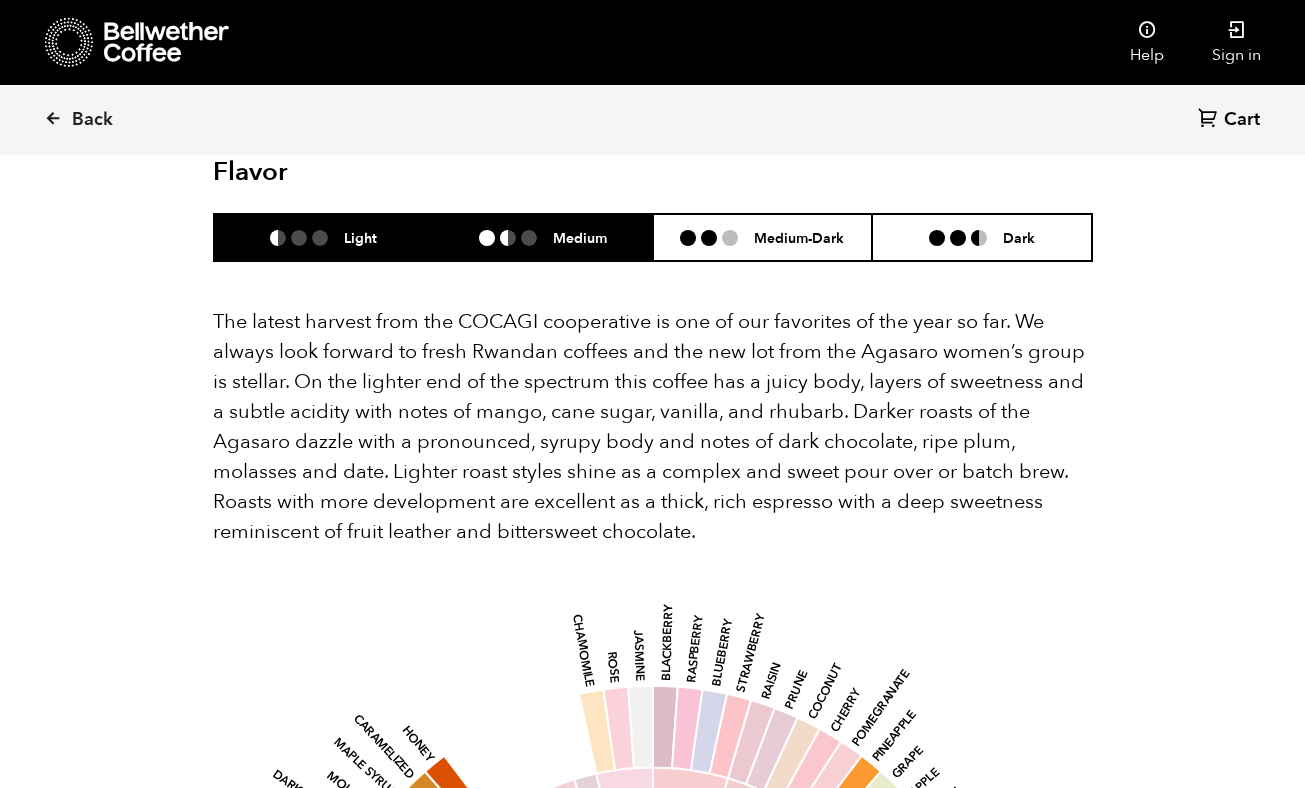 click at bounding box center (516, 238) 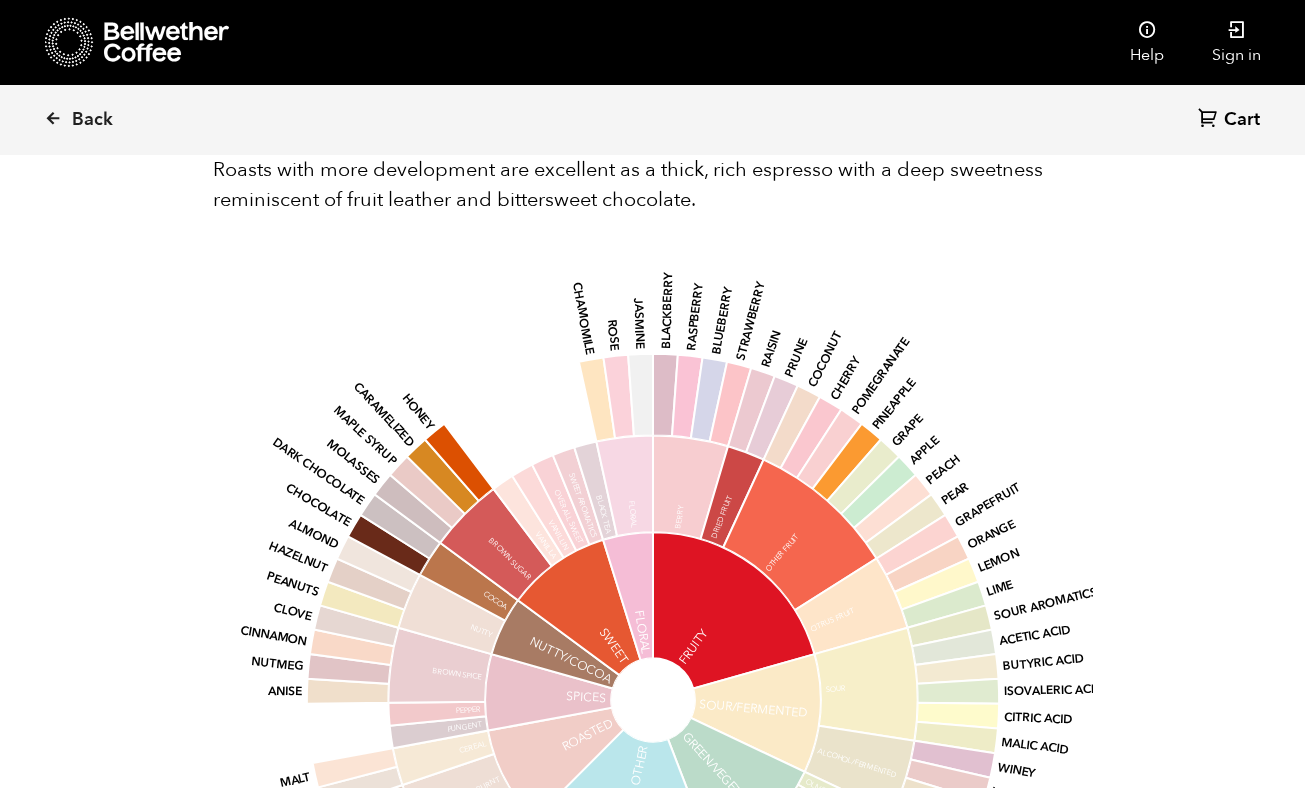 scroll, scrollTop: 1635, scrollLeft: 0, axis: vertical 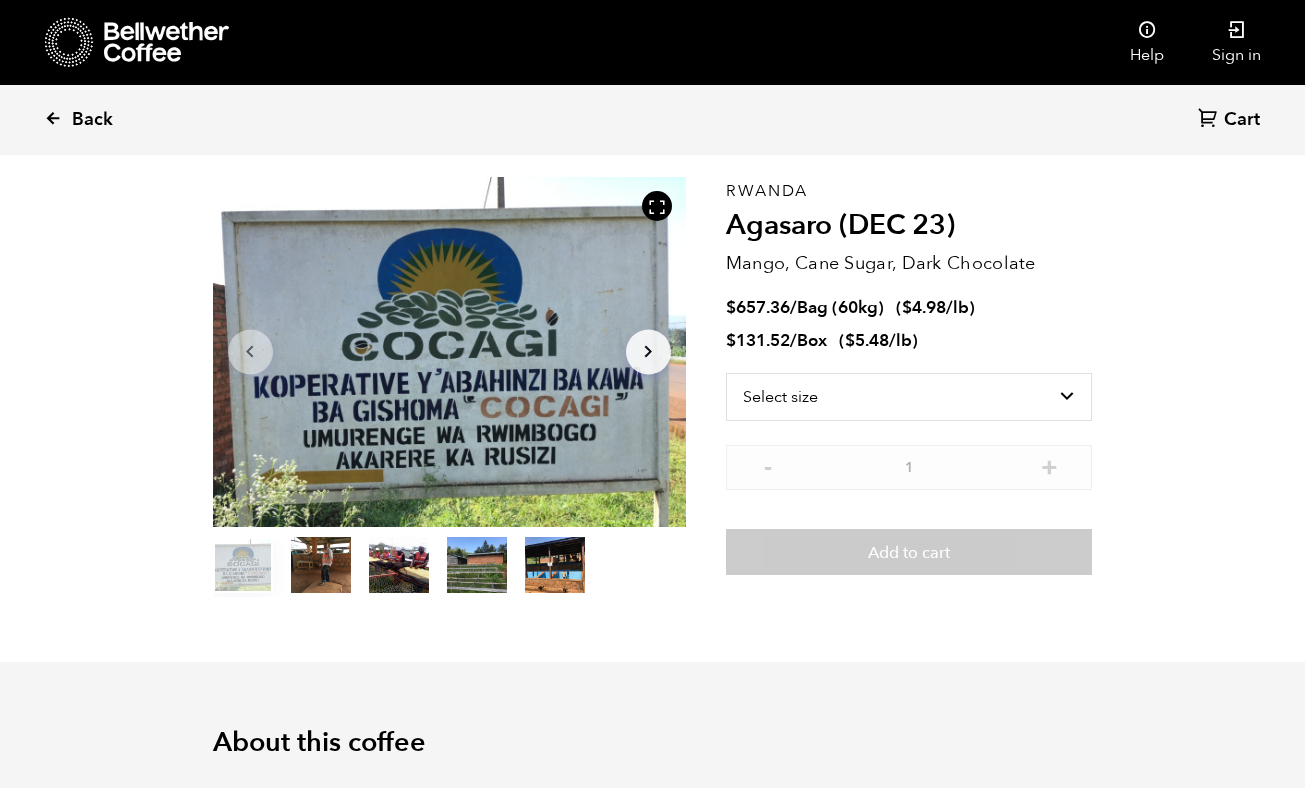 click on "Back" at bounding box center [92, 120] 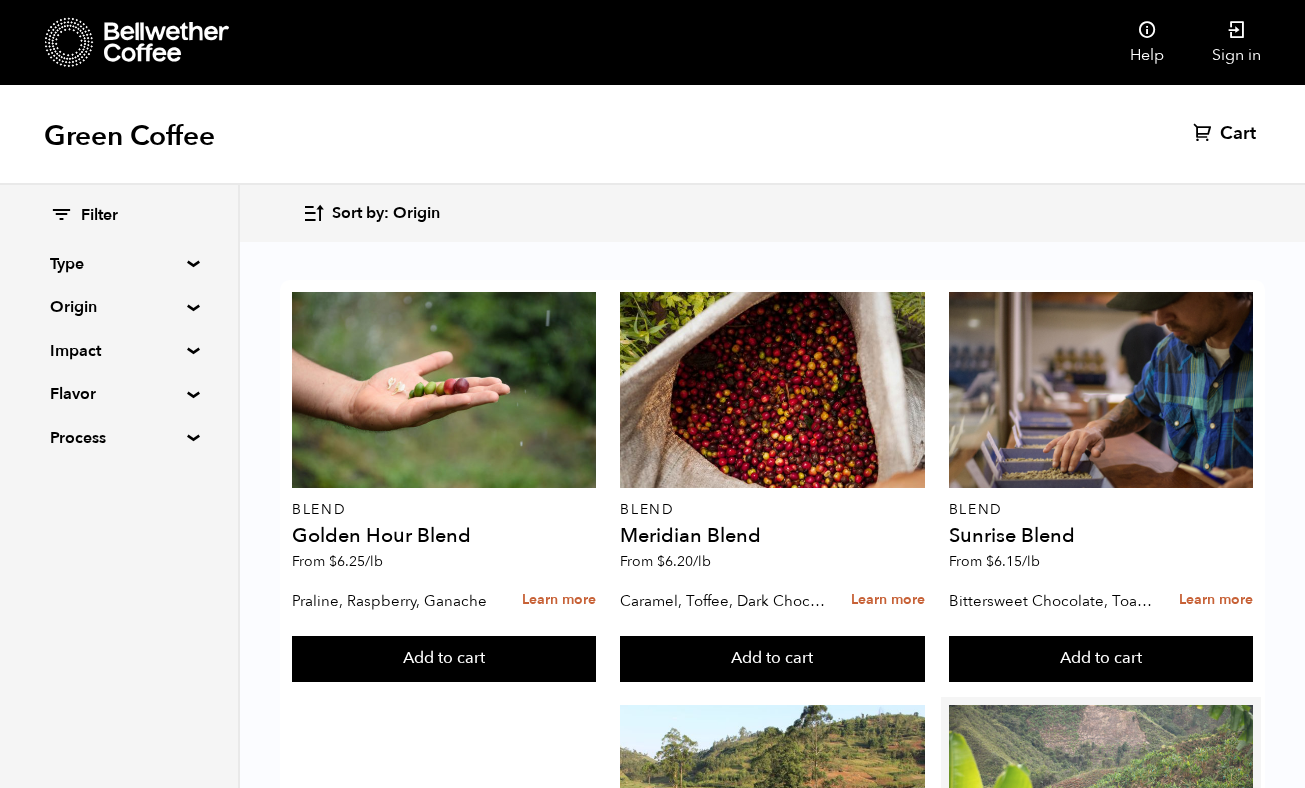 scroll, scrollTop: 475, scrollLeft: 0, axis: vertical 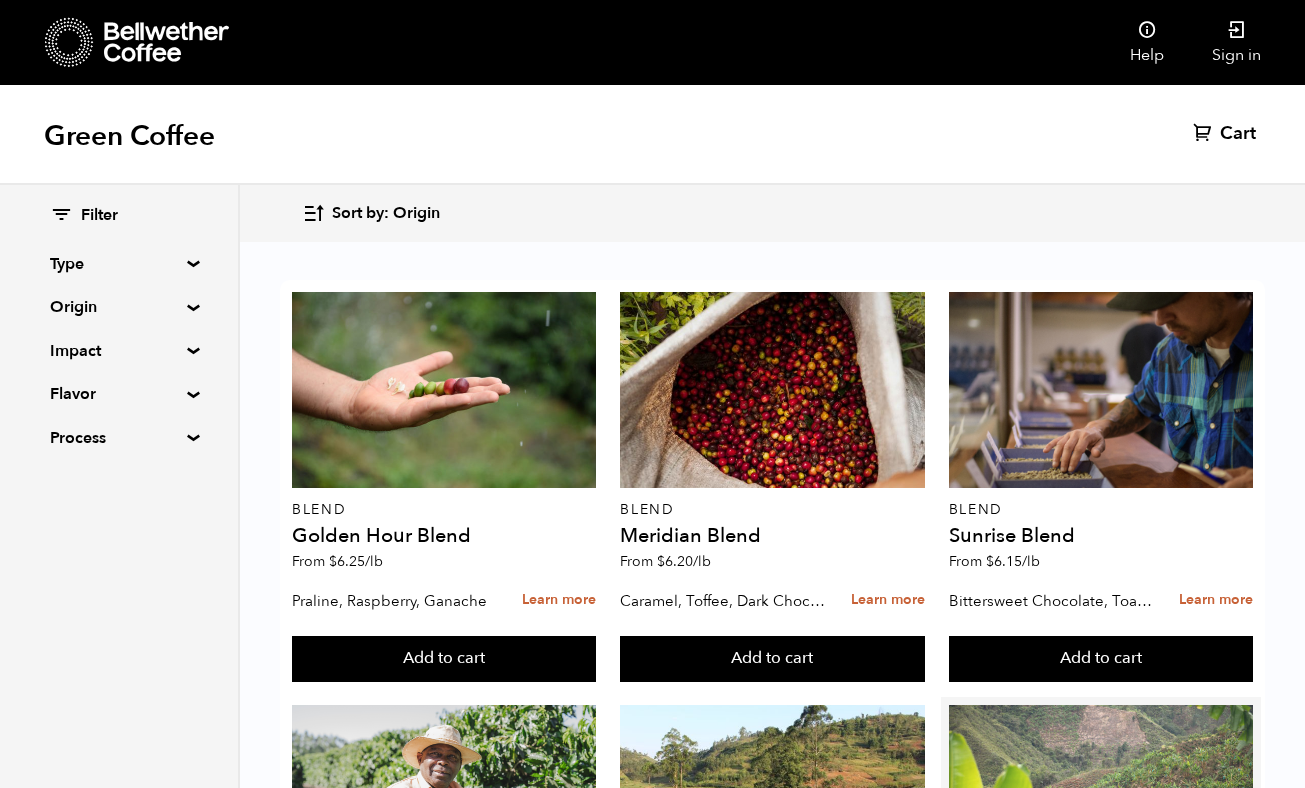 click at bounding box center [1101, 803] 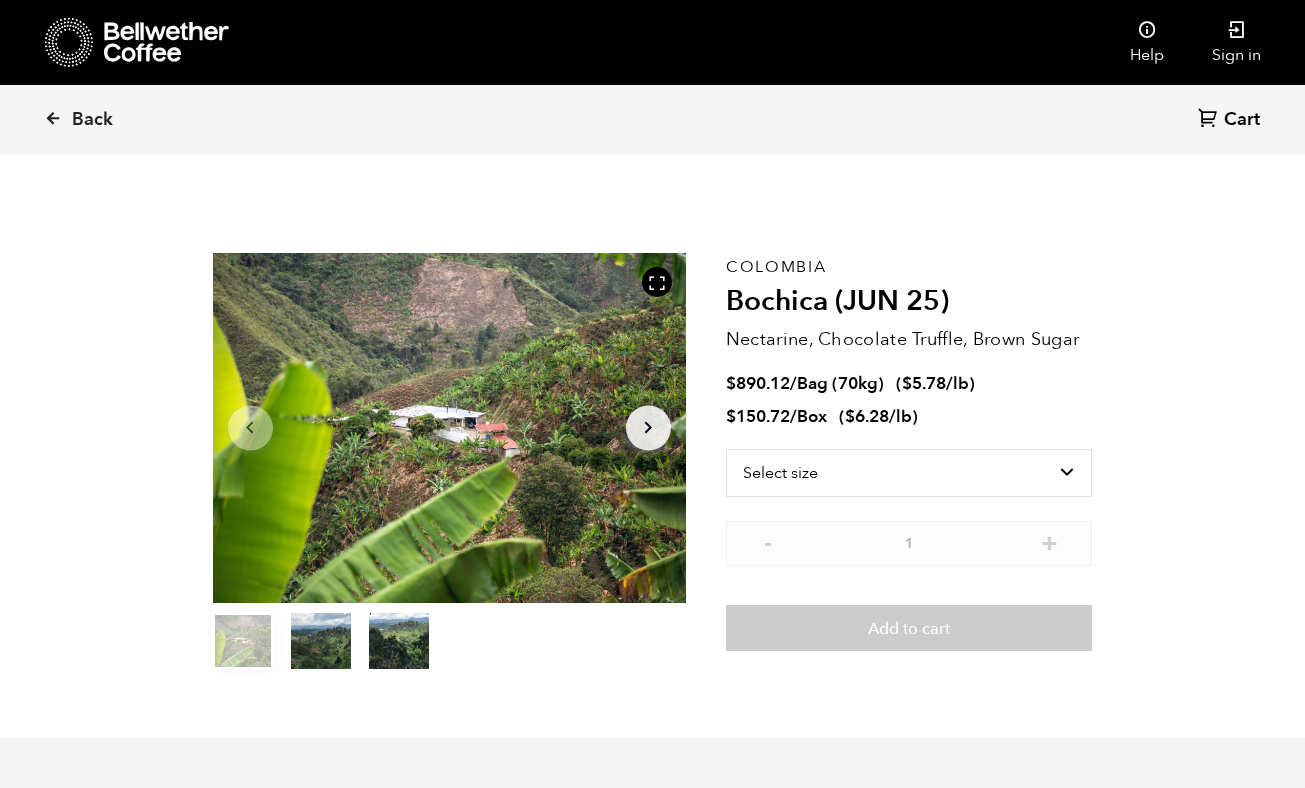 scroll, scrollTop: 0, scrollLeft: 0, axis: both 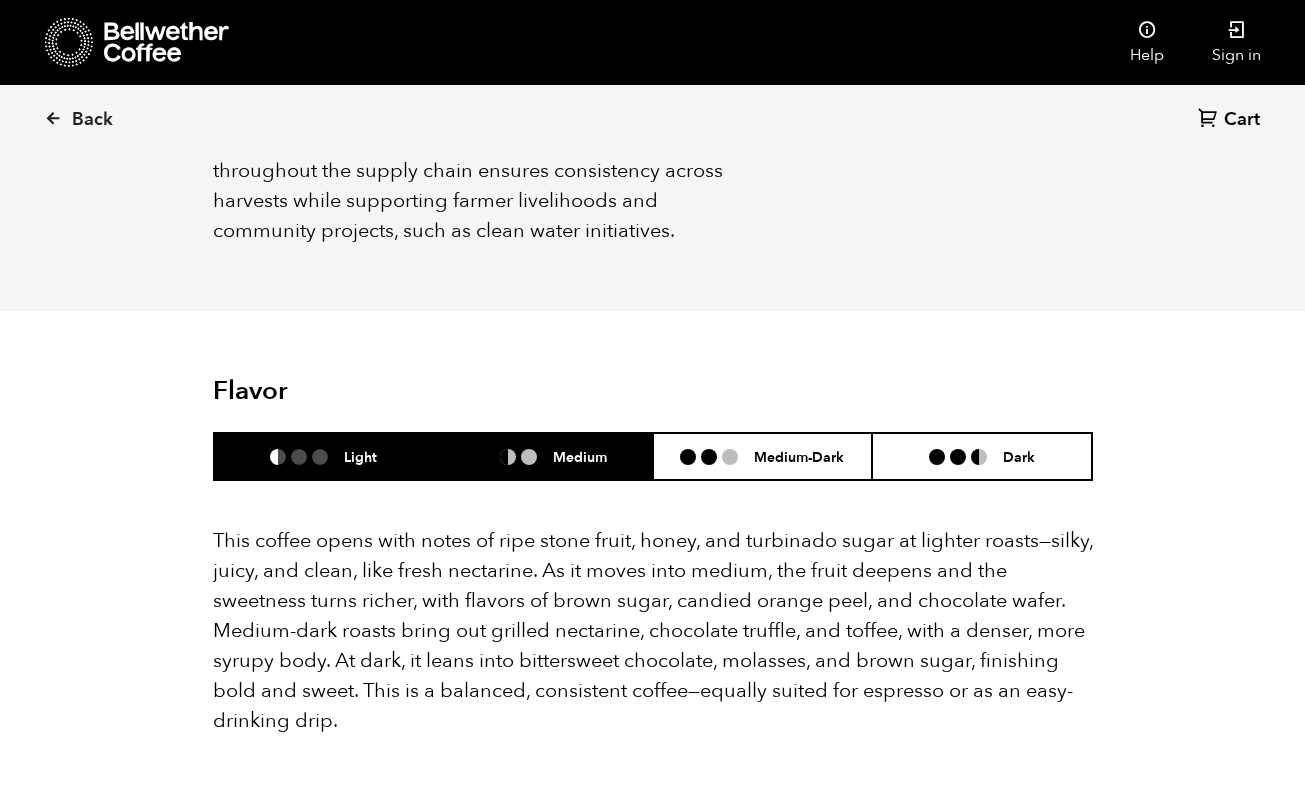 click at bounding box center (529, 457) 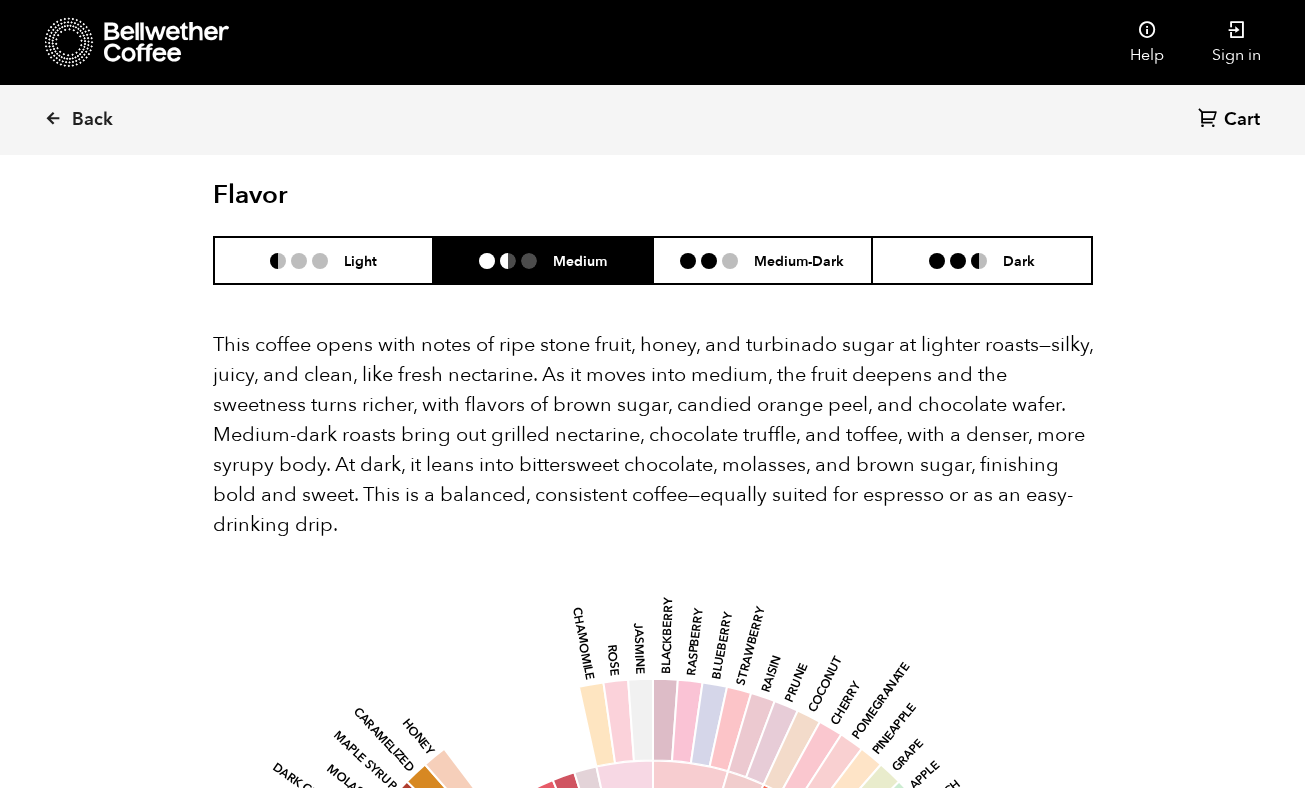 scroll, scrollTop: 1043, scrollLeft: 0, axis: vertical 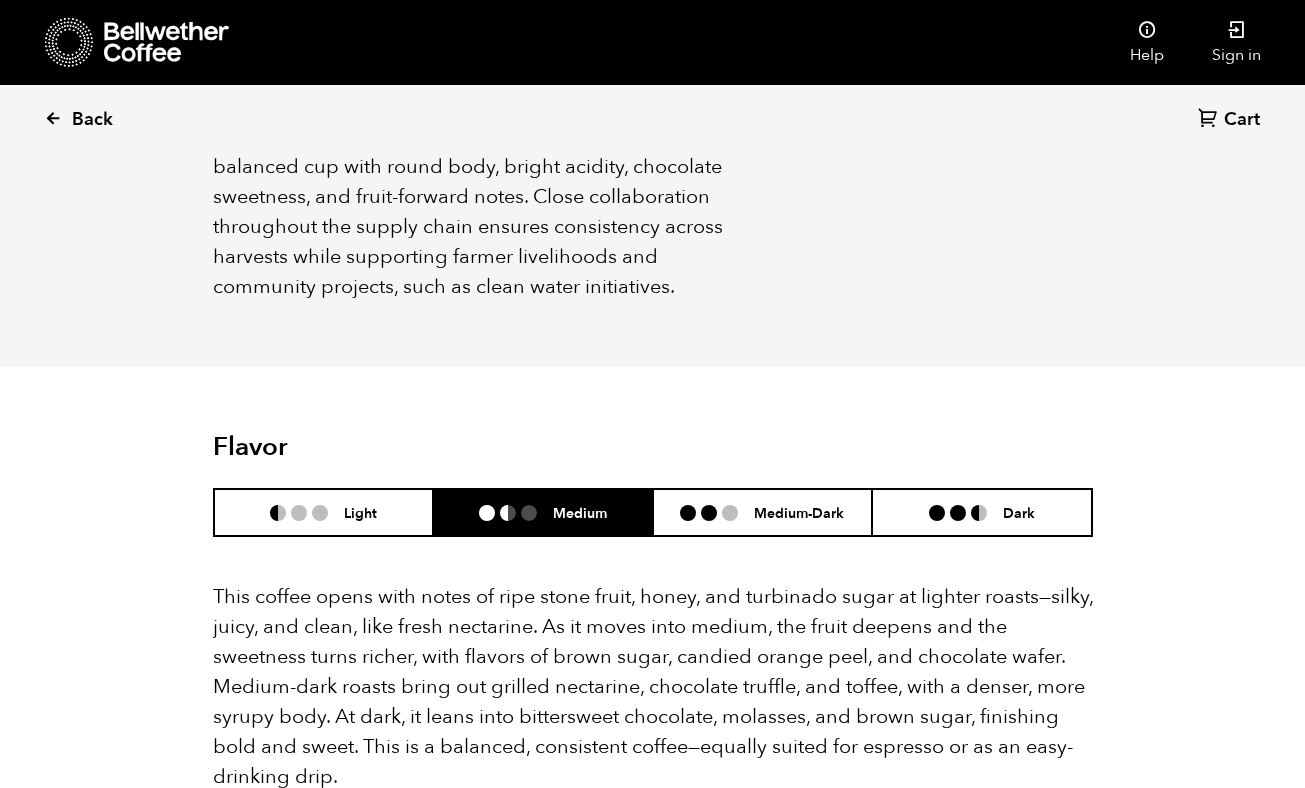 click on "Back" at bounding box center [106, 120] 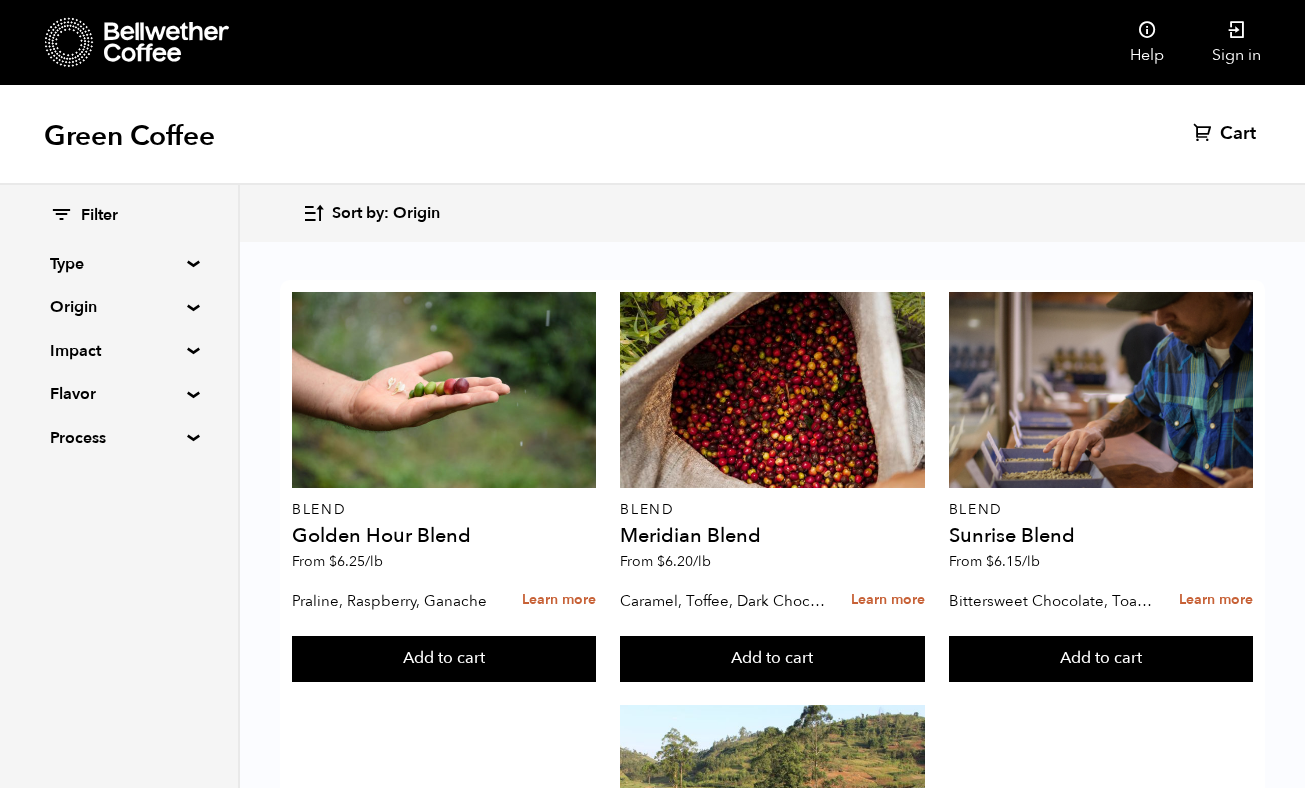 scroll, scrollTop: 661, scrollLeft: 0, axis: vertical 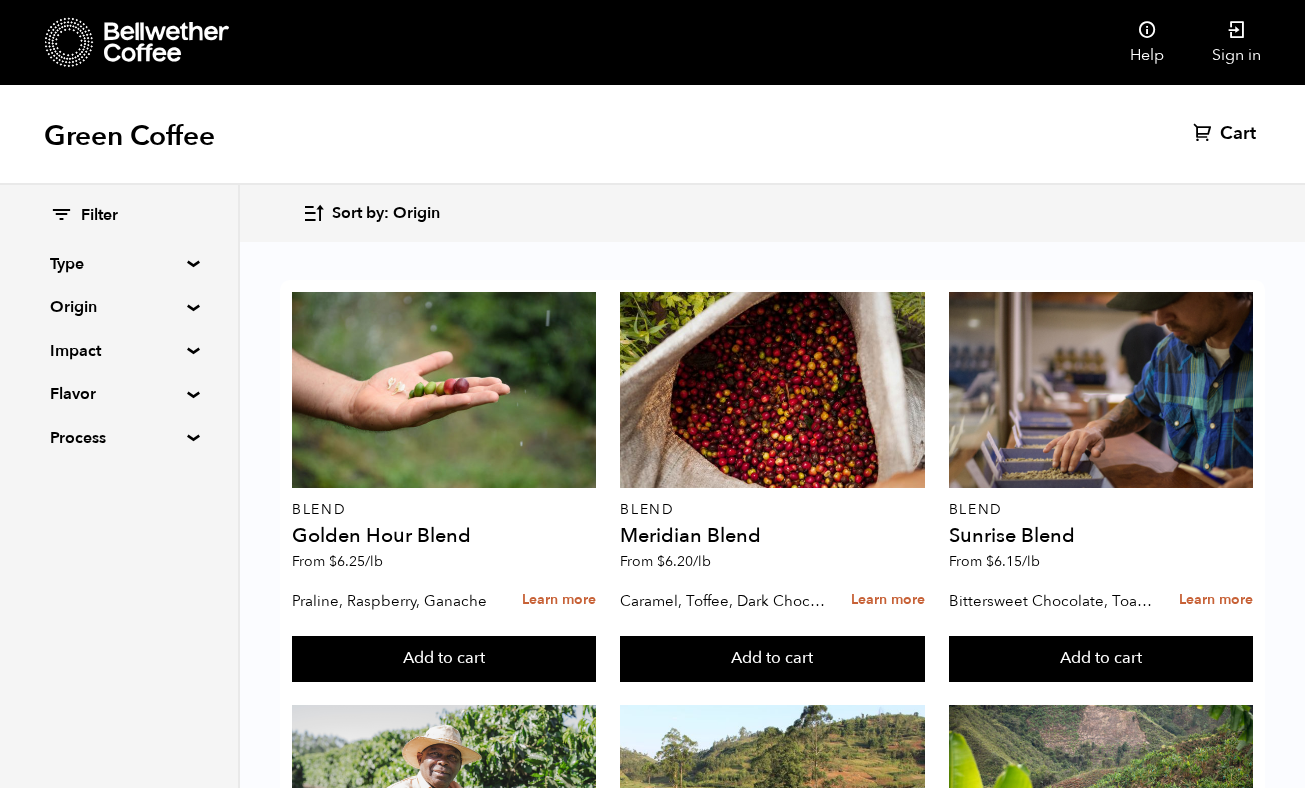 click on "Low stock" at bounding box center [1101, 1217] 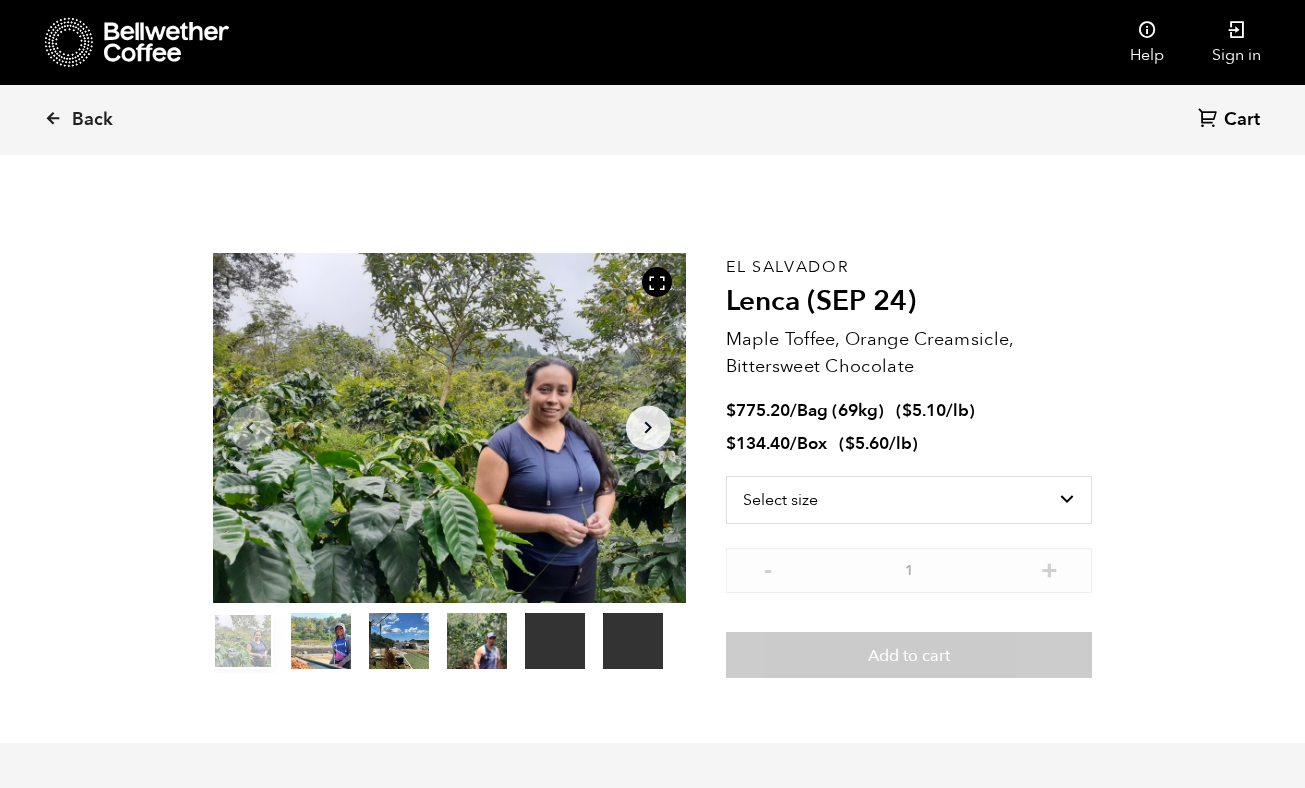 scroll, scrollTop: 0, scrollLeft: 0, axis: both 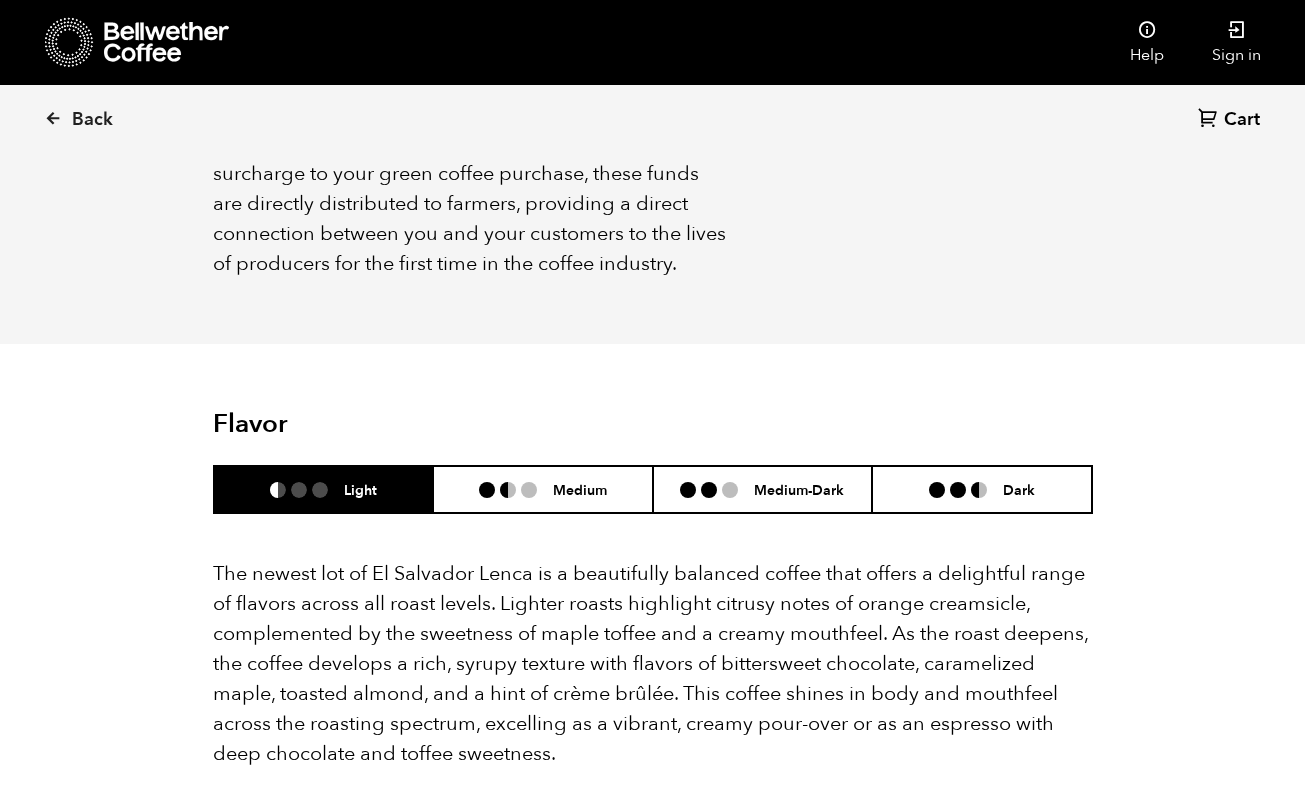 click on "Flavor         Light       Medium       Medium-Dark       Dark" at bounding box center (653, 461) 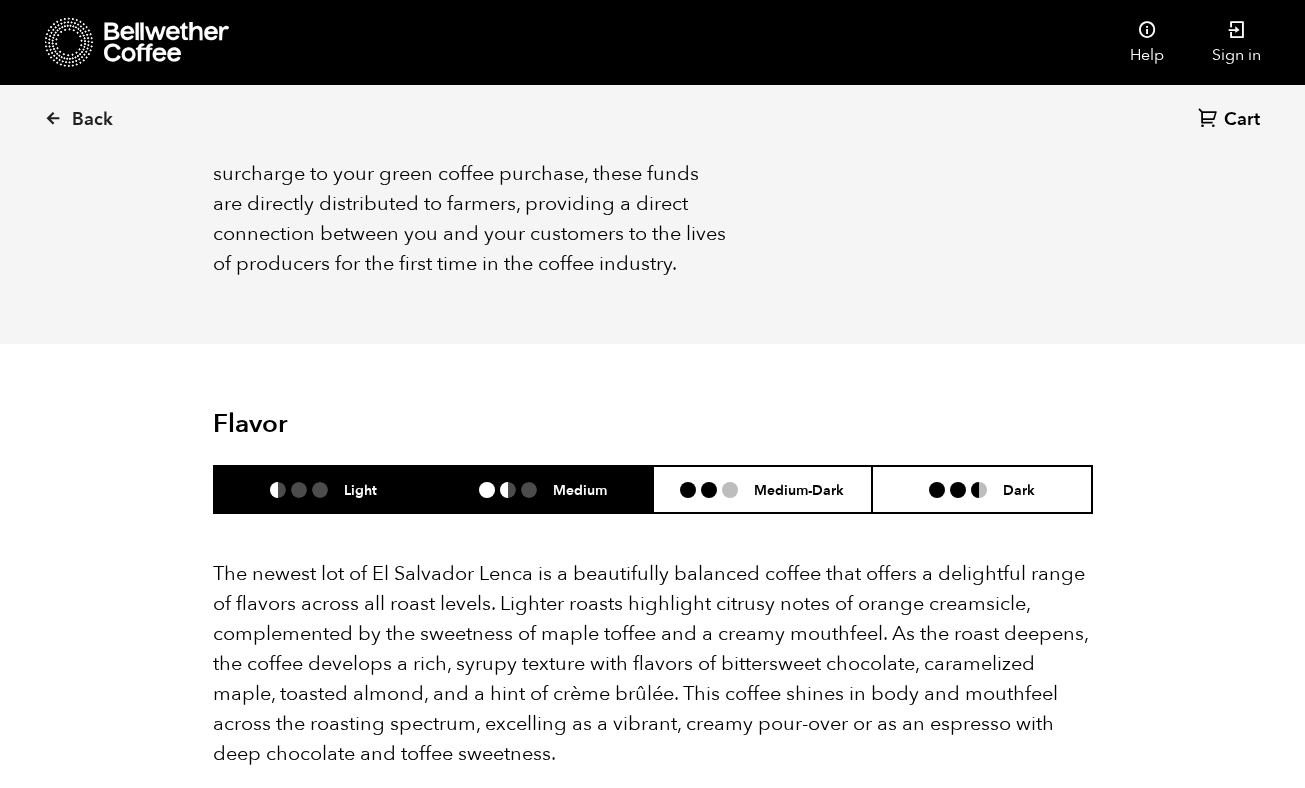 click on "Medium" at bounding box center [543, 489] 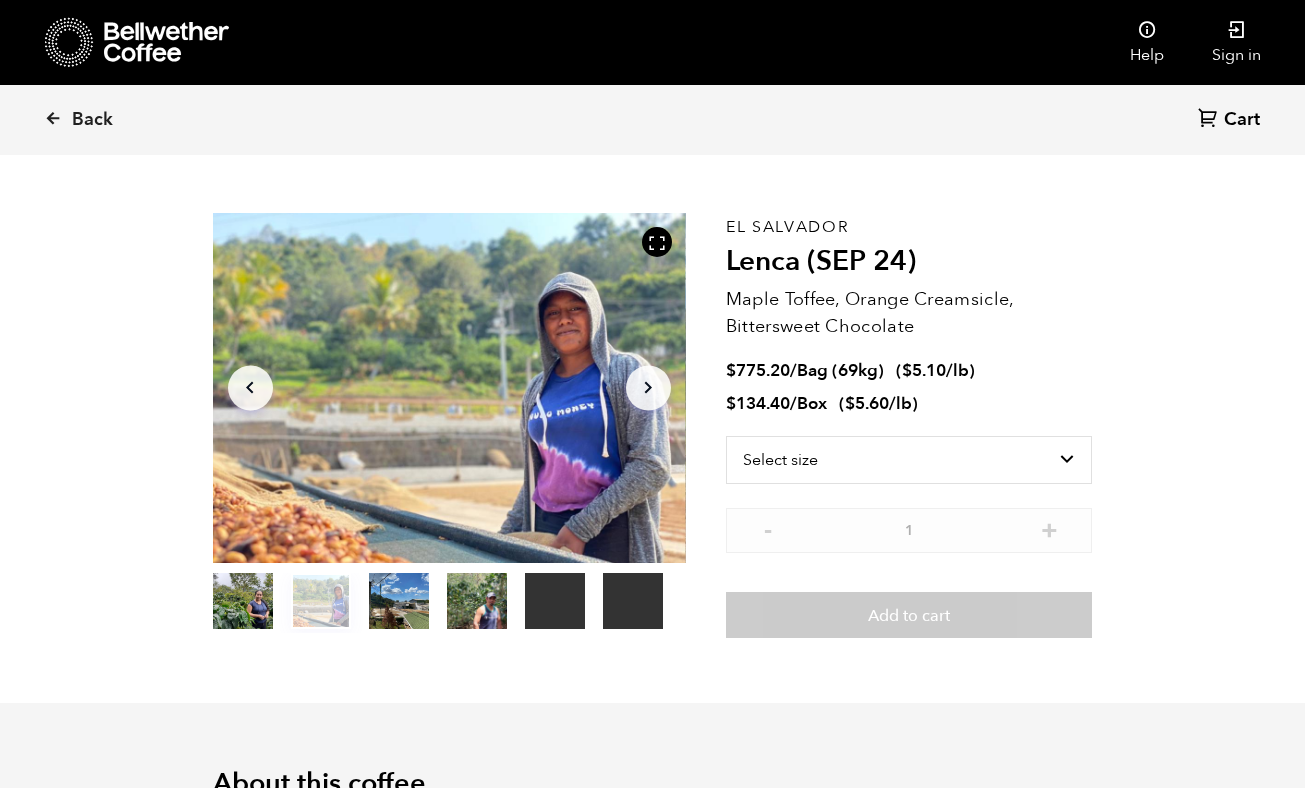 scroll, scrollTop: 45, scrollLeft: 0, axis: vertical 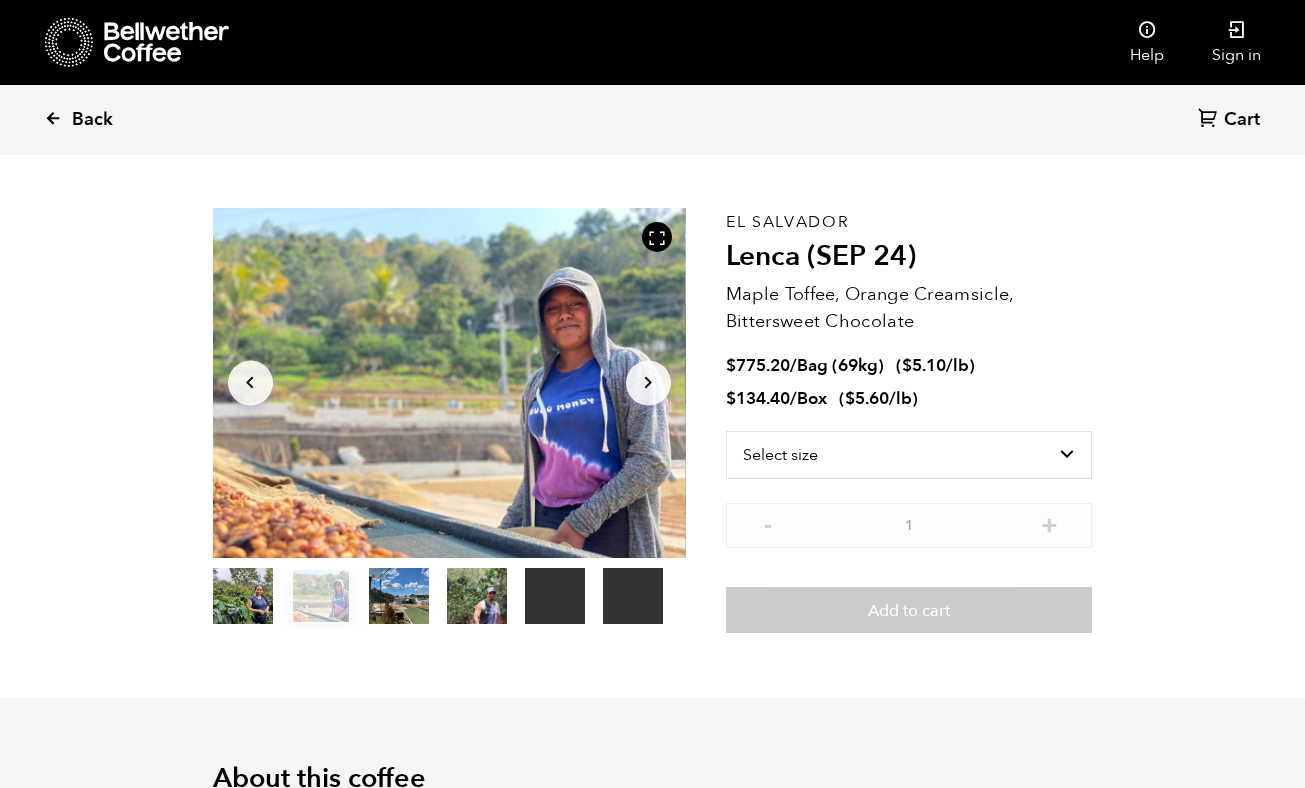 click at bounding box center (53, 118) 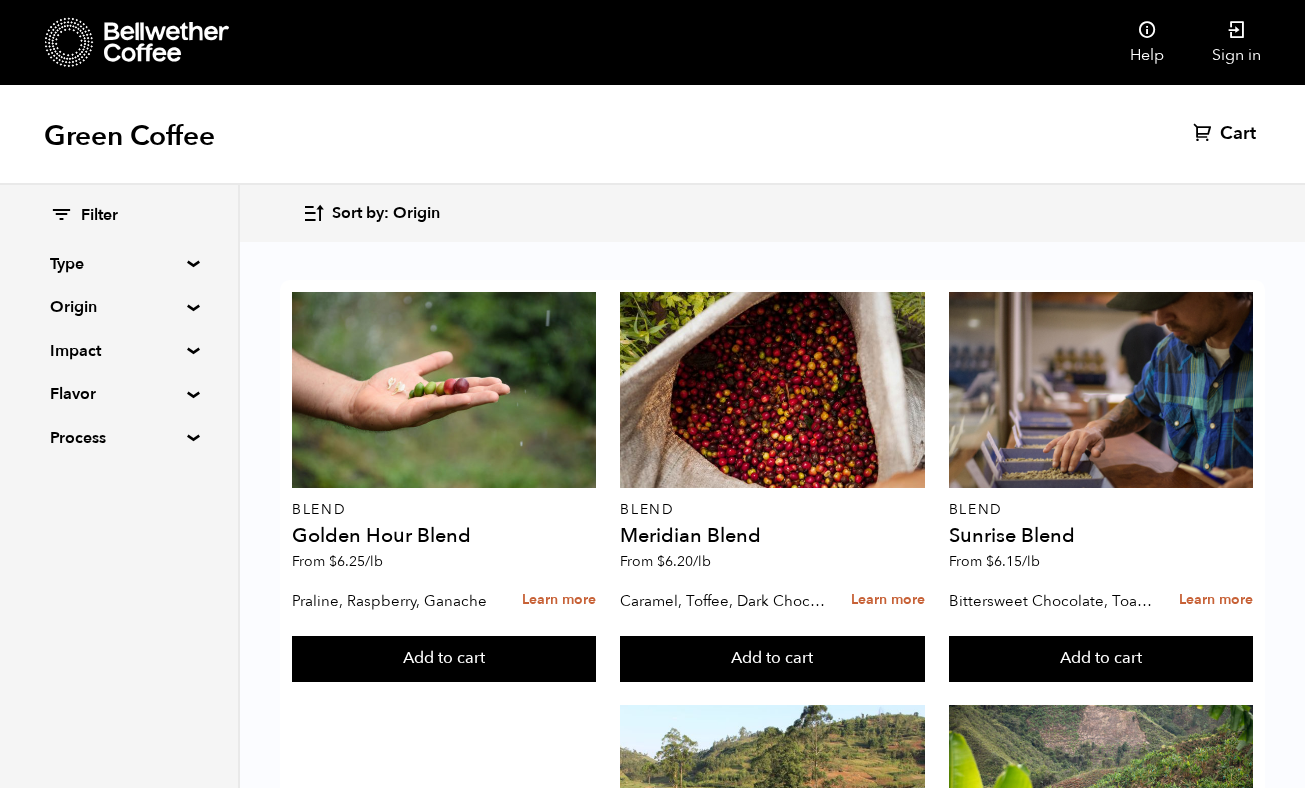 scroll, scrollTop: 414, scrollLeft: 0, axis: vertical 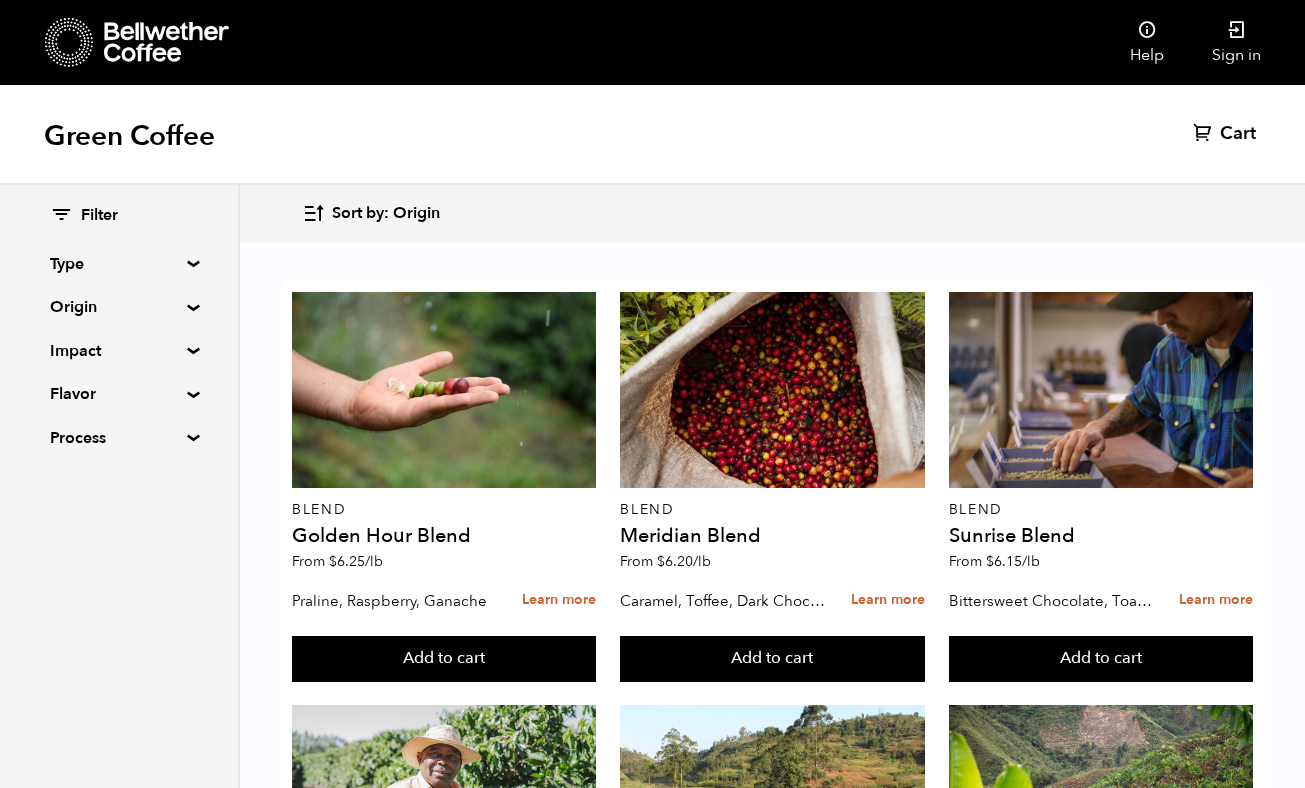 click on "Process" at bounding box center (119, 438) 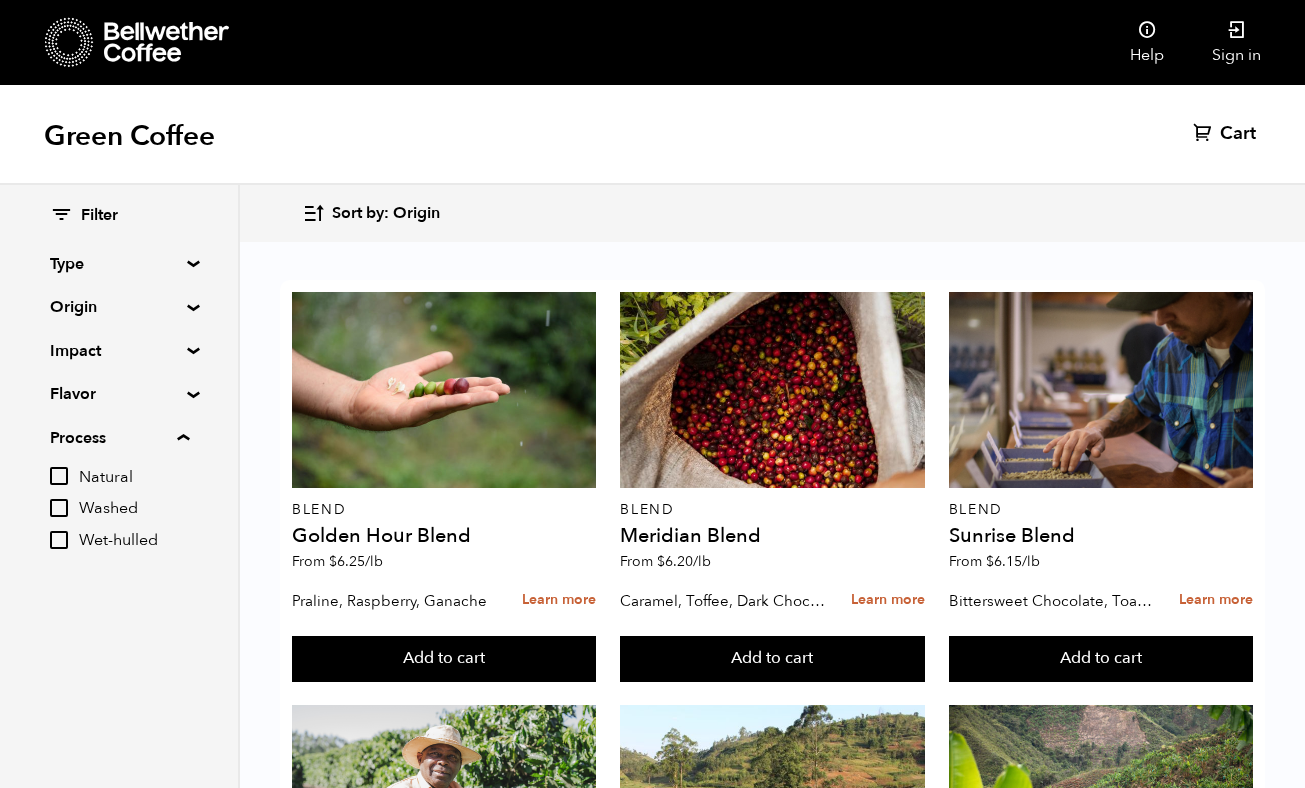 click on "Process" at bounding box center [119, 438] 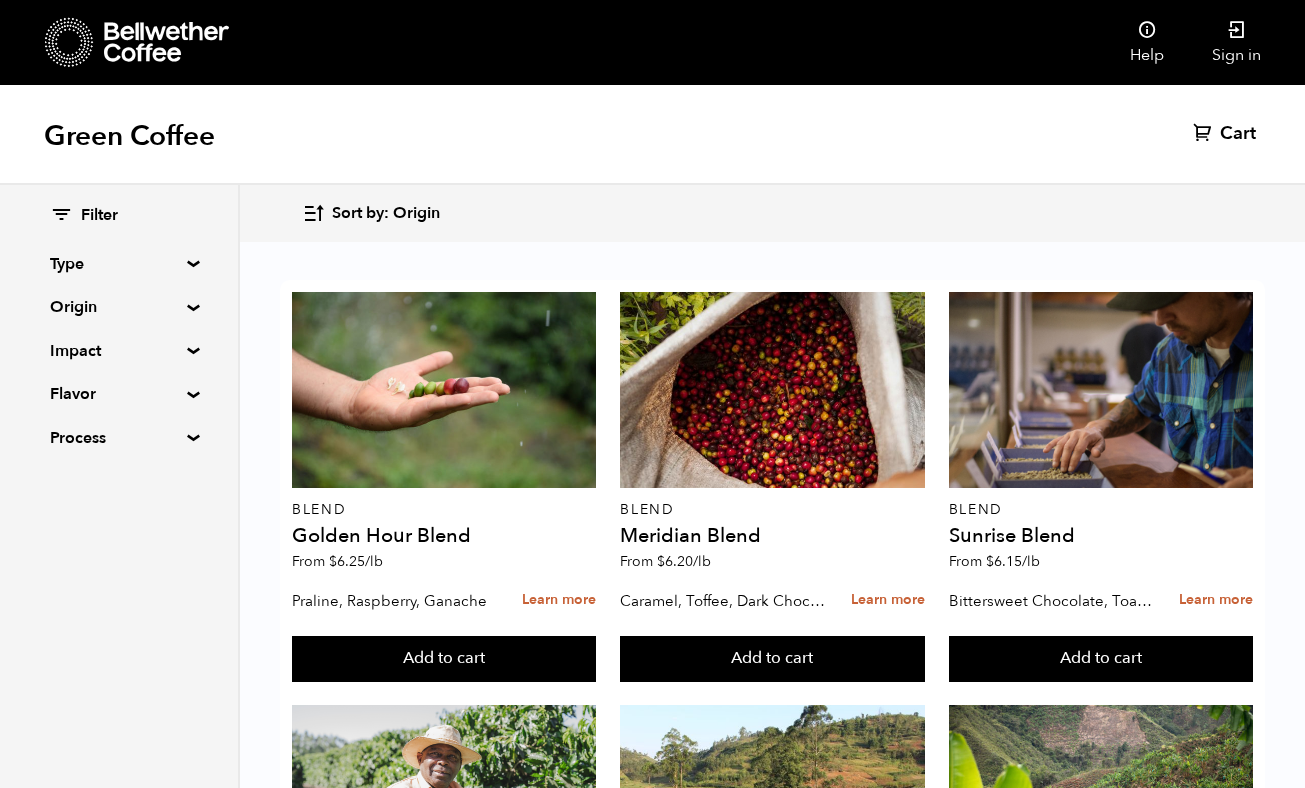 click on "Filter   Type       Blend   Single Origin   Decaf   Seasonal   Year Round Origin       Blend   Brazil   Burundi   Colombia   East Java   El Salvador   Ethiopia   Guatemala   Honduras   Peru   Rwanda   Sumatra Impact       Fair Trade   Organic   Women's Lot   Living Income Pricing   Farmer Impact Fund Flavor       Chocolate   Citrus Fruit   Floral   Fruity   Nutty   Sweet Process       Natural   Washed   Wet-hulled" at bounding box center (119, 327) 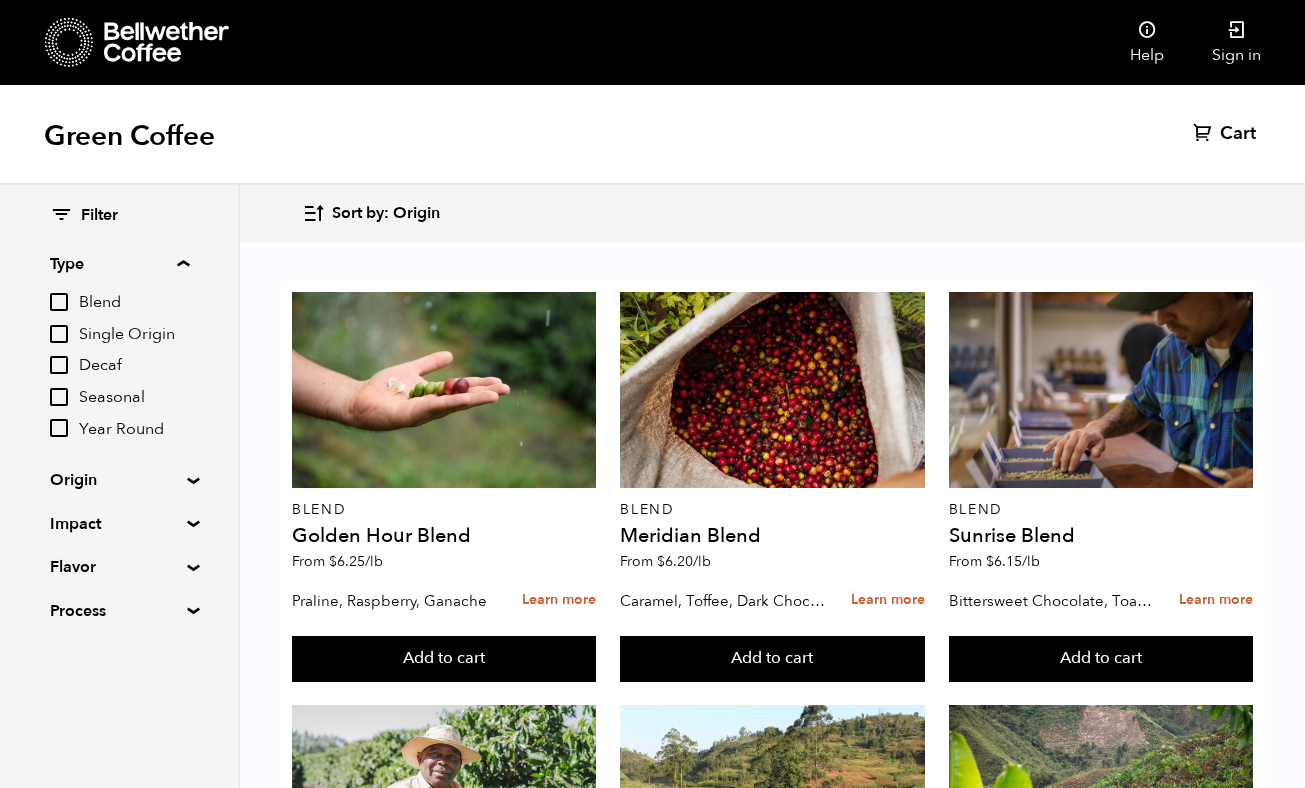 click on "Decaf" at bounding box center [134, 366] 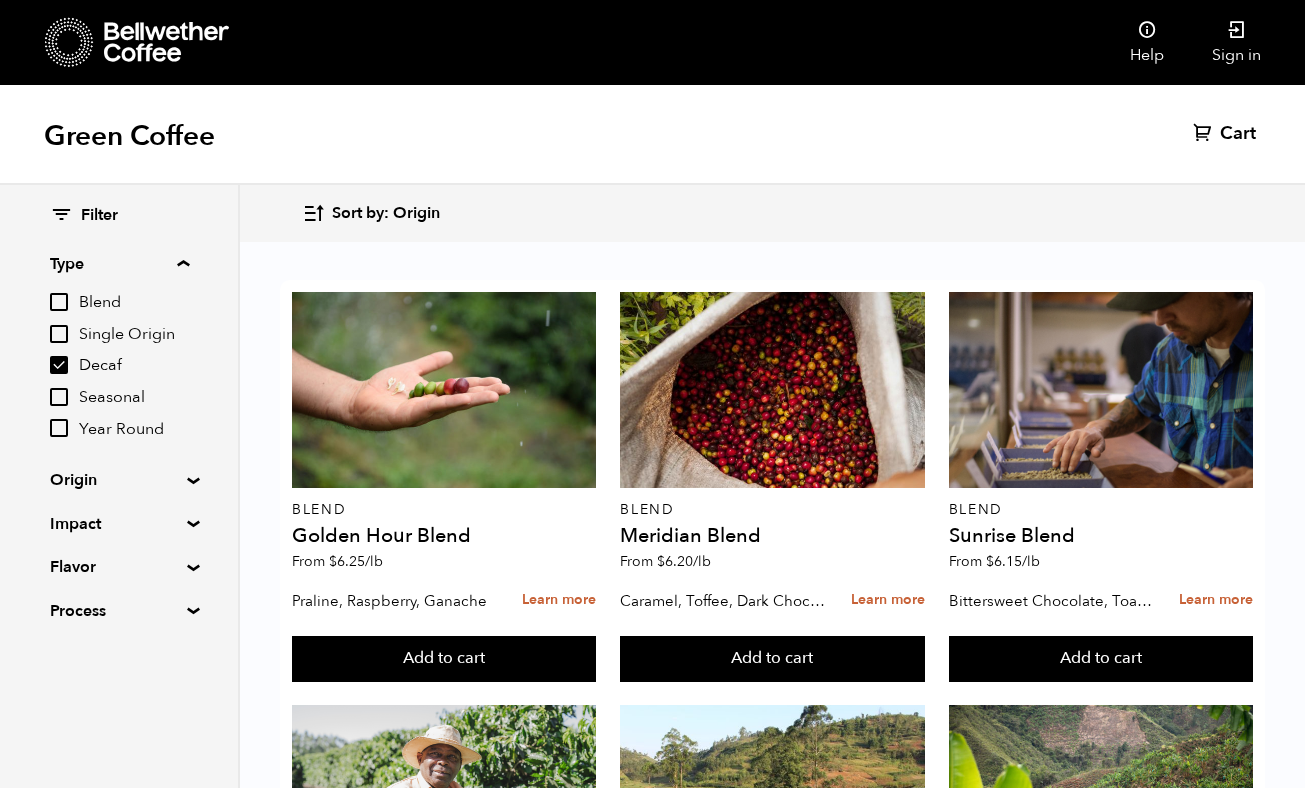 checkbox on "true" 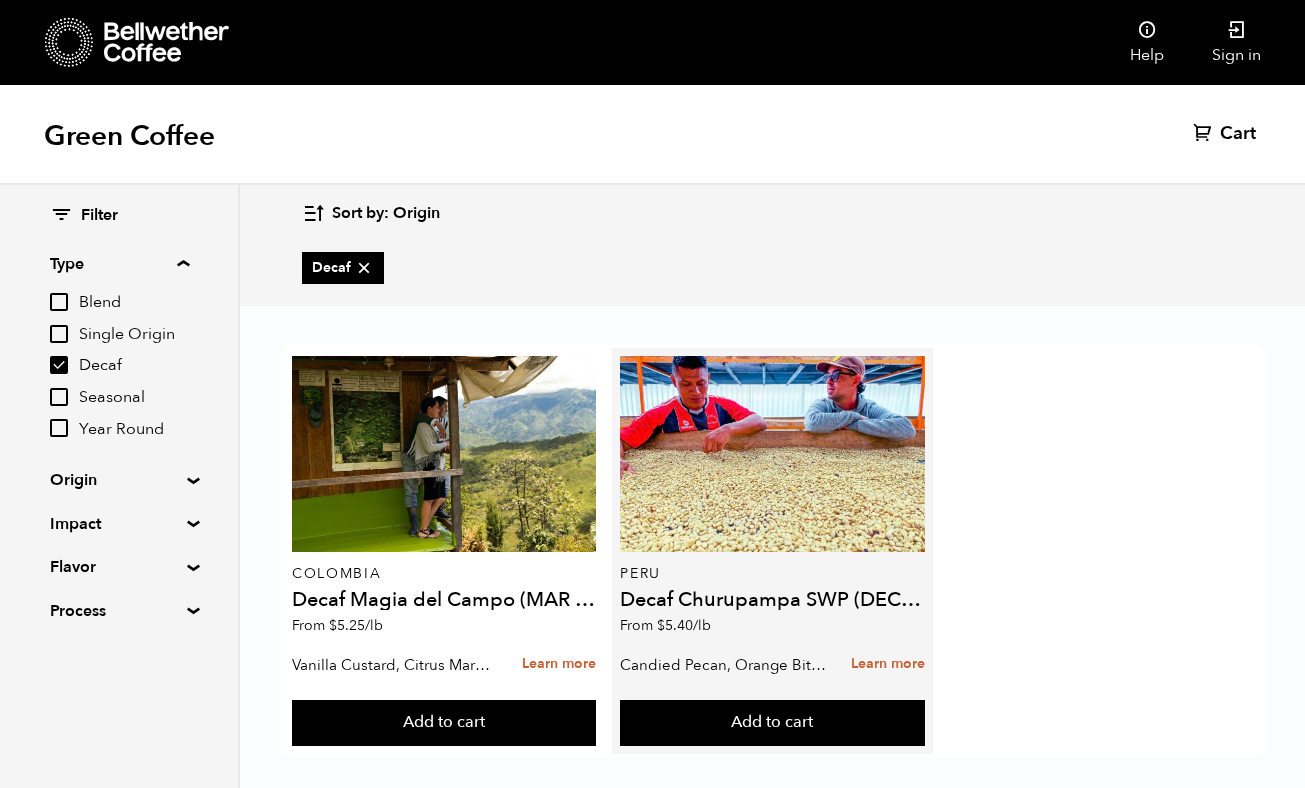 scroll, scrollTop: 19, scrollLeft: 0, axis: vertical 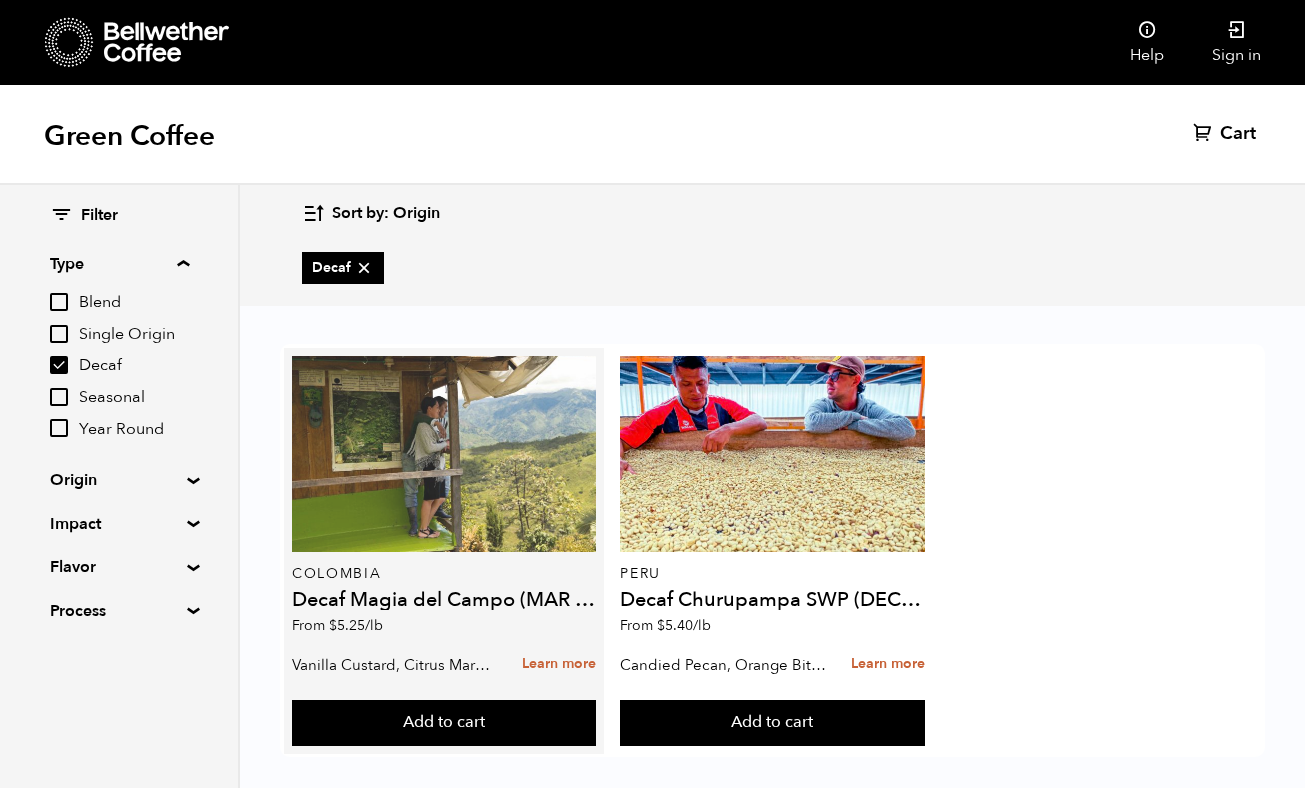 click at bounding box center [444, 454] 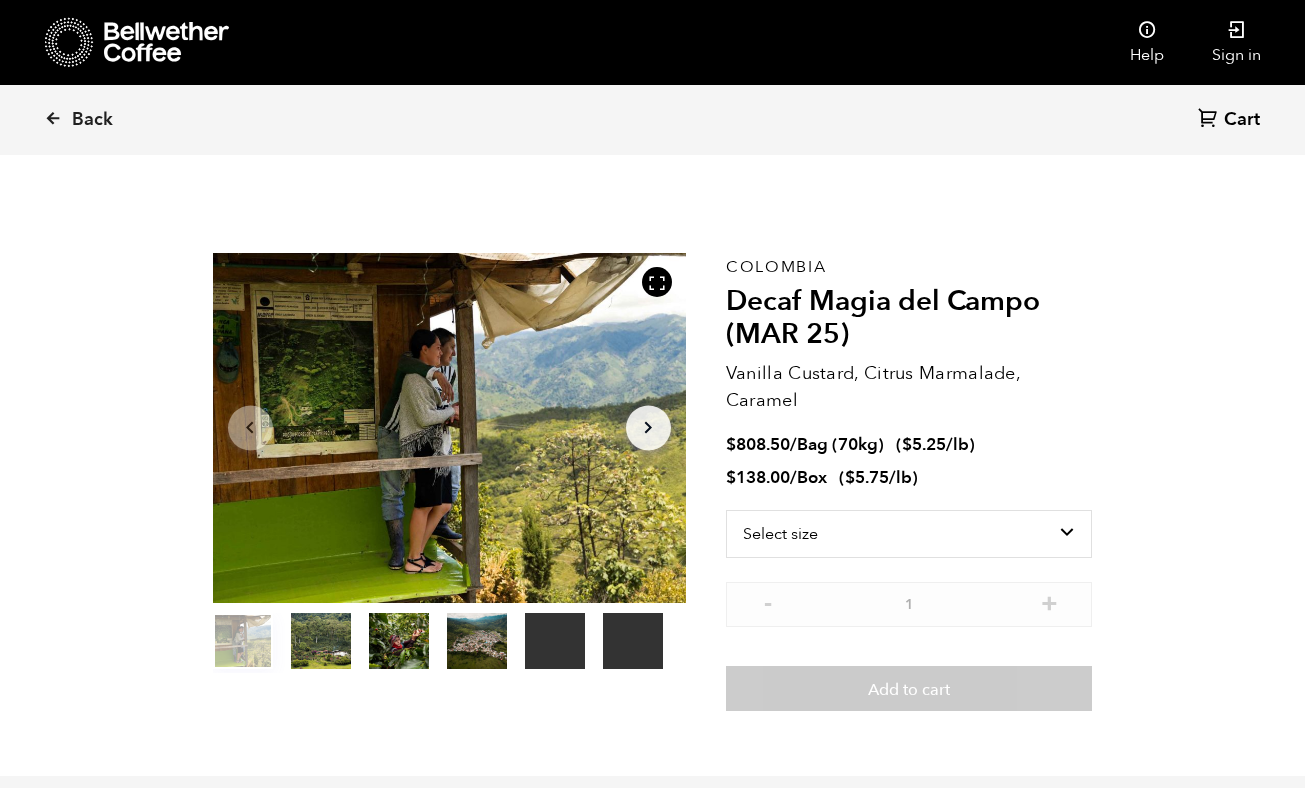 scroll, scrollTop: 104, scrollLeft: 0, axis: vertical 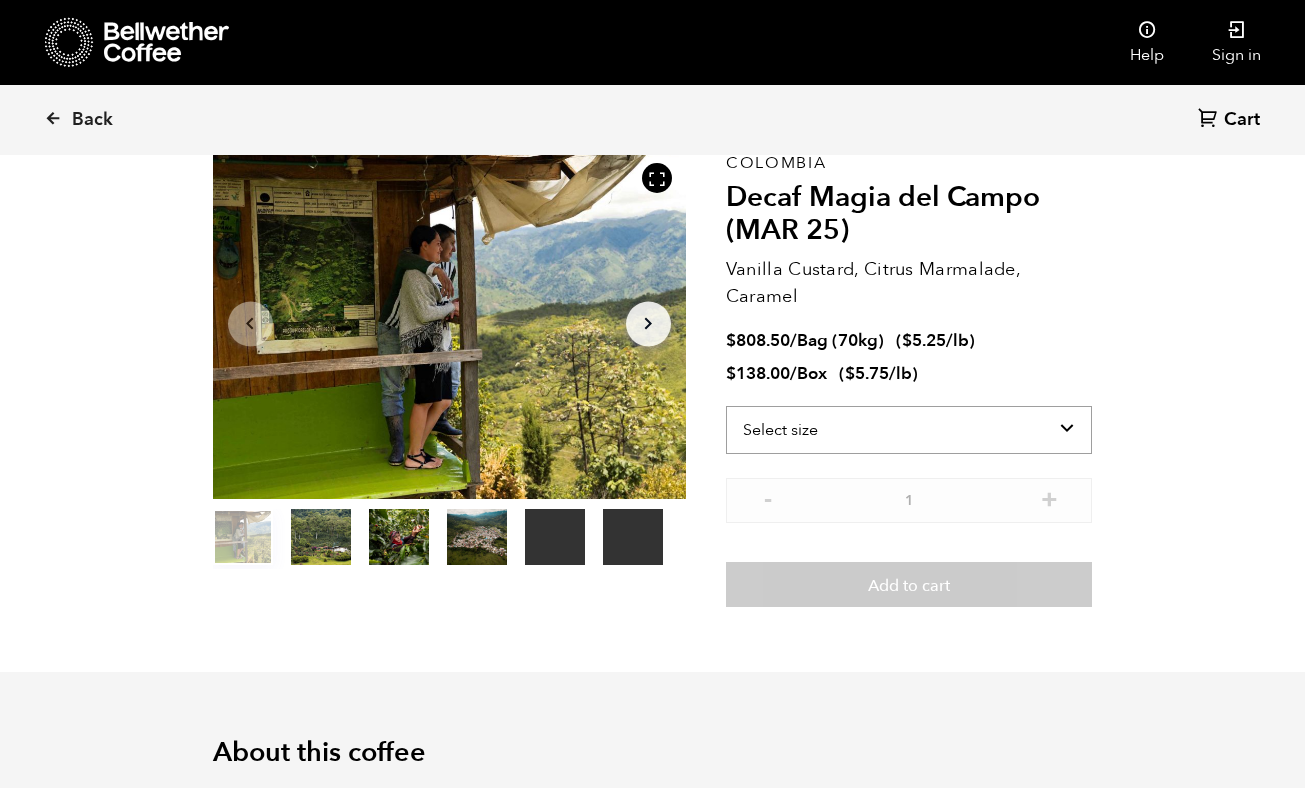 click on "Select size   Bag (70kg) (154 lbs) Box (24 lbs)" at bounding box center (909, 430) 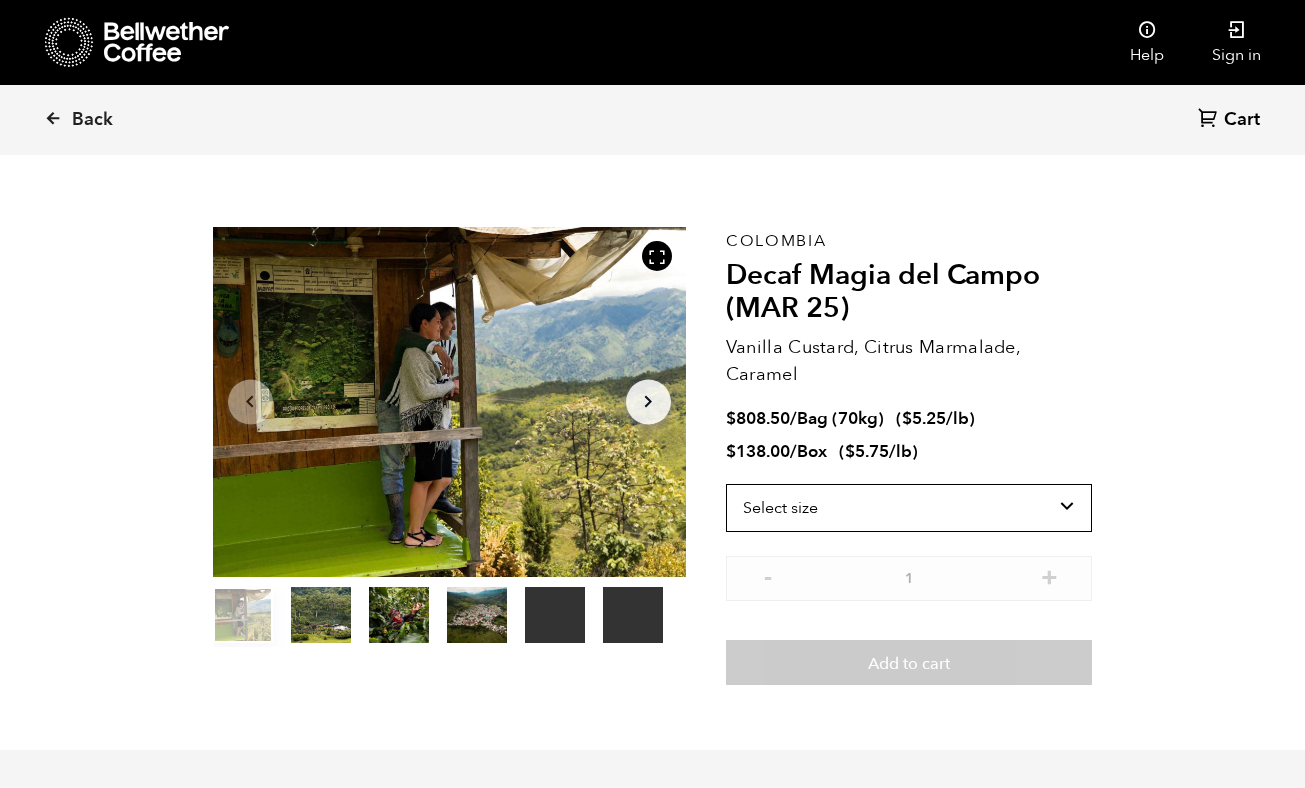 scroll, scrollTop: 12, scrollLeft: 0, axis: vertical 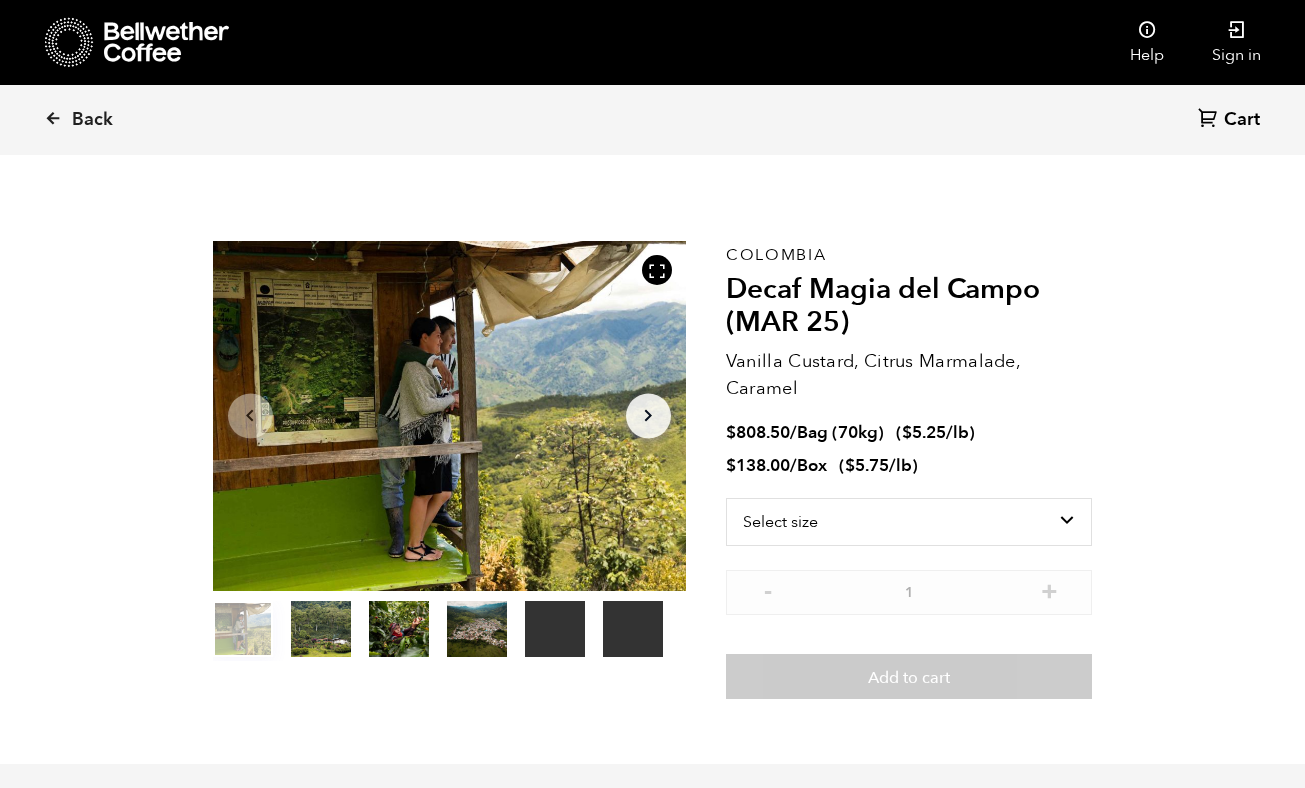 click on "item 1" at bounding box center [321, 633] 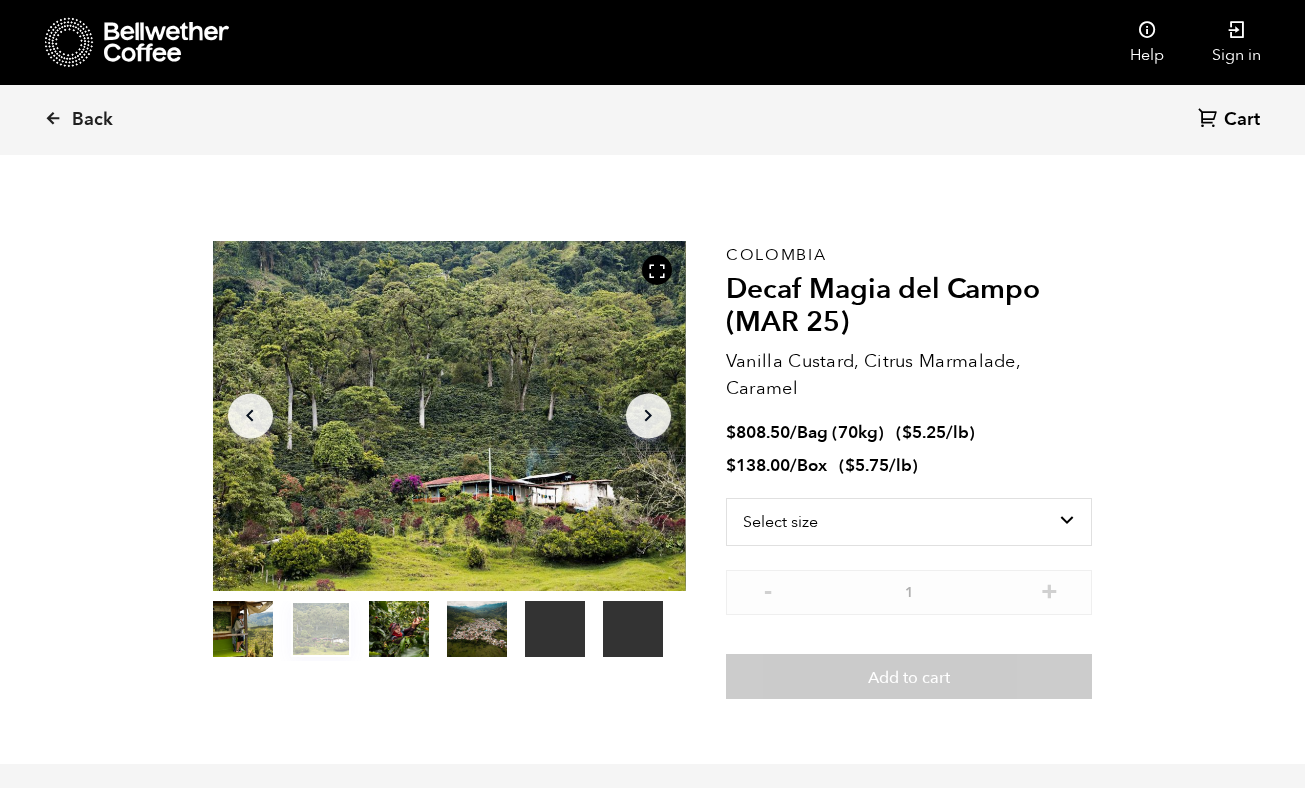 click on "item 0 item 1 item 2 item 3 item 4 item 5" at bounding box center (438, 633) 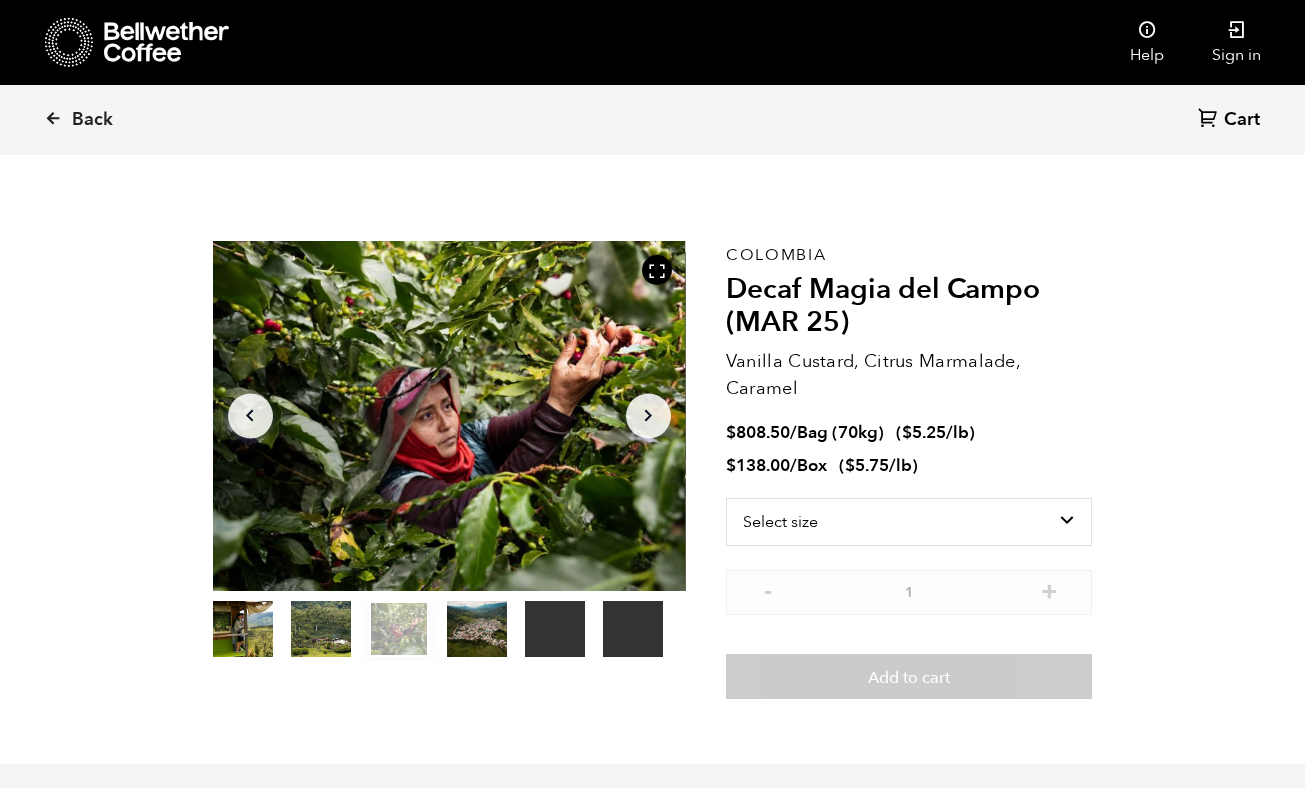 click at bounding box center [477, 629] 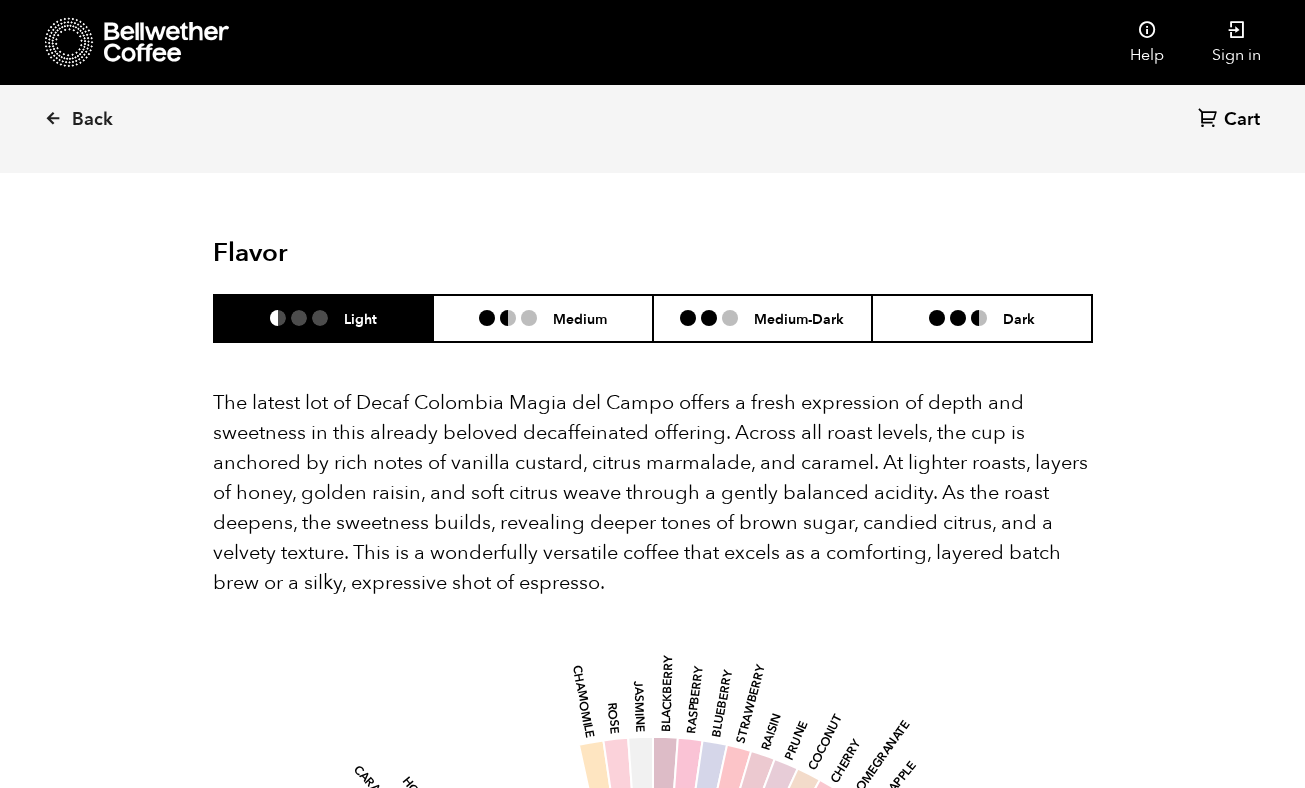 scroll, scrollTop: 1956, scrollLeft: 0, axis: vertical 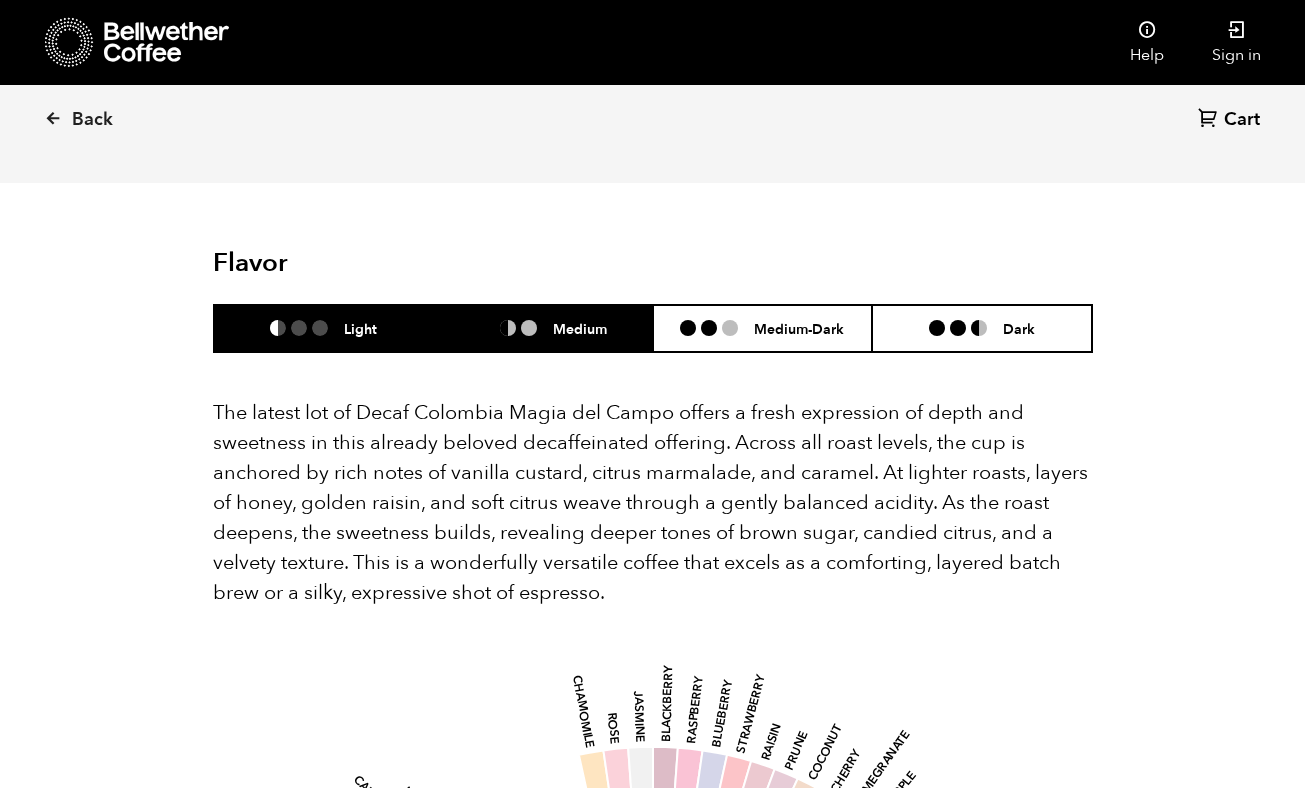 click on "Medium" at bounding box center (543, 328) 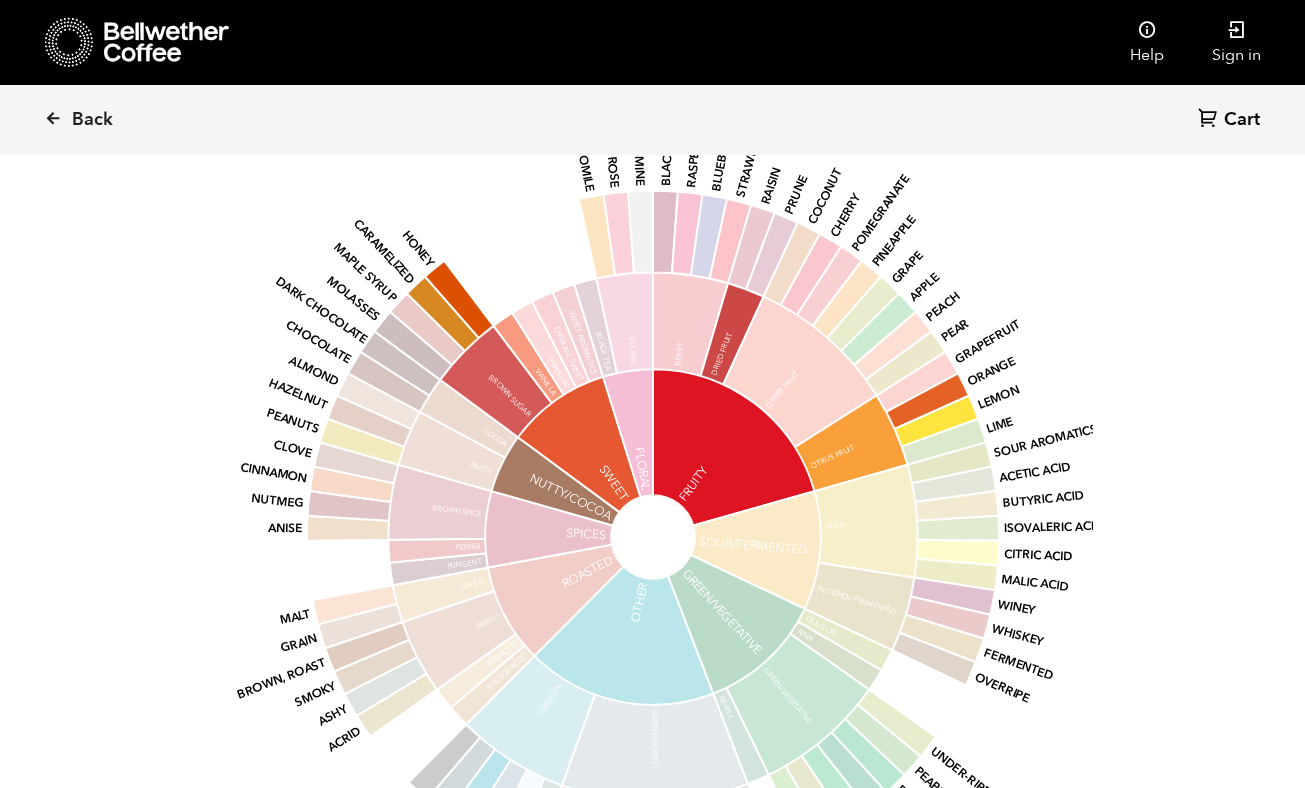 scroll, scrollTop: 2506, scrollLeft: 0, axis: vertical 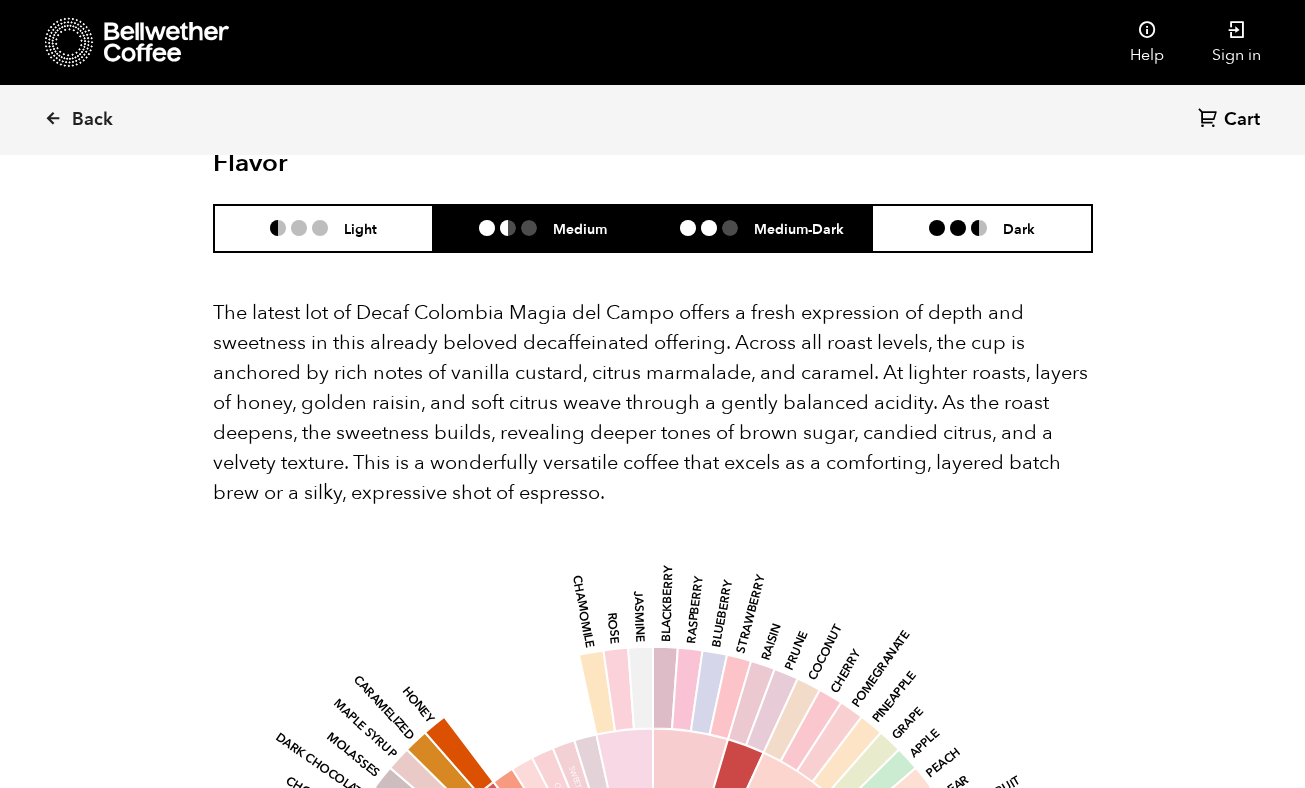 click at bounding box center (730, 228) 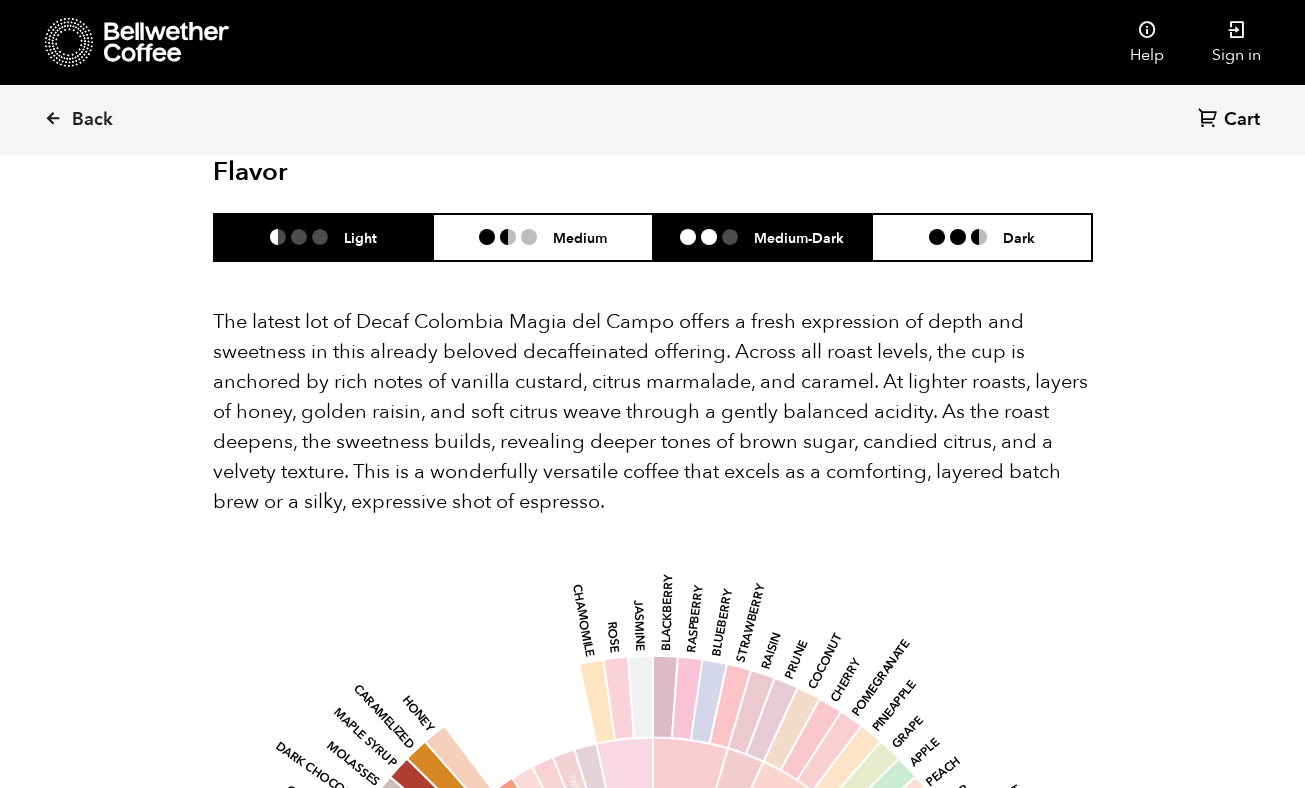 click on "Light" at bounding box center (324, 237) 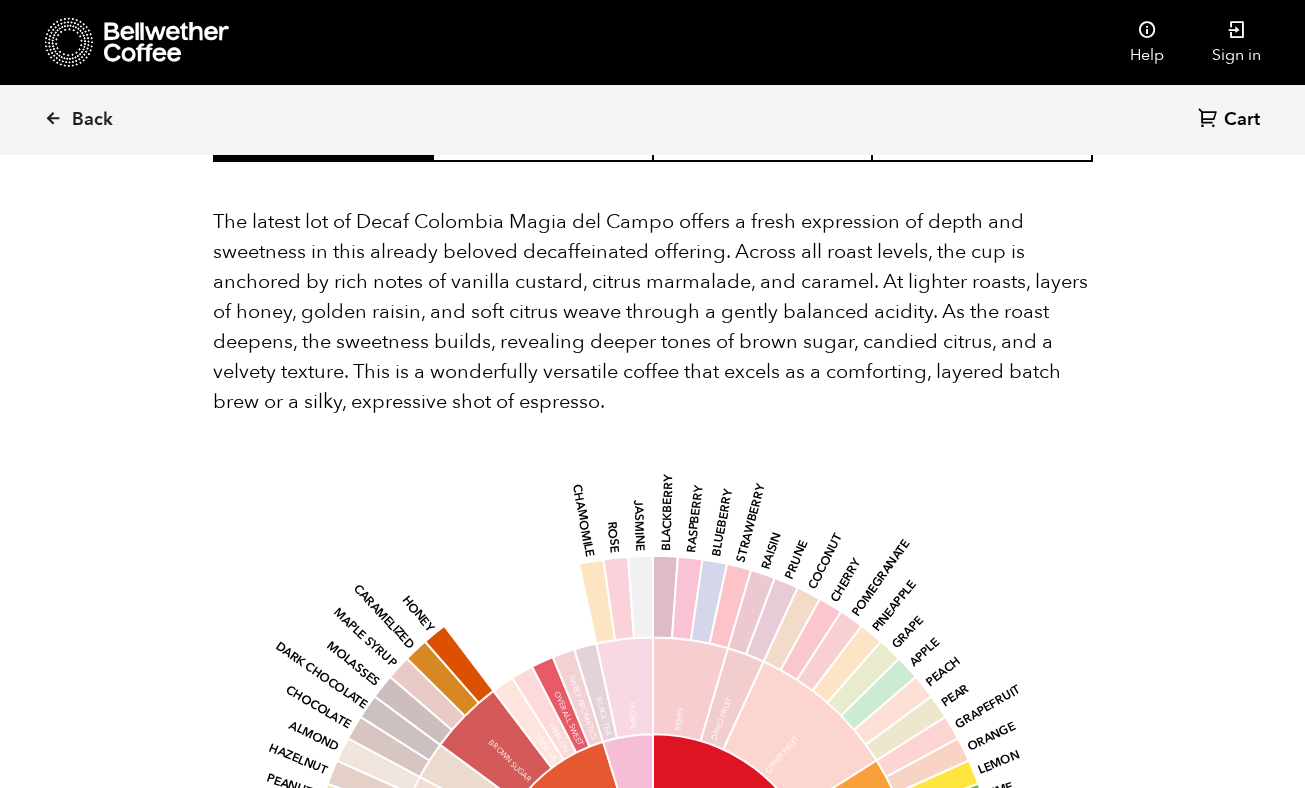 scroll, scrollTop: 2130, scrollLeft: 0, axis: vertical 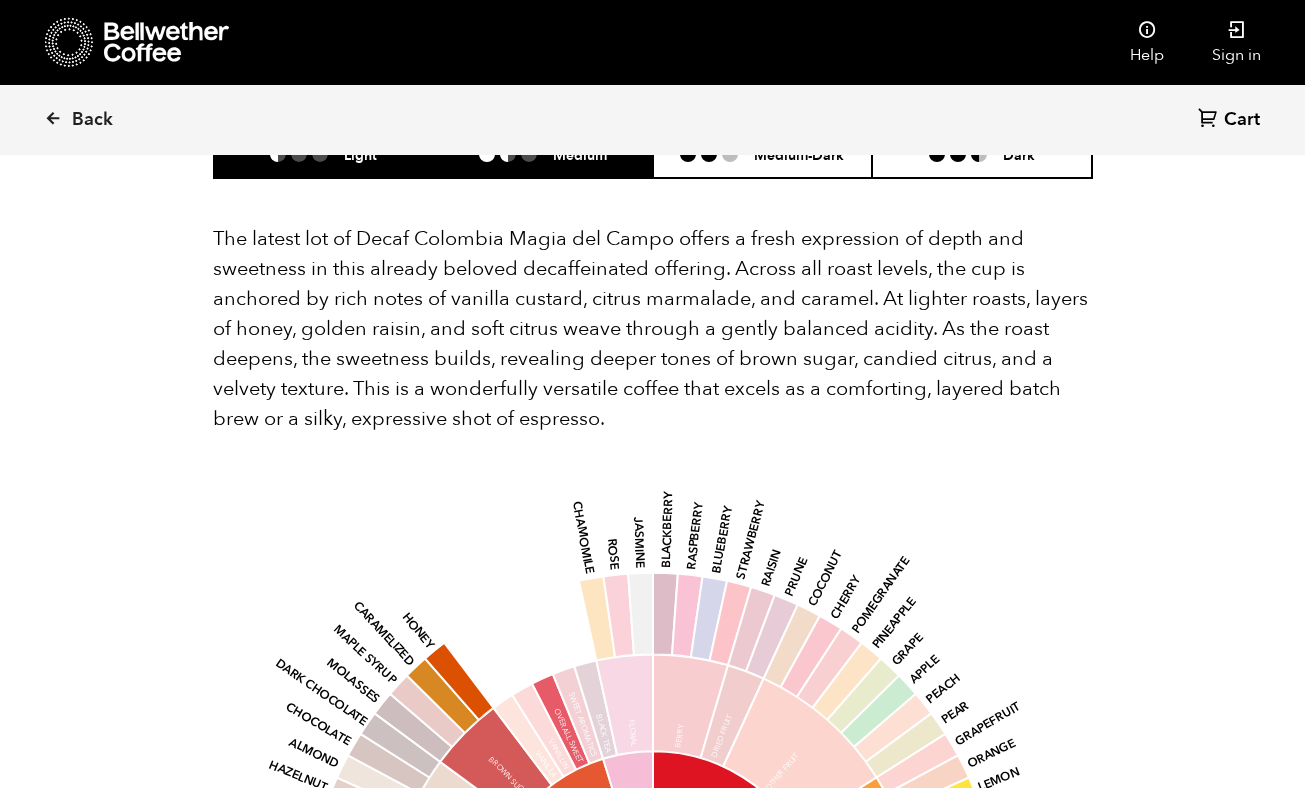 click on "Medium" at bounding box center (543, 154) 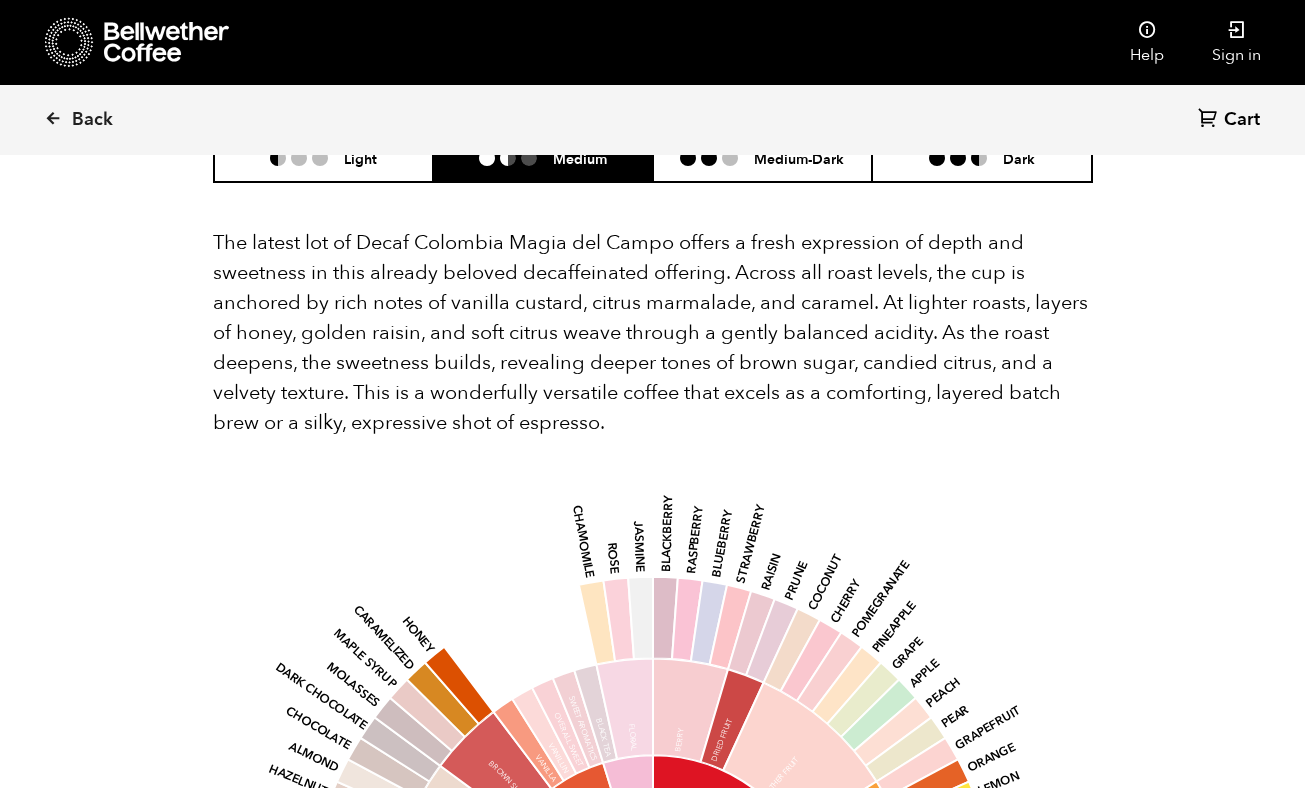 scroll, scrollTop: 2123, scrollLeft: 0, axis: vertical 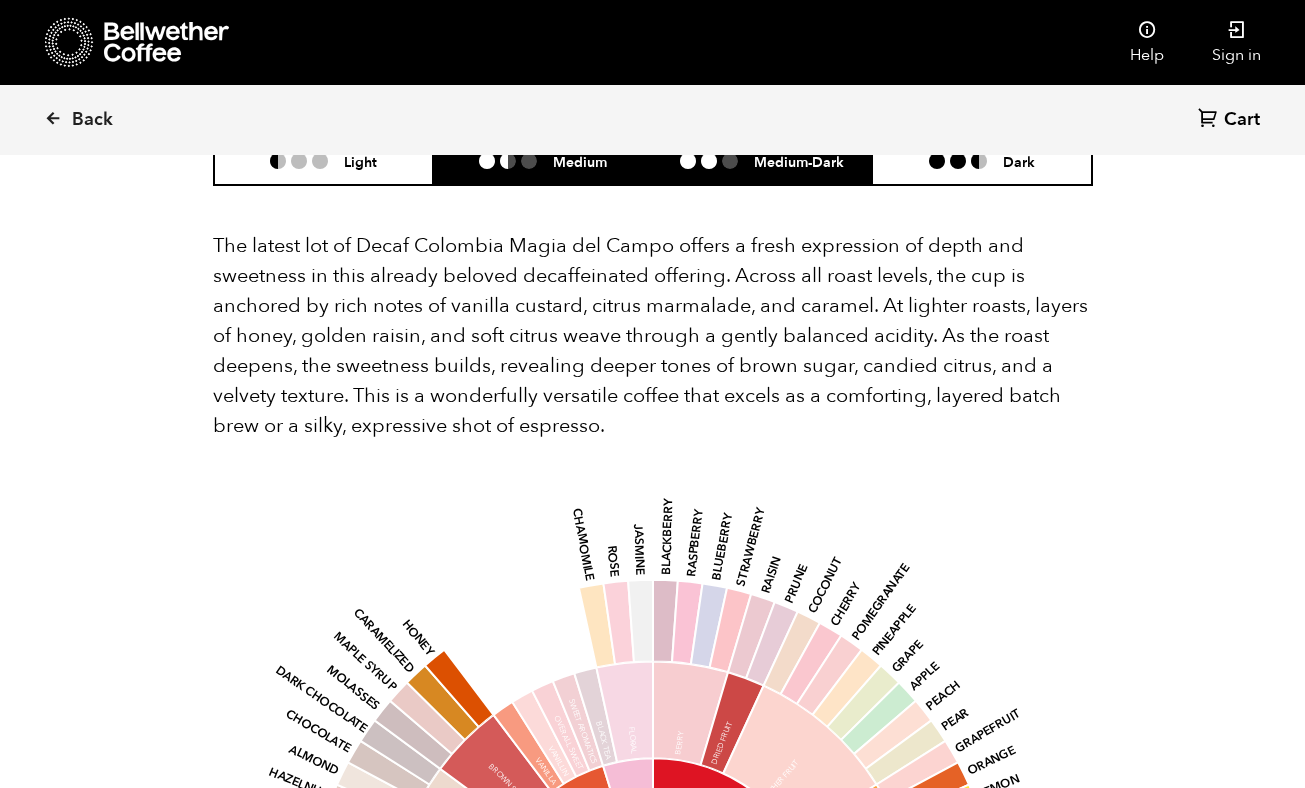 click on "Medium-Dark" at bounding box center (763, 161) 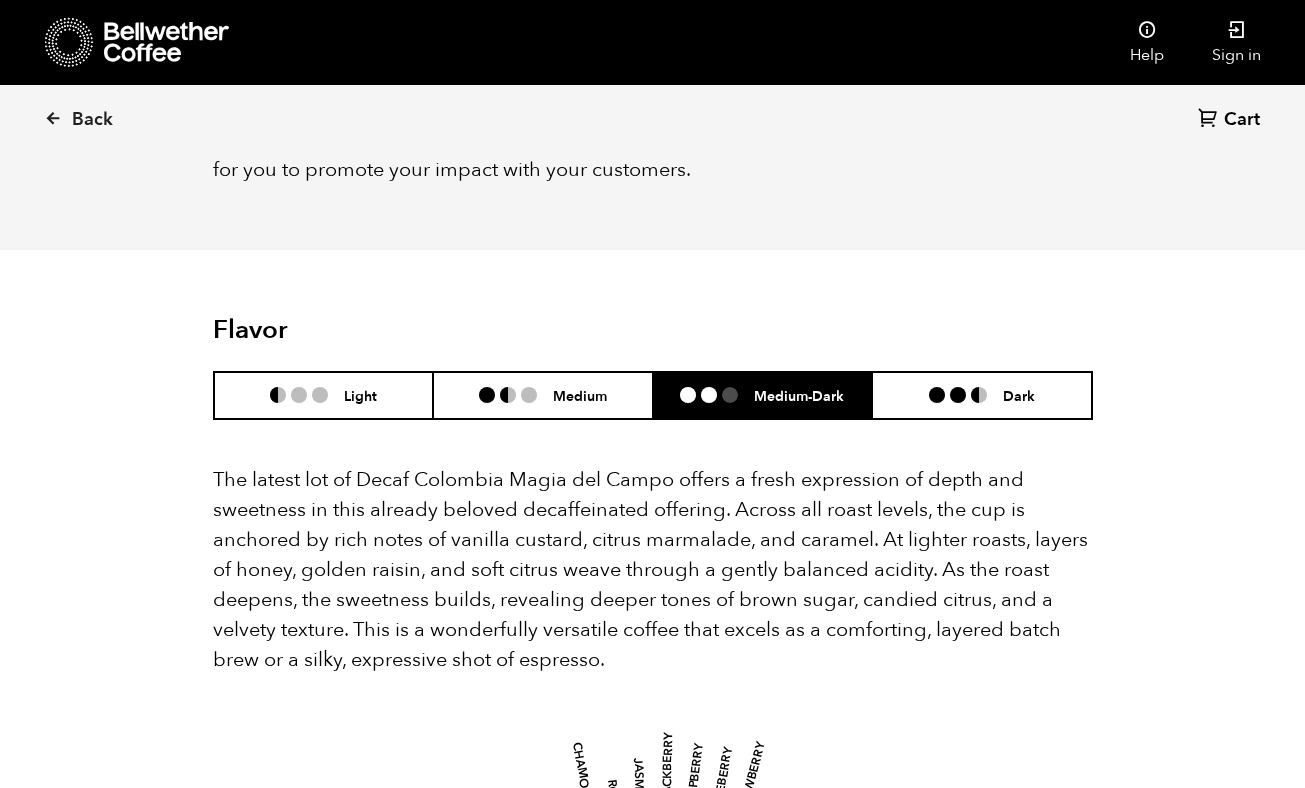 scroll, scrollTop: 1886, scrollLeft: 0, axis: vertical 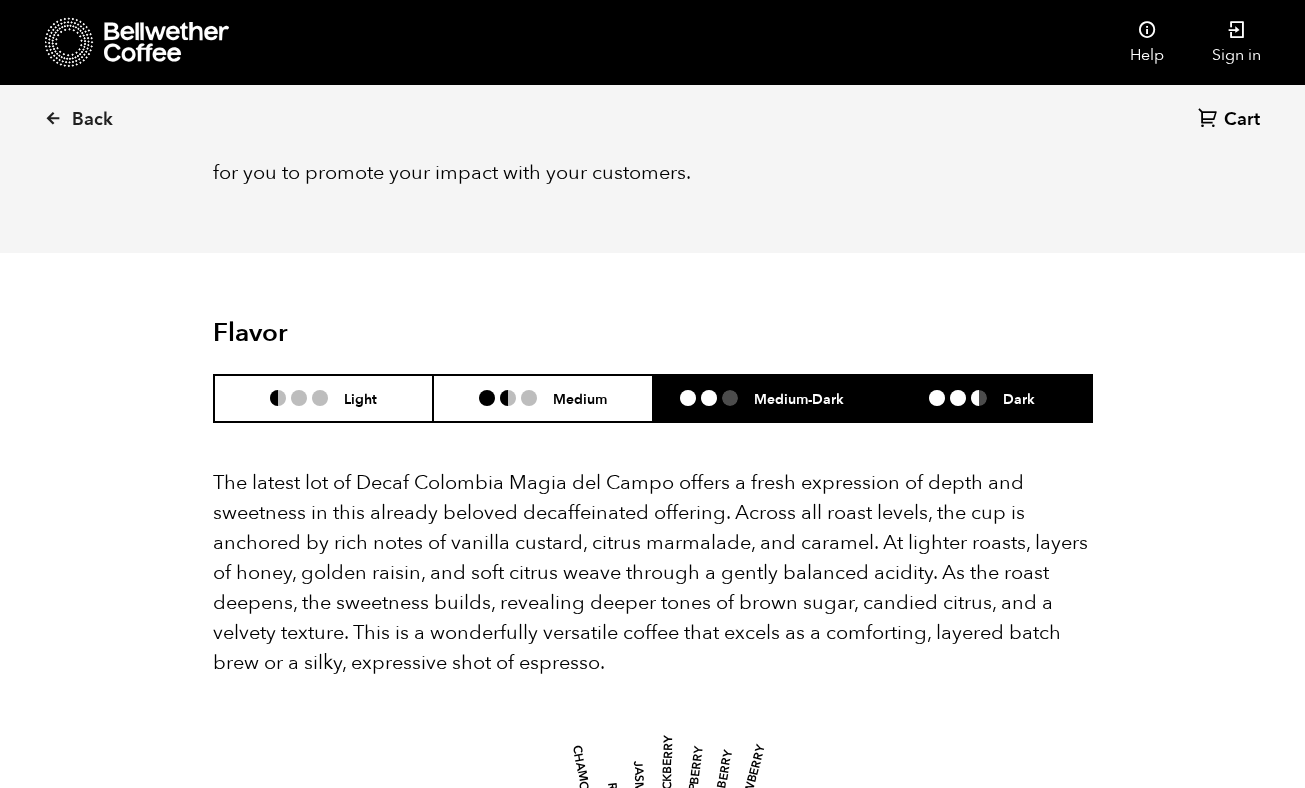 click at bounding box center [958, 398] 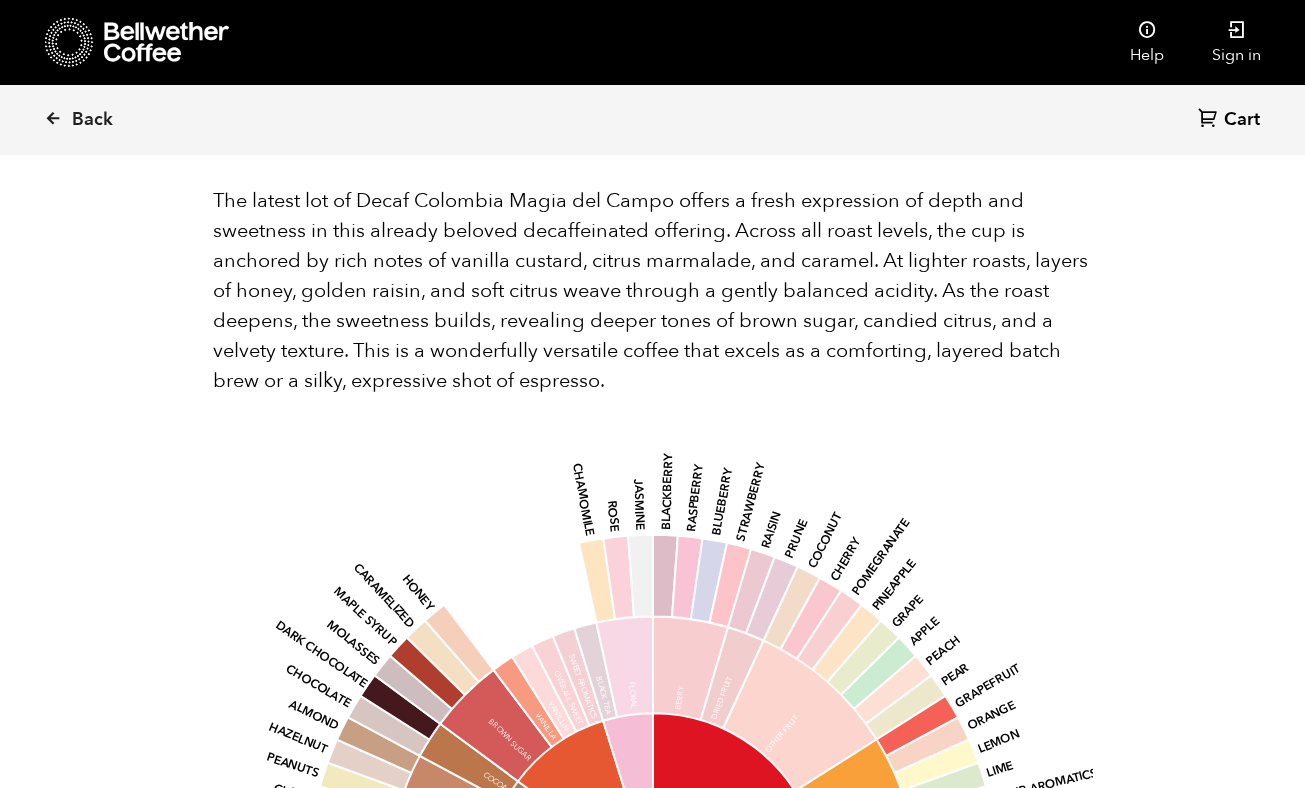 scroll, scrollTop: 2065, scrollLeft: 0, axis: vertical 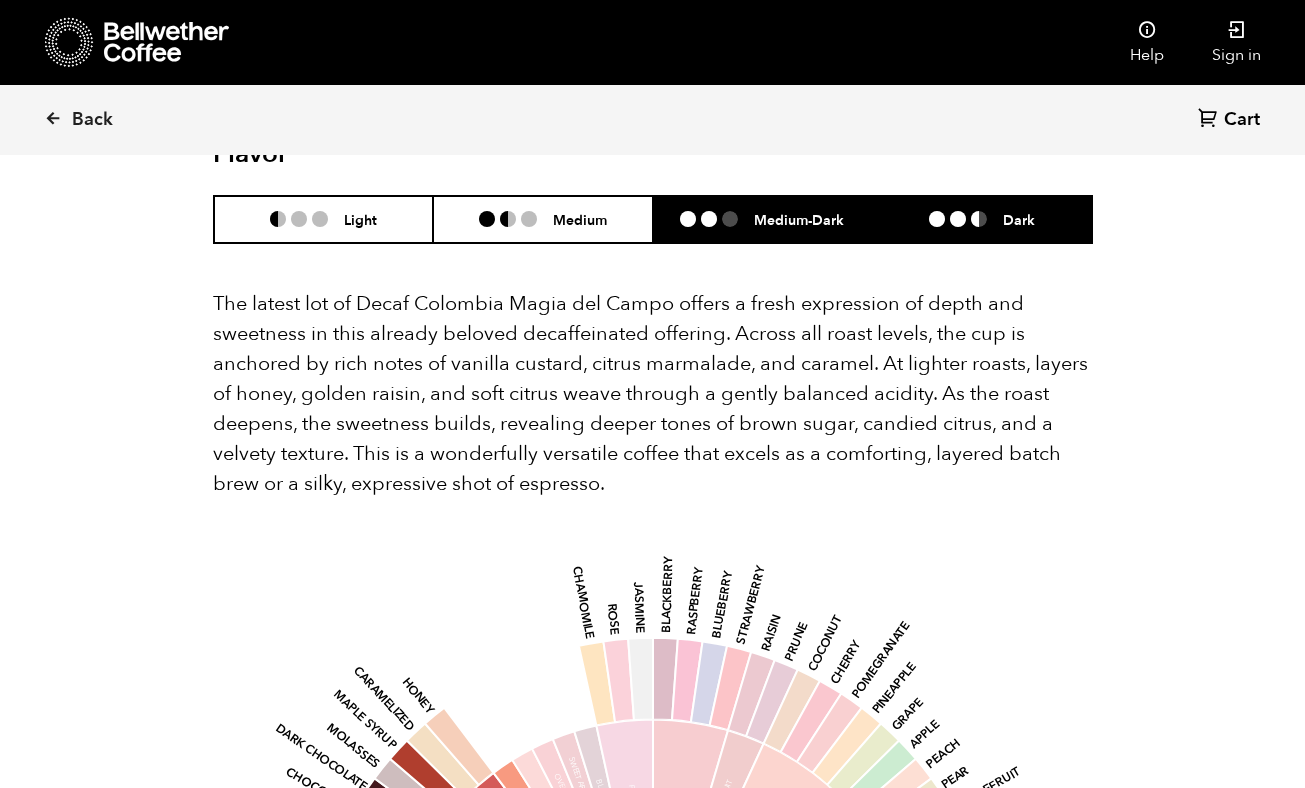 click on "Medium-Dark" at bounding box center (799, 219) 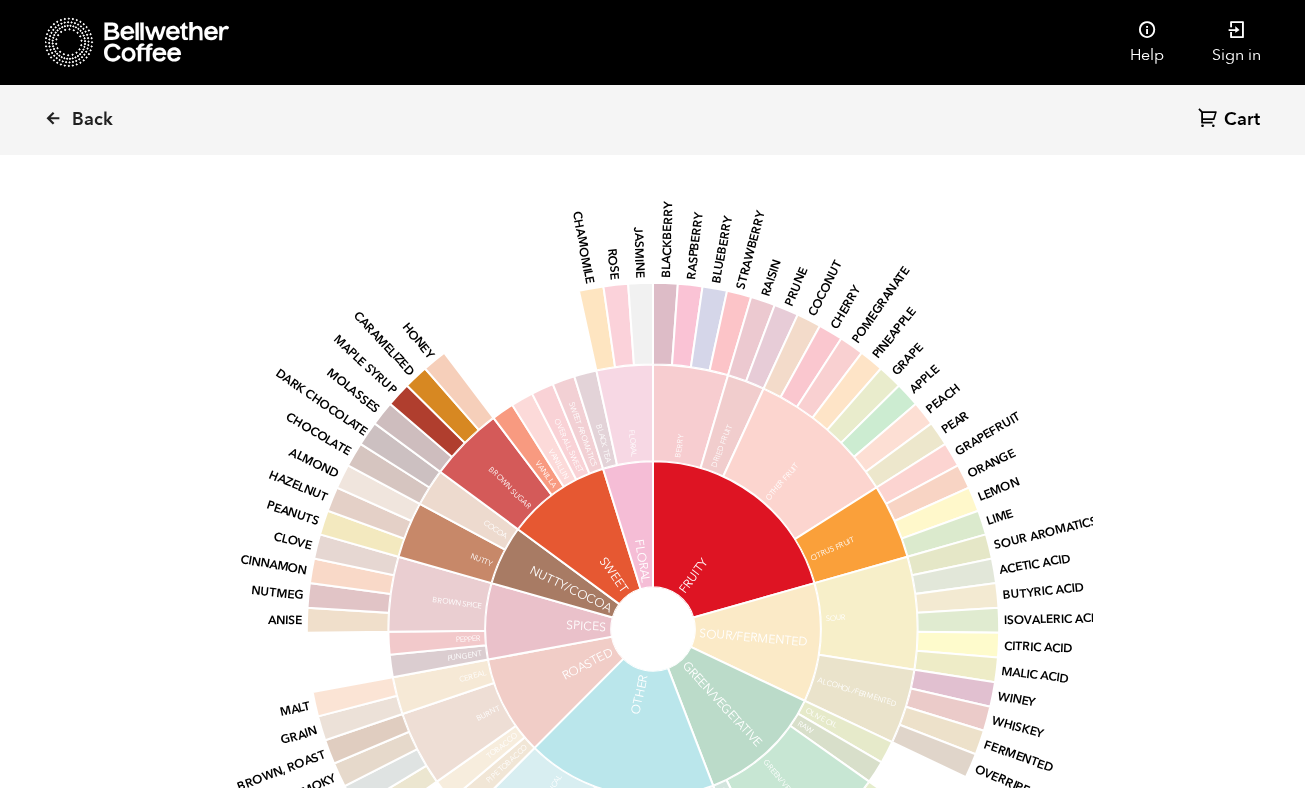 scroll, scrollTop: 2422, scrollLeft: 0, axis: vertical 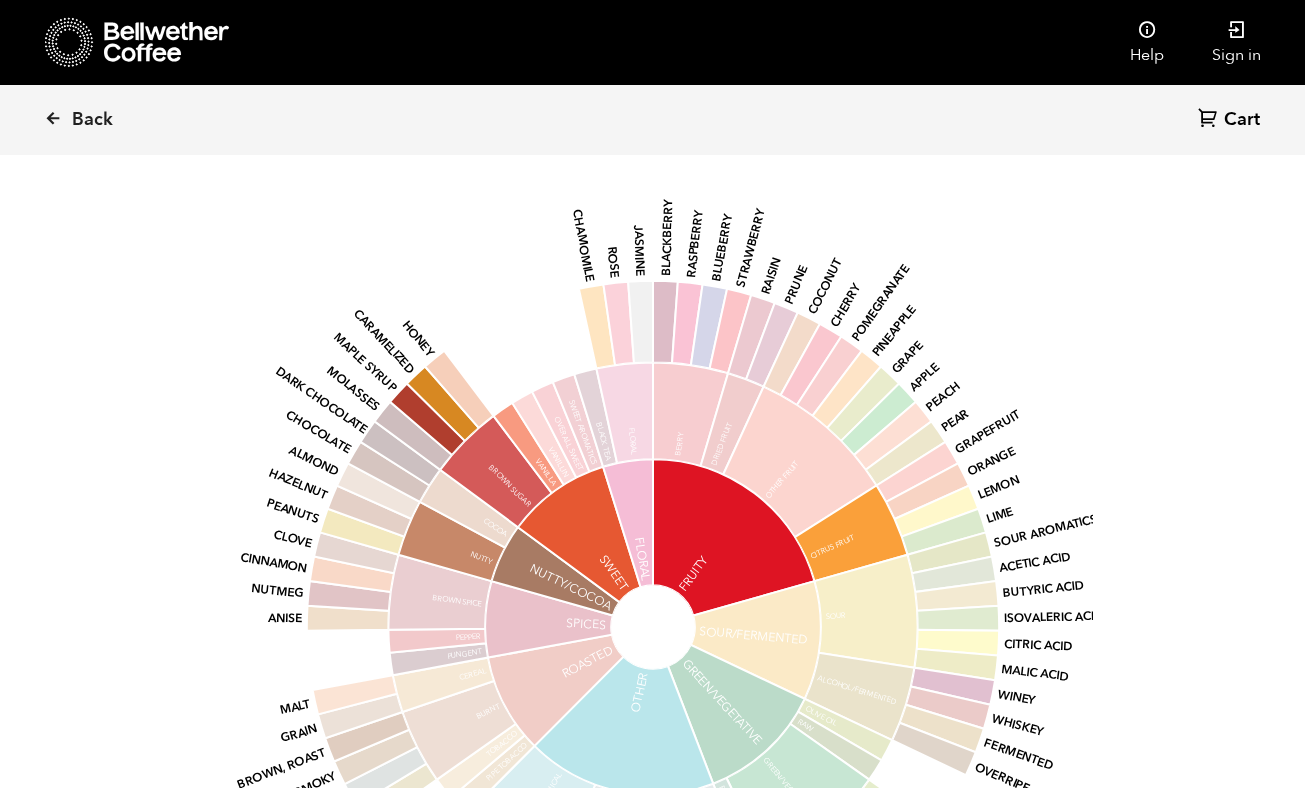 click on "base Fruity Sour/Fermented Green/Vegetative Other Roasted Spices Nutty/Cocoa Sweet Floral Berry Dried Fruit Other Fruit Citrus Fruit Sour Alcohol/Fermented Olive Oil Raw Green/Vegetative Beany Papery/Musty Chemical Pipe Tobacco Tobacco Burnt Cereal Pungent Pepper Brown Spice Nutty Cocoa Brown Sugar Vanilla Vanillin Overall Sweet Sweet Aromatics Black Tea Floral Blackberry Raspberry Blueberry Strawberry Raisin Prune Coconut Cherry Pomegranate Pineapple Grape Apple Peach Pear Grapefruit Orange Lemon Lime Sour Aromatics Acetic Acid Butyric Acid Isovaleric Acid Citric Acid Malic Acid Winey Whiskey Fermented Overripe Under-ripe Peapod Fresh Dark Green Vegetative Hay-like Herb-like Stale Cardboard Papery Woody Moldy/Damp Musty/Dusty Musty/Earthy Animalic Meaty Brothy Phenolic Bitter Salty Medicinal Petroleum Skunky Rubber Acrid Ashy Smoky Brown, roast Grain Malt Anise Nutmeg Cinnamon Clove Peanuts Hazelnut Almond Chocolate Dark Chocolate Molasses Maple Syrup Caramelized Honey Chamomile Rose Jasmine" at bounding box center [653, 607] 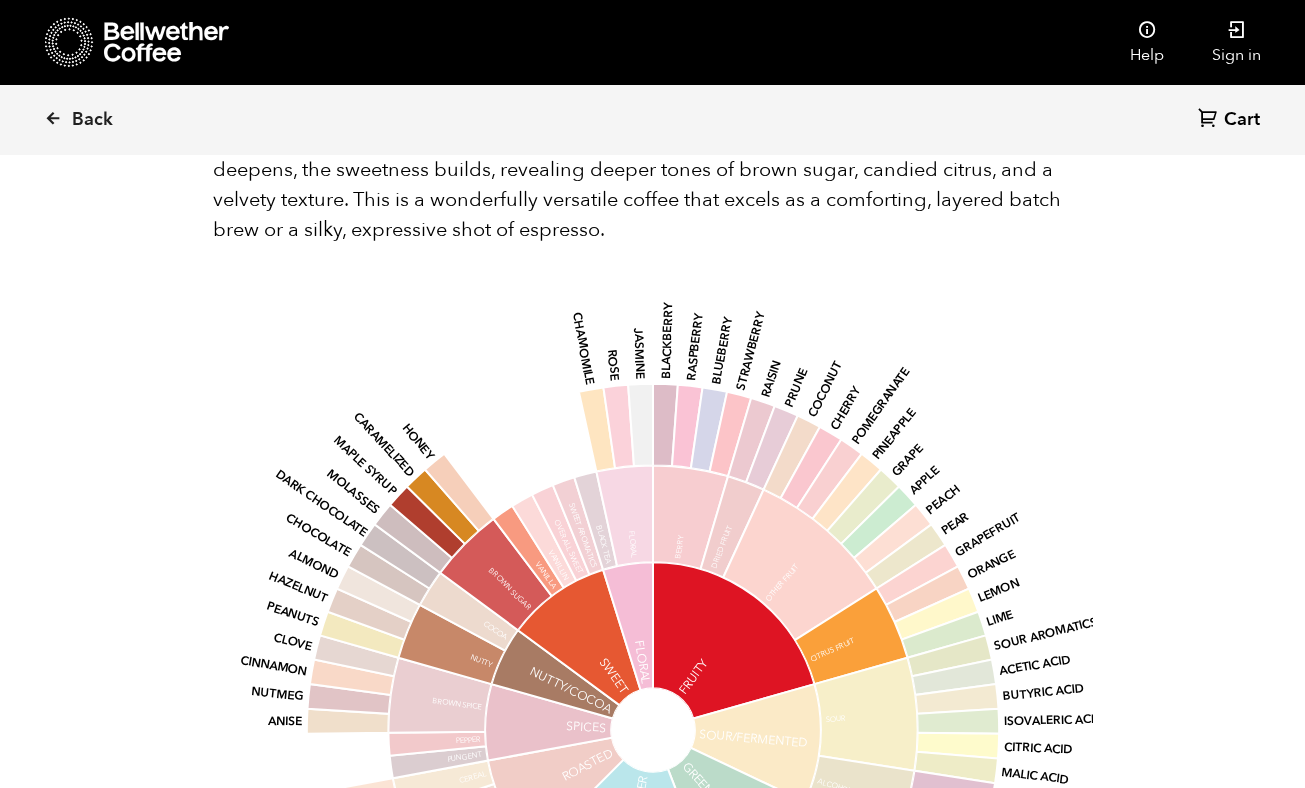 scroll, scrollTop: 2316, scrollLeft: 0, axis: vertical 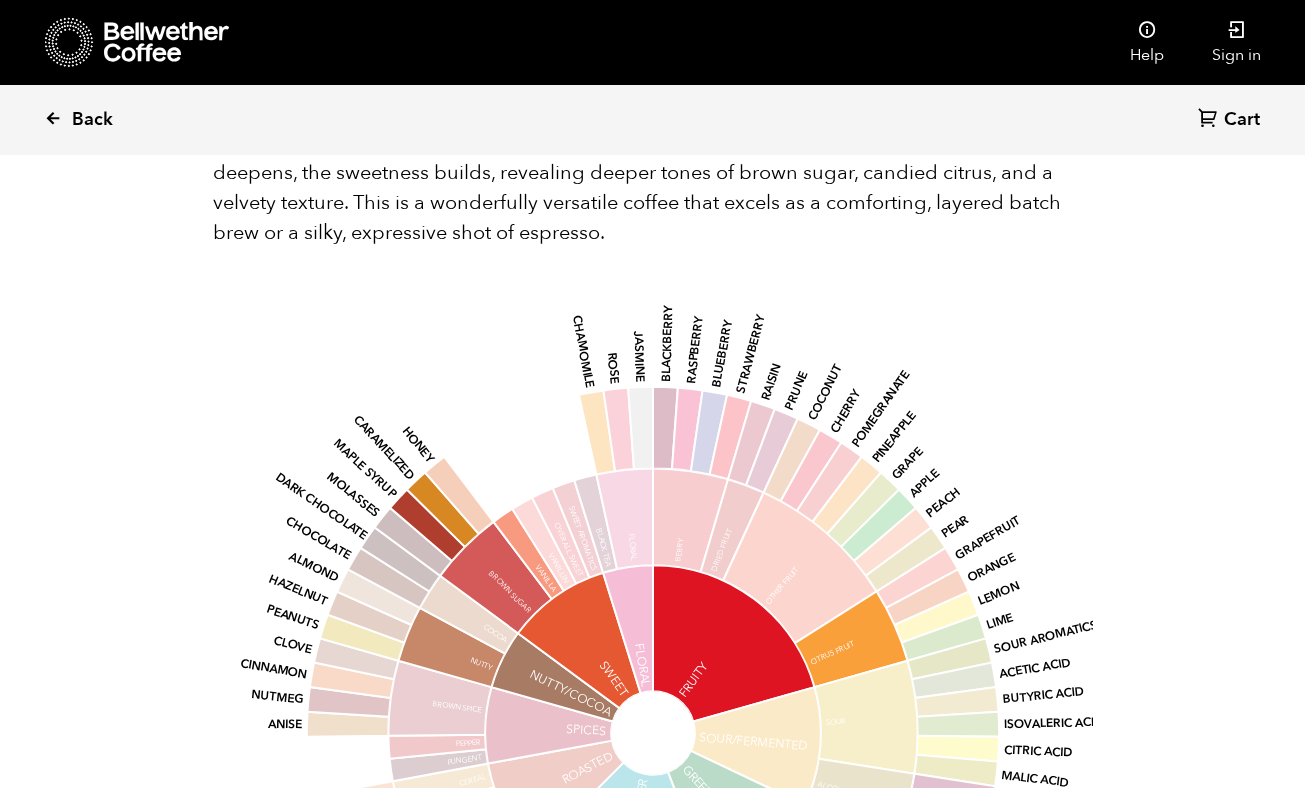 click on "Back" at bounding box center [106, 120] 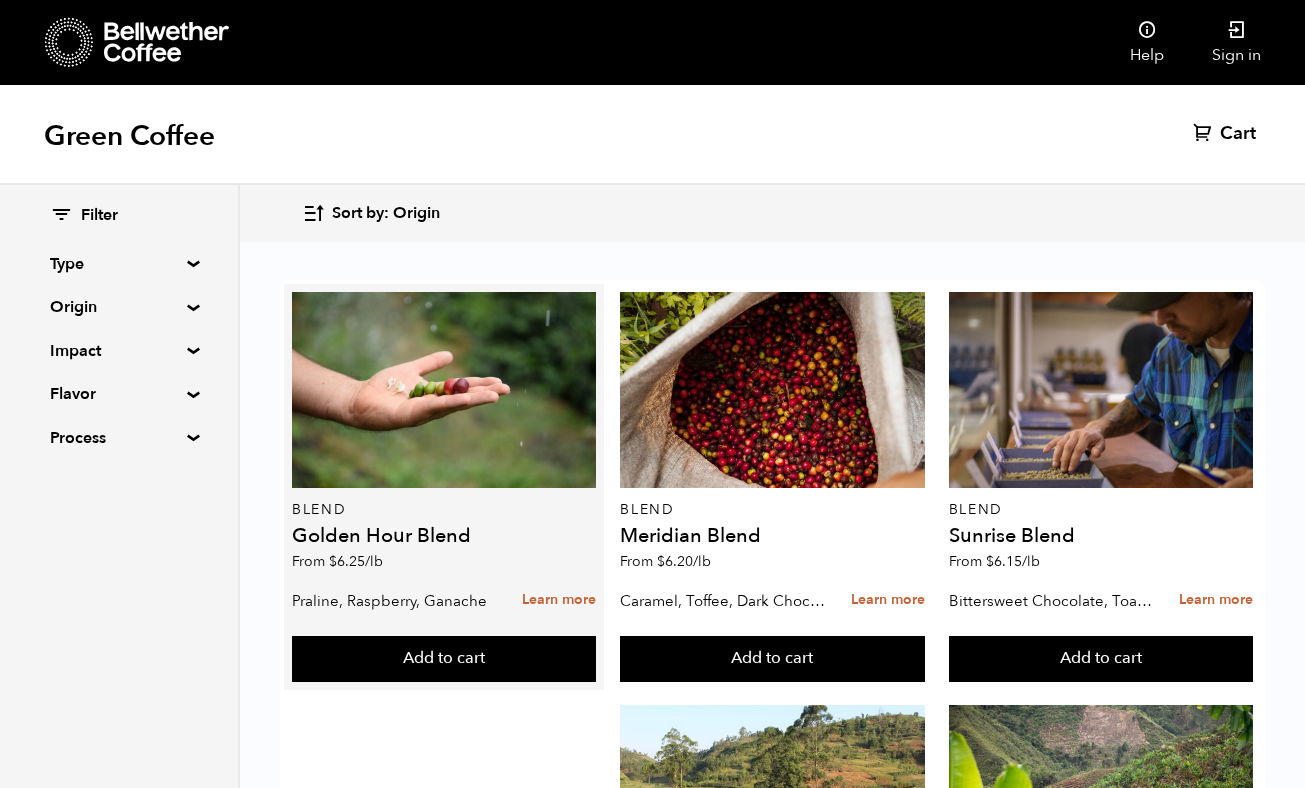 scroll, scrollTop: 267, scrollLeft: 0, axis: vertical 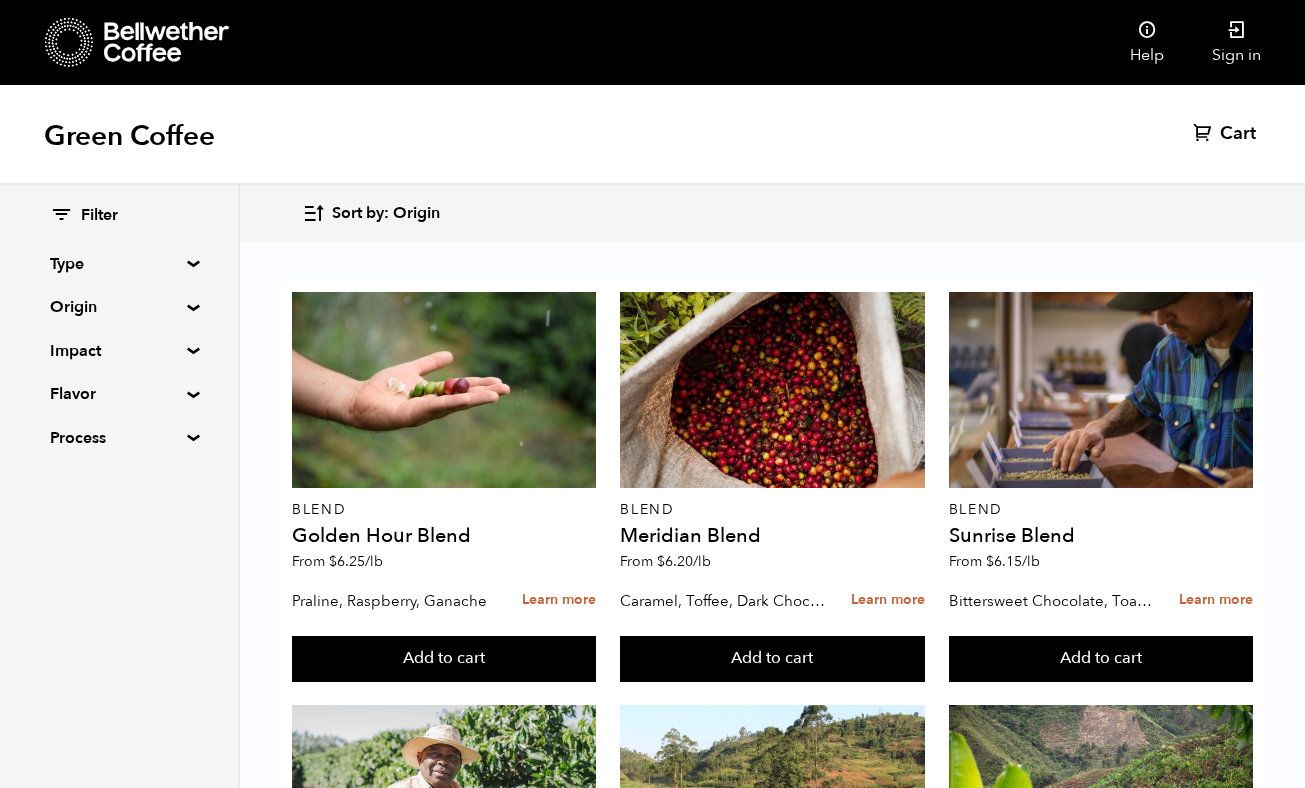 click on "Filter   Type       Blend   Single Origin   Decaf   Seasonal   Year Round Origin       Blend   Brazil   Burundi   Colombia   East Java   El Salvador   Ethiopia   Guatemala   Honduras   Peru   Rwanda   Sumatra Impact       Fair Trade   Organic   Women's Lot   Living Income Pricing   Farmer Impact Fund Flavor       Chocolate   Citrus Fruit   Floral   Fruity   Nutty   Sweet Process       Natural   Washed   Wet-hulled" at bounding box center (119, 327) 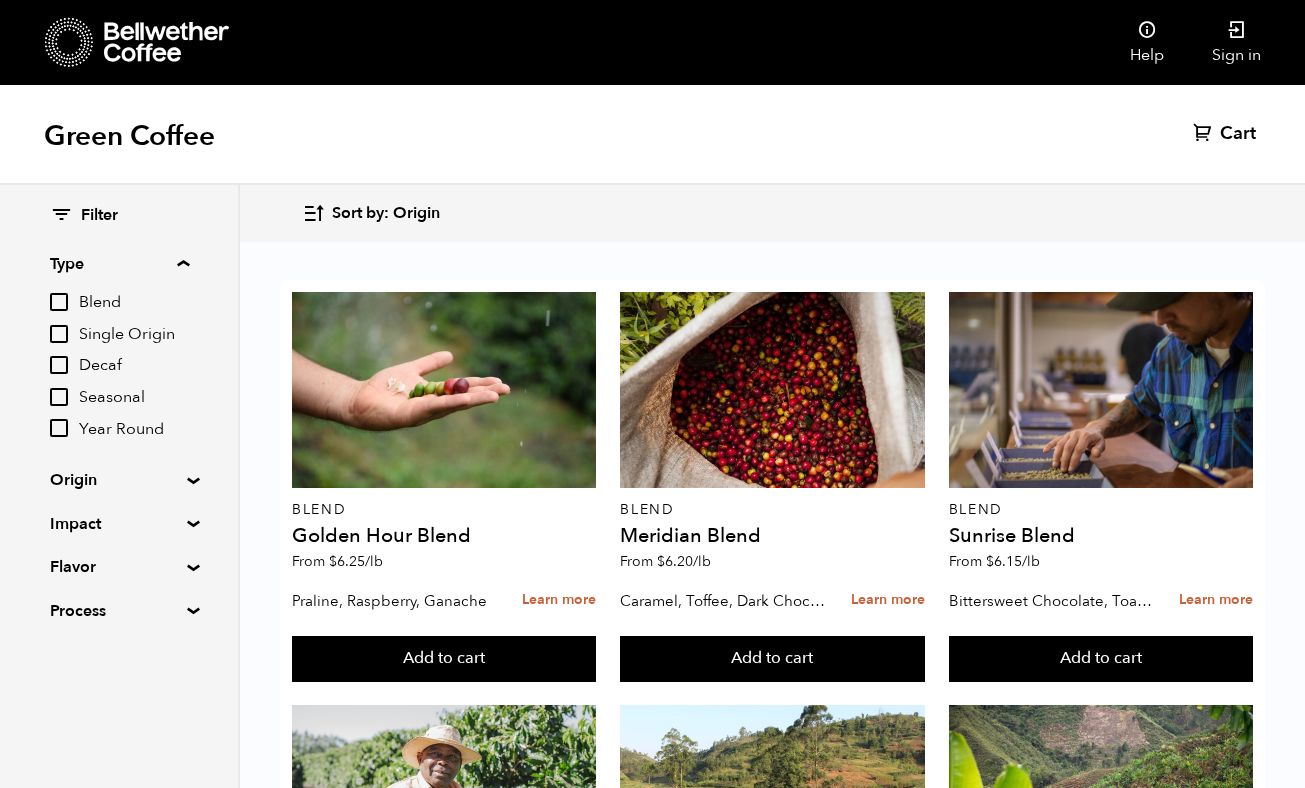 click on "Decaf" at bounding box center (134, 366) 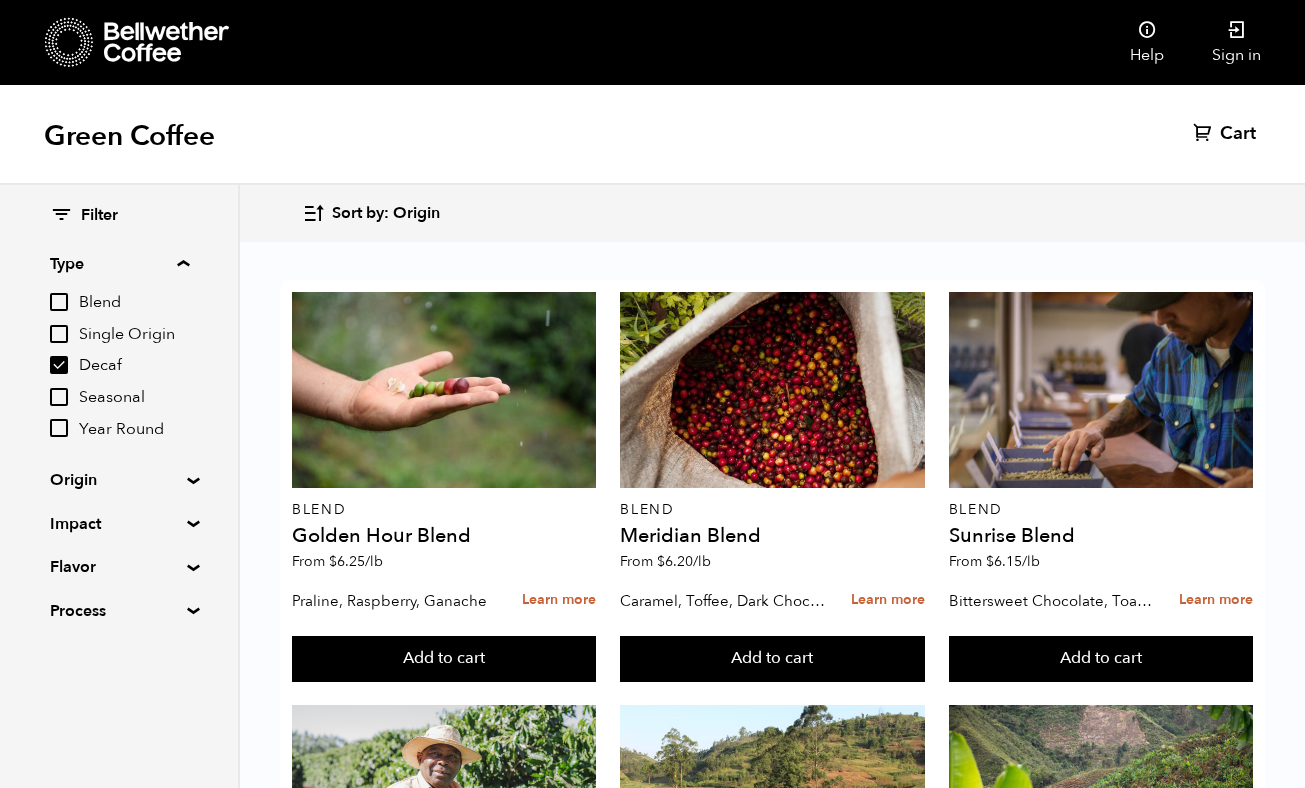 checkbox on "true" 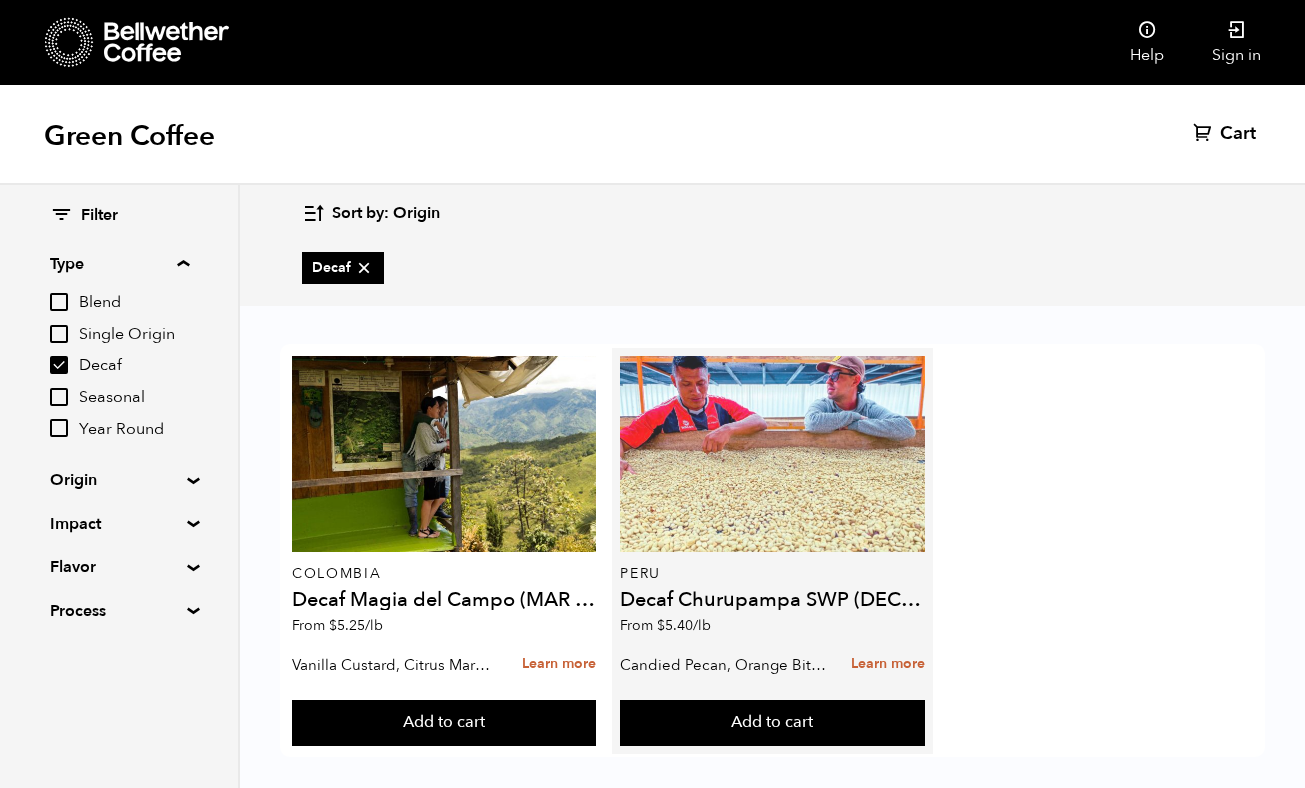 click at bounding box center (772, 454) 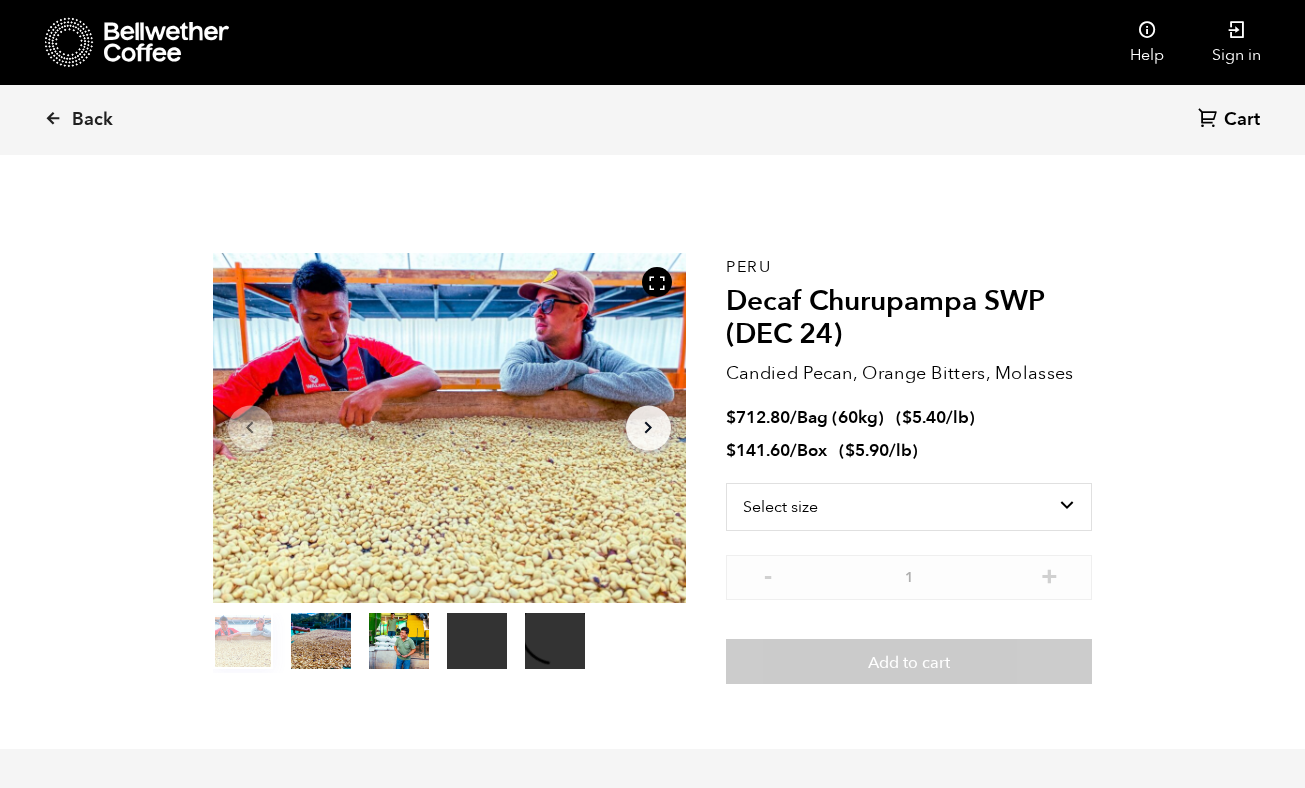 scroll, scrollTop: 0, scrollLeft: 0, axis: both 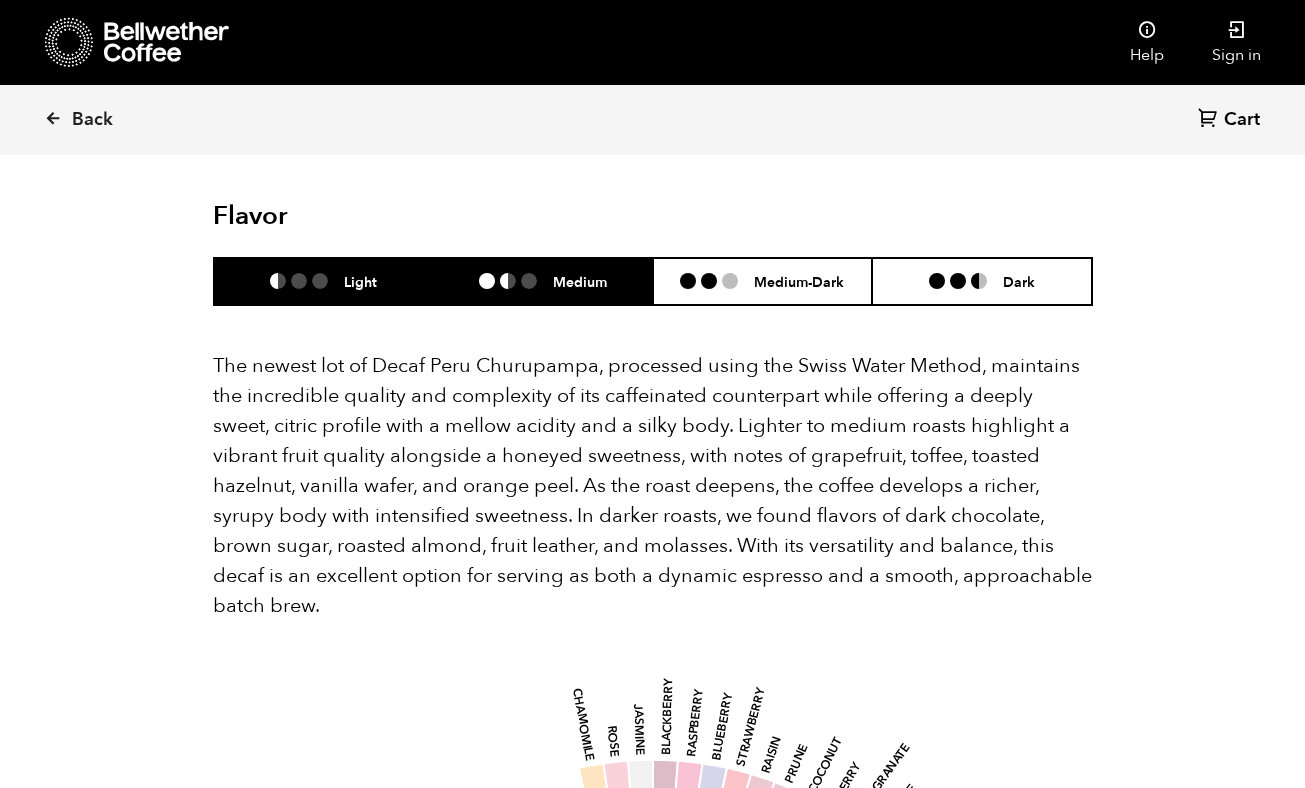 click at bounding box center (529, 281) 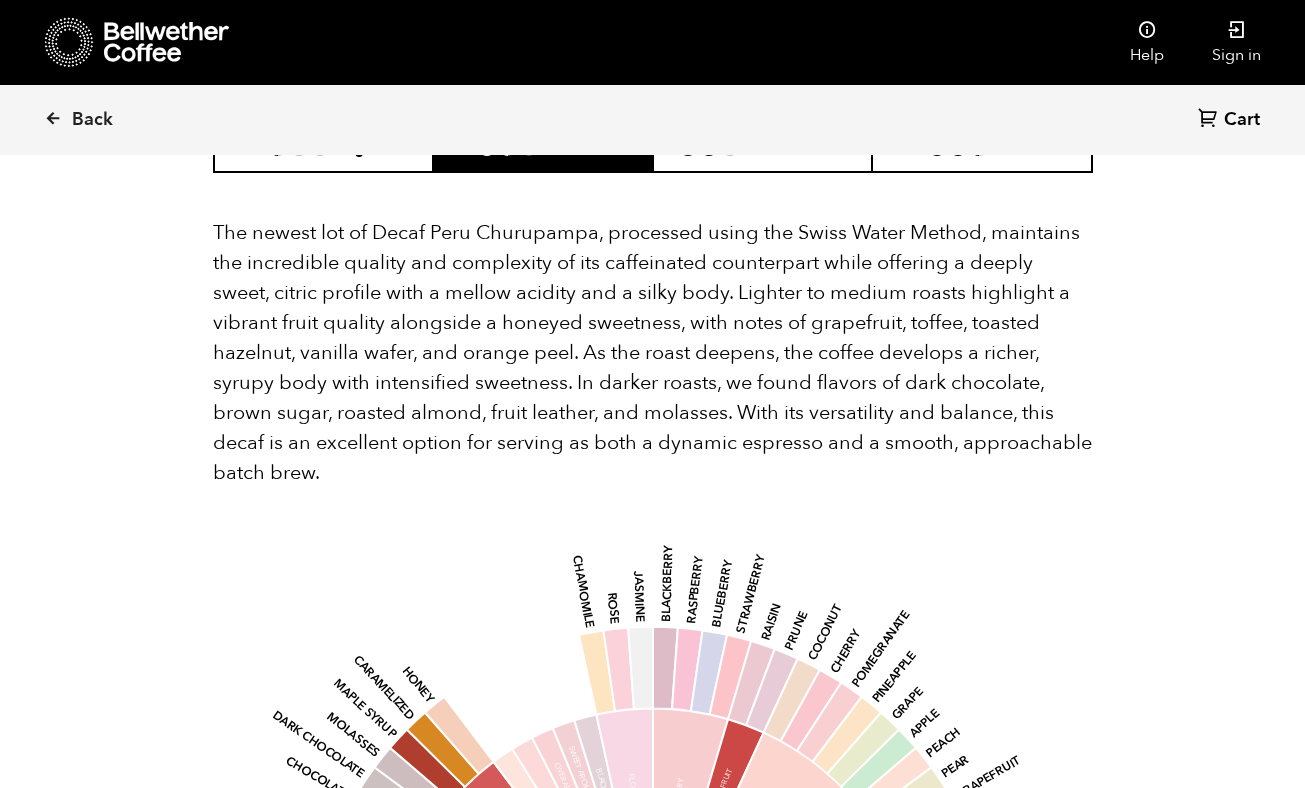scroll, scrollTop: 2204, scrollLeft: 0, axis: vertical 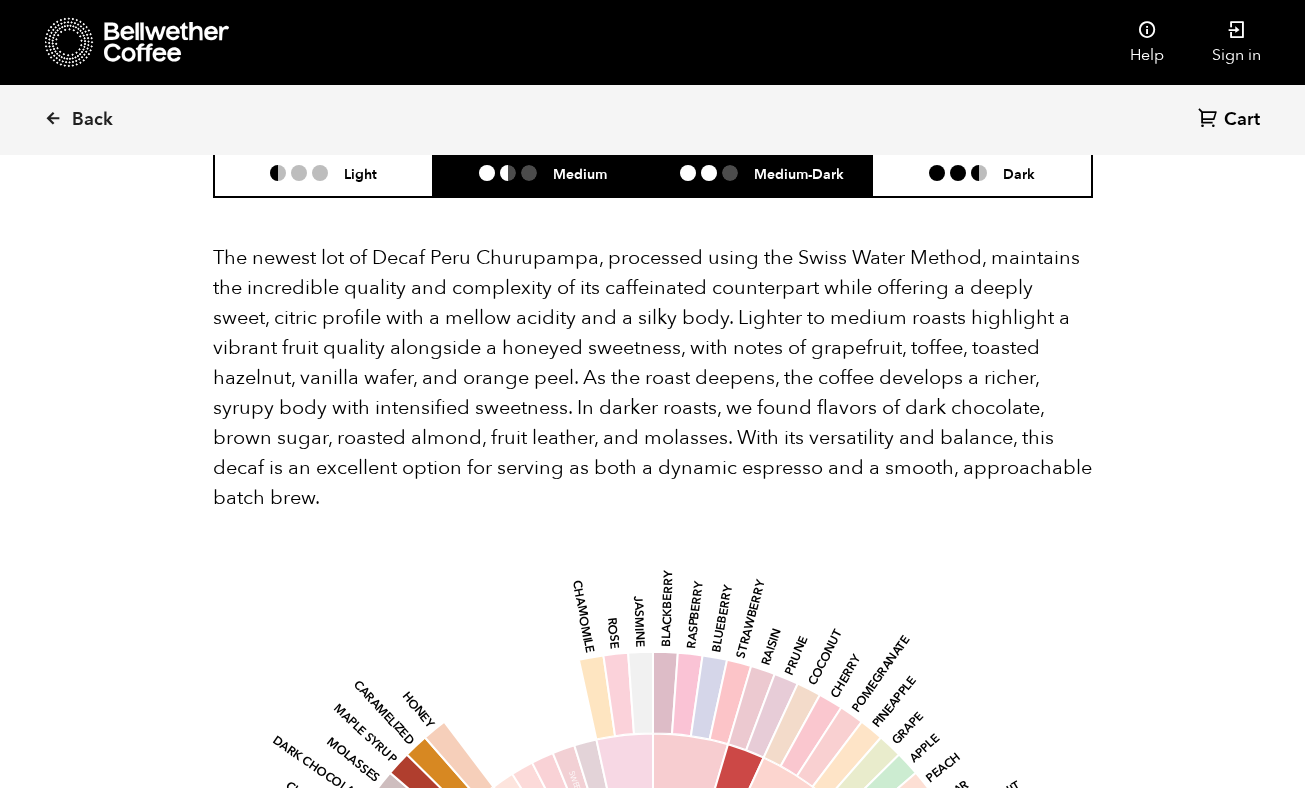 click on "Medium-Dark" at bounding box center (799, 173) 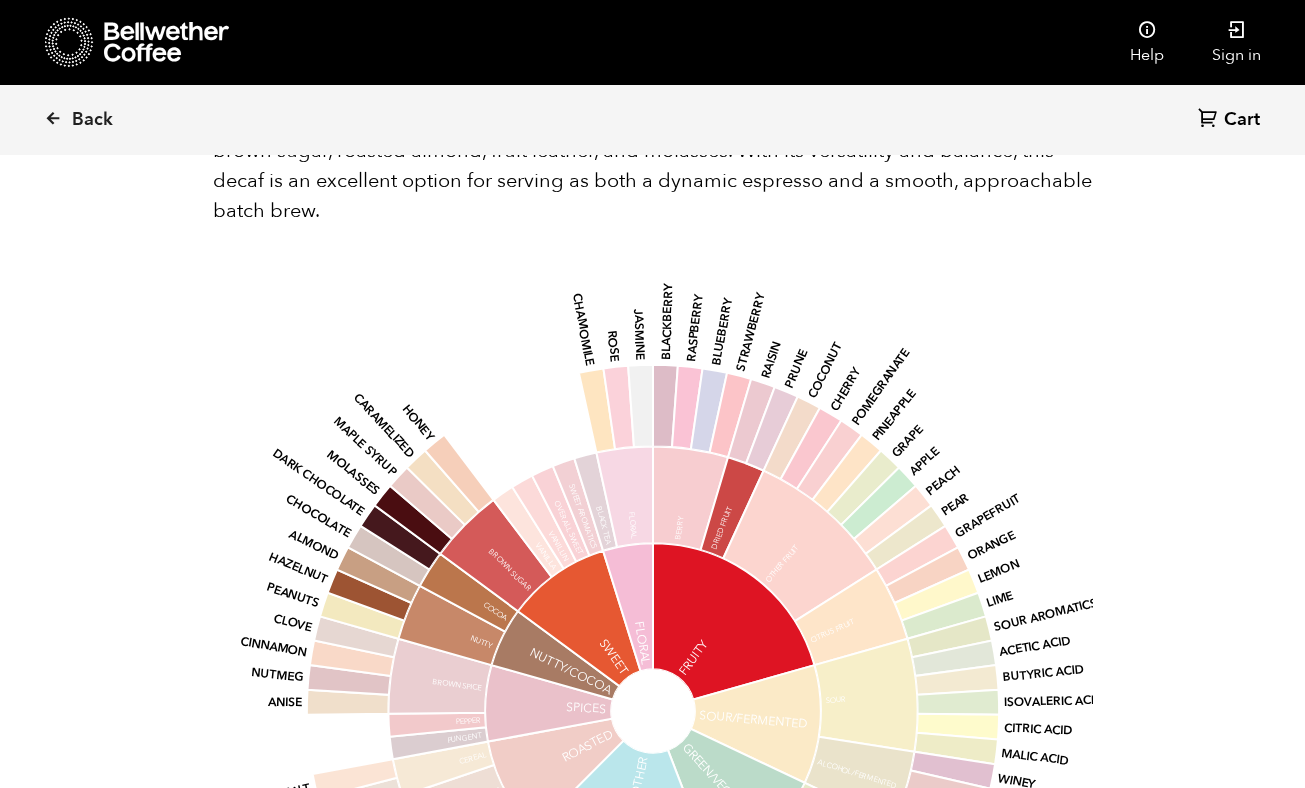 scroll, scrollTop: 2498, scrollLeft: 0, axis: vertical 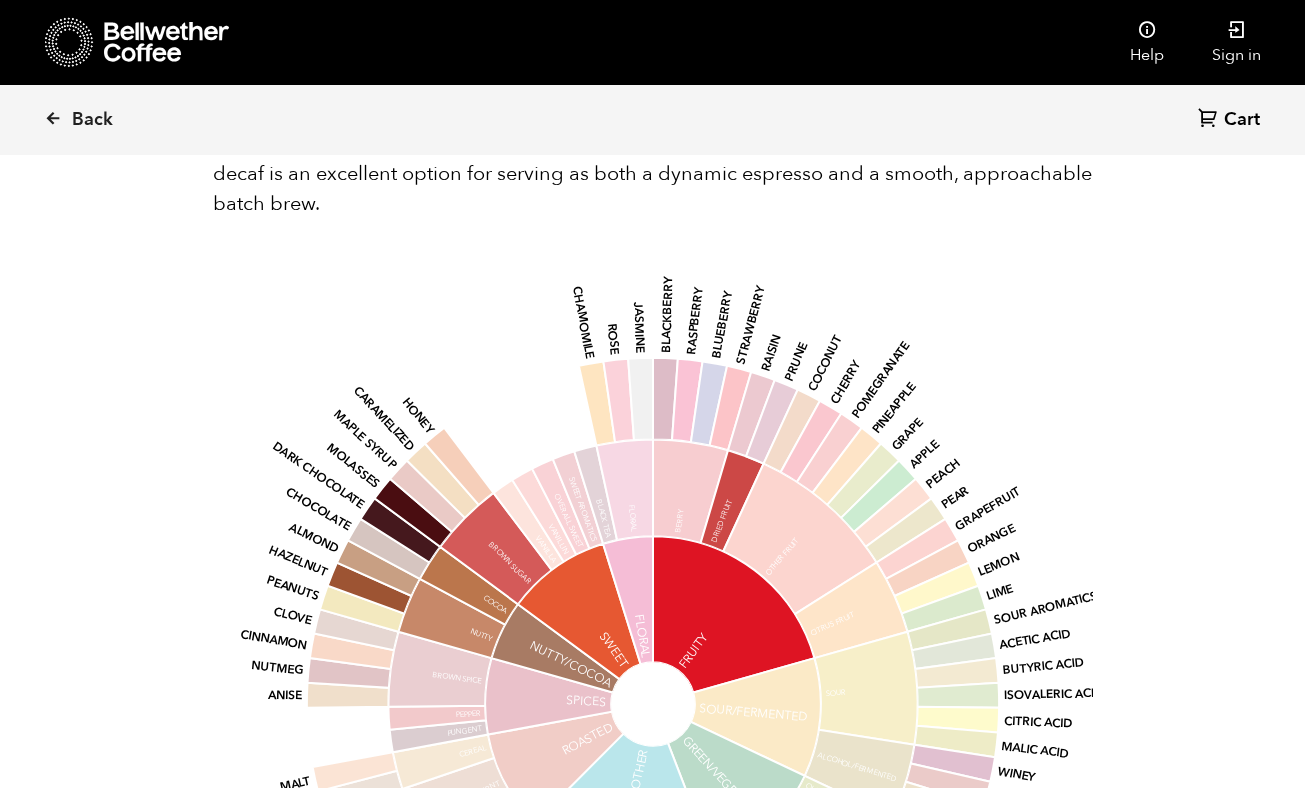 click 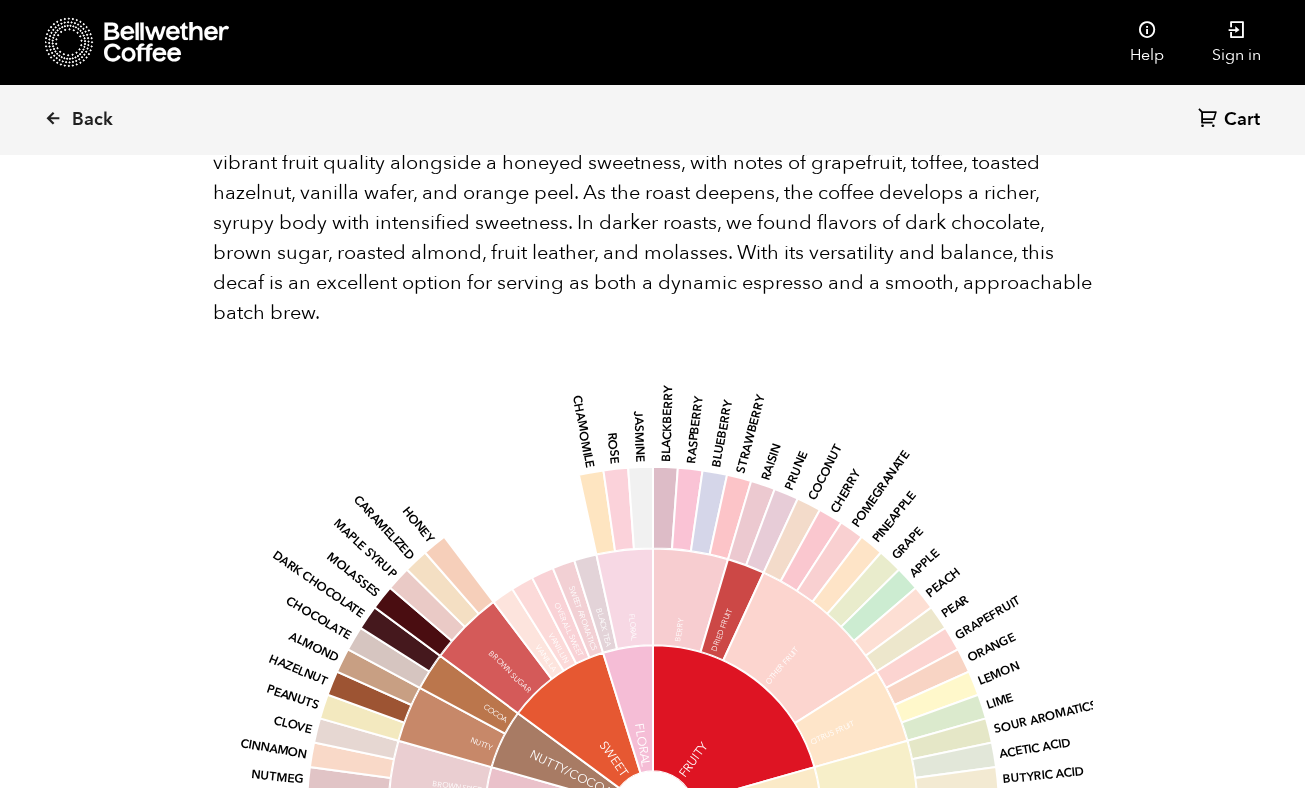 scroll, scrollTop: 2387, scrollLeft: 0, axis: vertical 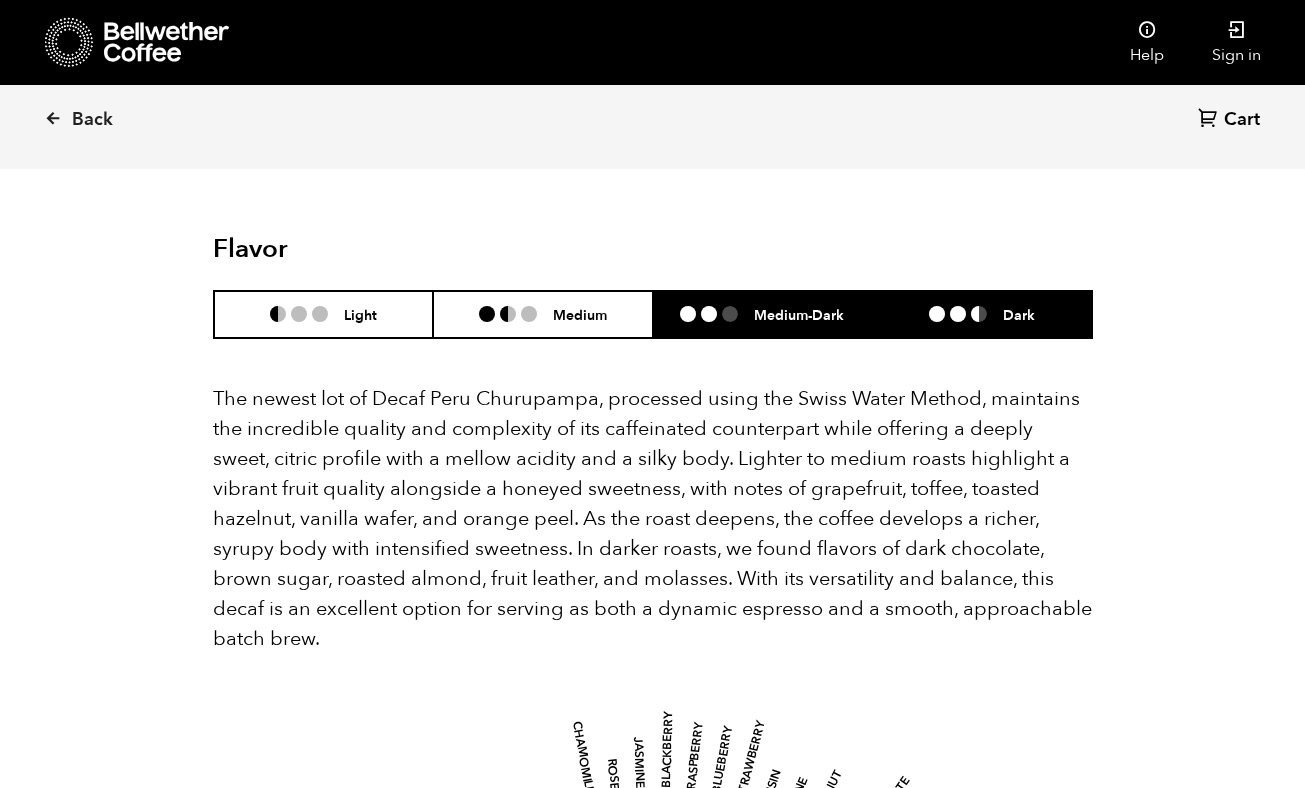 click on "Dark" at bounding box center (1019, 314) 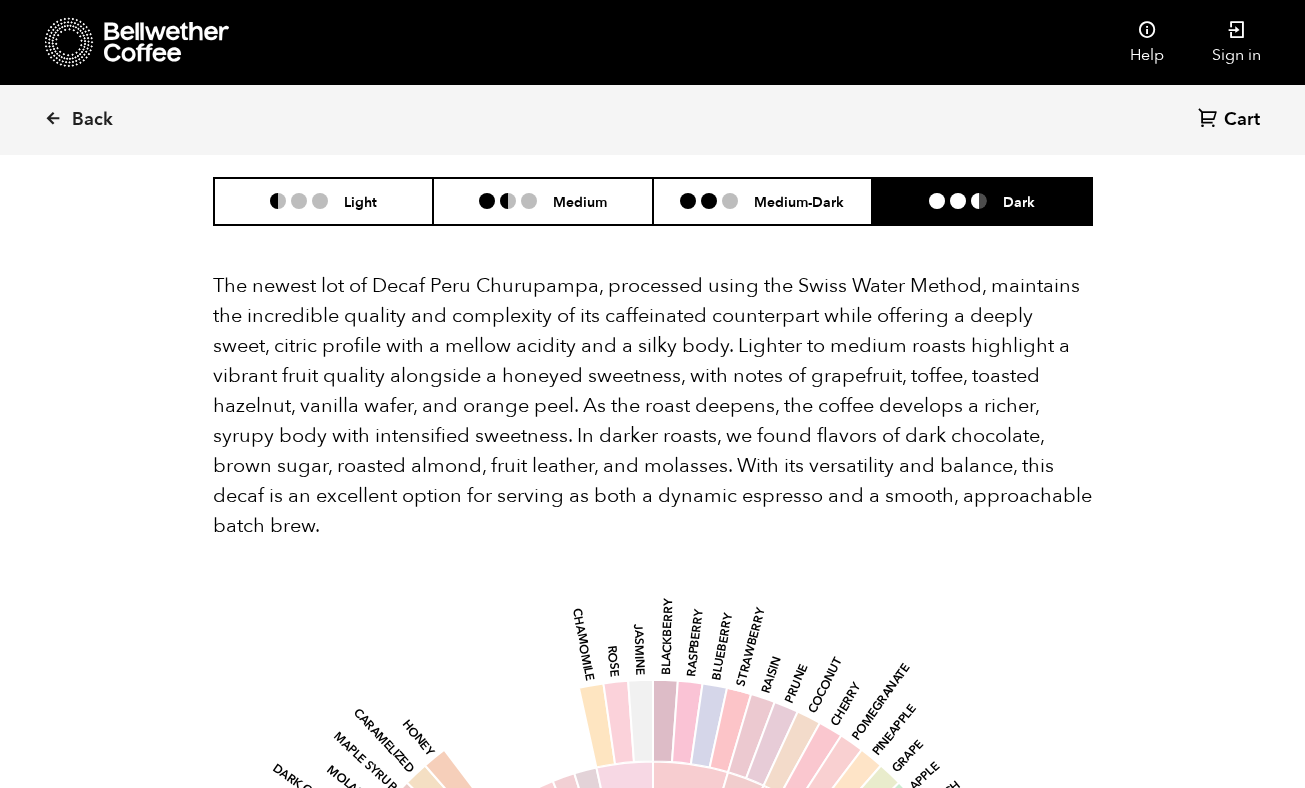 scroll, scrollTop: 2154, scrollLeft: 0, axis: vertical 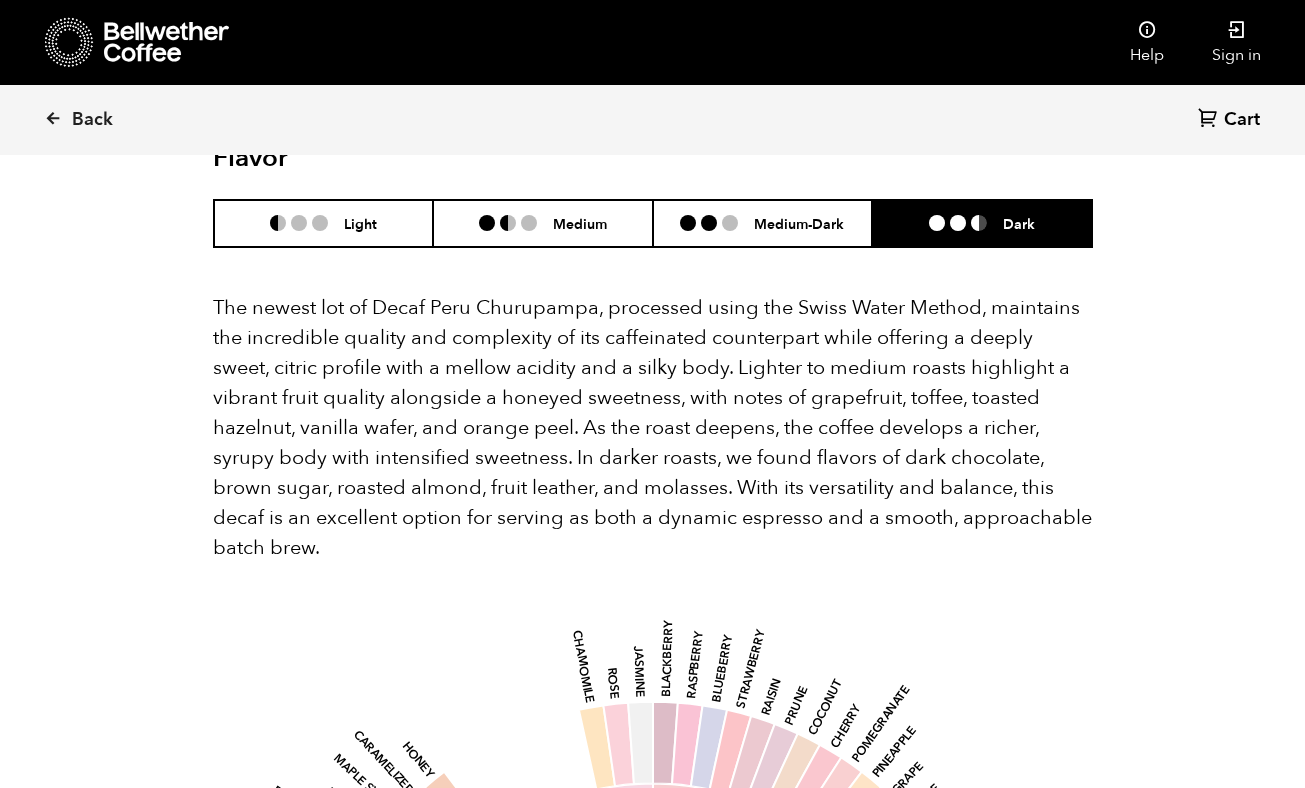 click on "The newest lot of Decaf Peru Churupampa, processed using the Swiss Water Method, maintains the incredible quality and complexity of its caffeinated counterpart while offering a deeply sweet, citric profile with a mellow acidity and a silky body. Lighter to medium roasts highlight a vibrant fruit quality alongside a honeyed sweetness, with notes of grapefruit, toffee, toasted hazelnut, vanilla wafer, and orange peel. As the roast deepens, the coffee develops a richer, syrupy body with intensified sweetness. In darker roasts, we found flavors of dark chocolate, brown sugar, roasted almond, fruit leather, and molasses. With its versatility and balance, this decaf is an excellent option for serving as both a dynamic espresso and a smooth, approachable batch brew.   base Fruity Sour/Fermented Green/Vegetative Other Roasted Spices Nutty/Cocoa Sweet Floral Berry Dried Fruit Other Fruit Citrus Fruit Sour Alcohol/Fermented Olive Oil Raw Green/Vegetative Beany Papery/Musty Chemical Pipe Tobacco Tobacco Burnt Cereal" at bounding box center [653, 860] 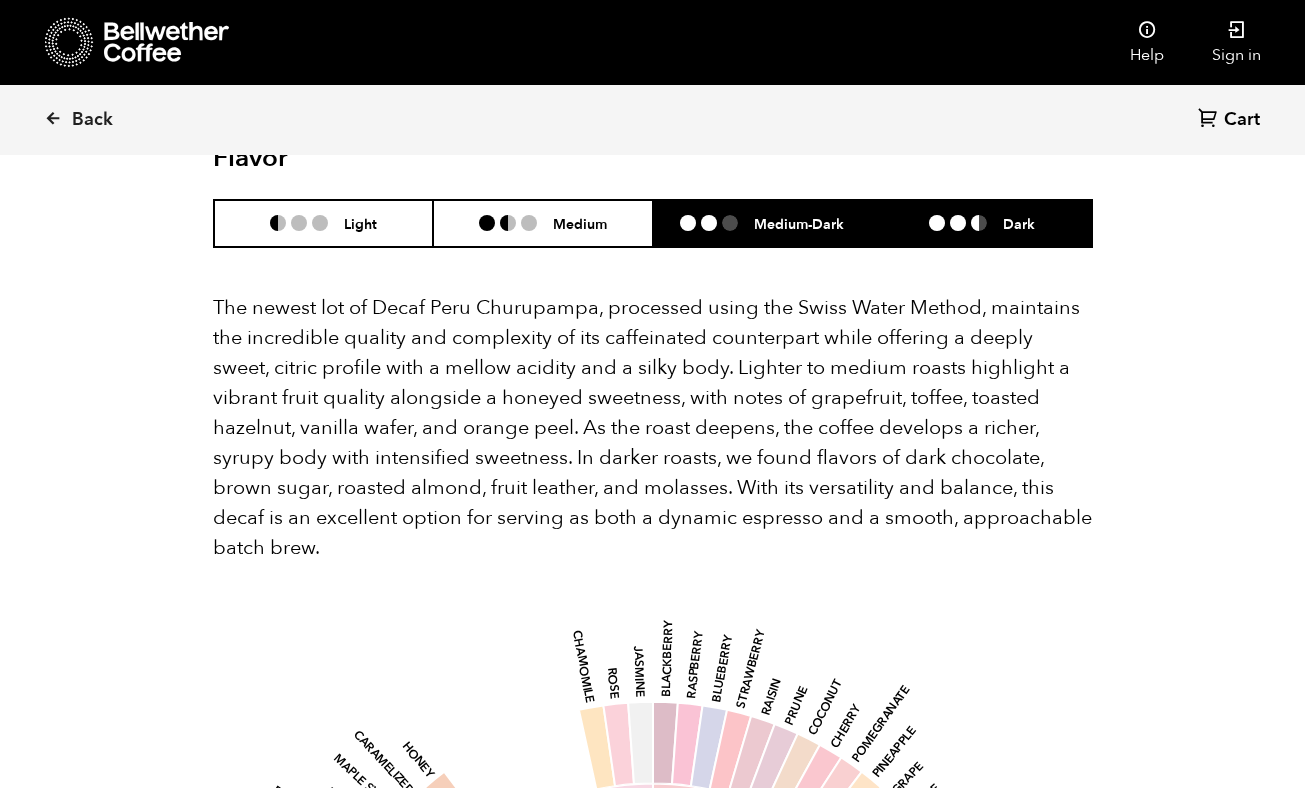 click on "Medium-Dark" at bounding box center (763, 223) 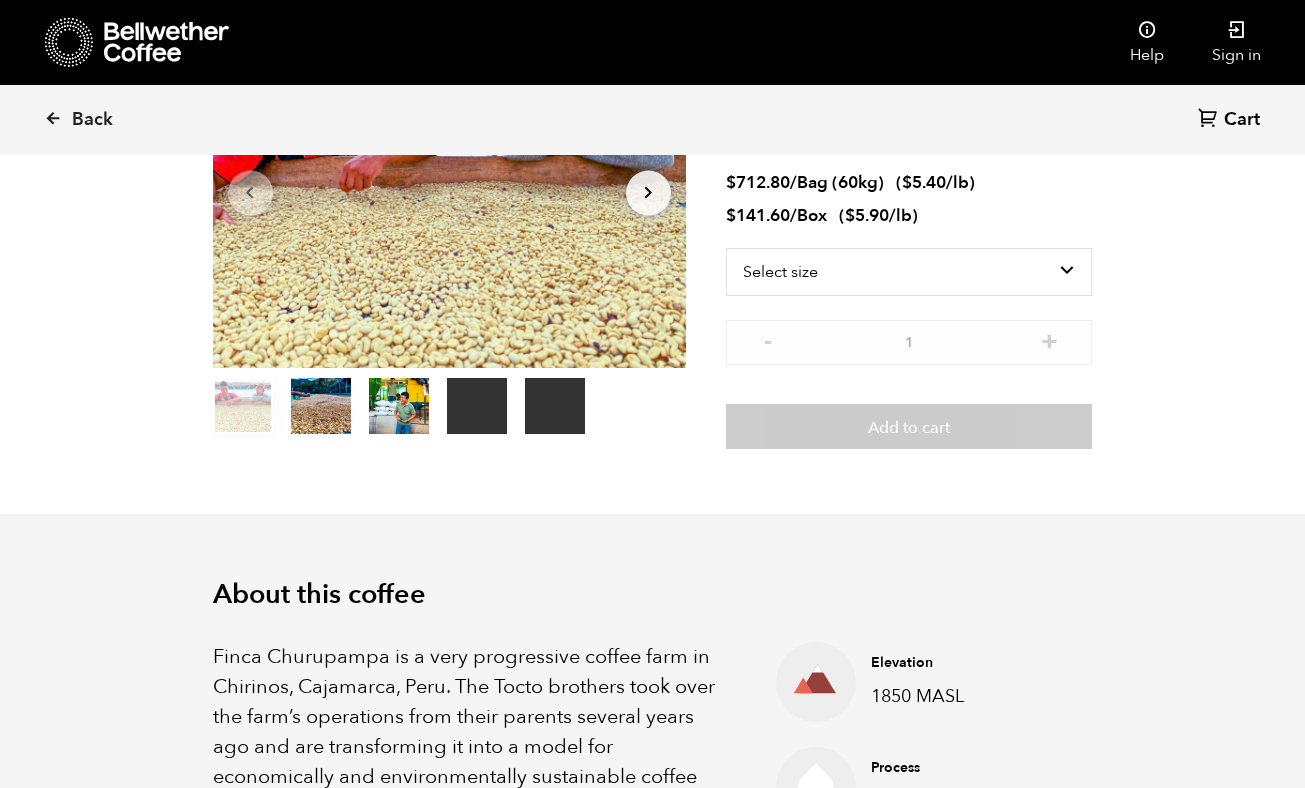 scroll, scrollTop: 0, scrollLeft: 0, axis: both 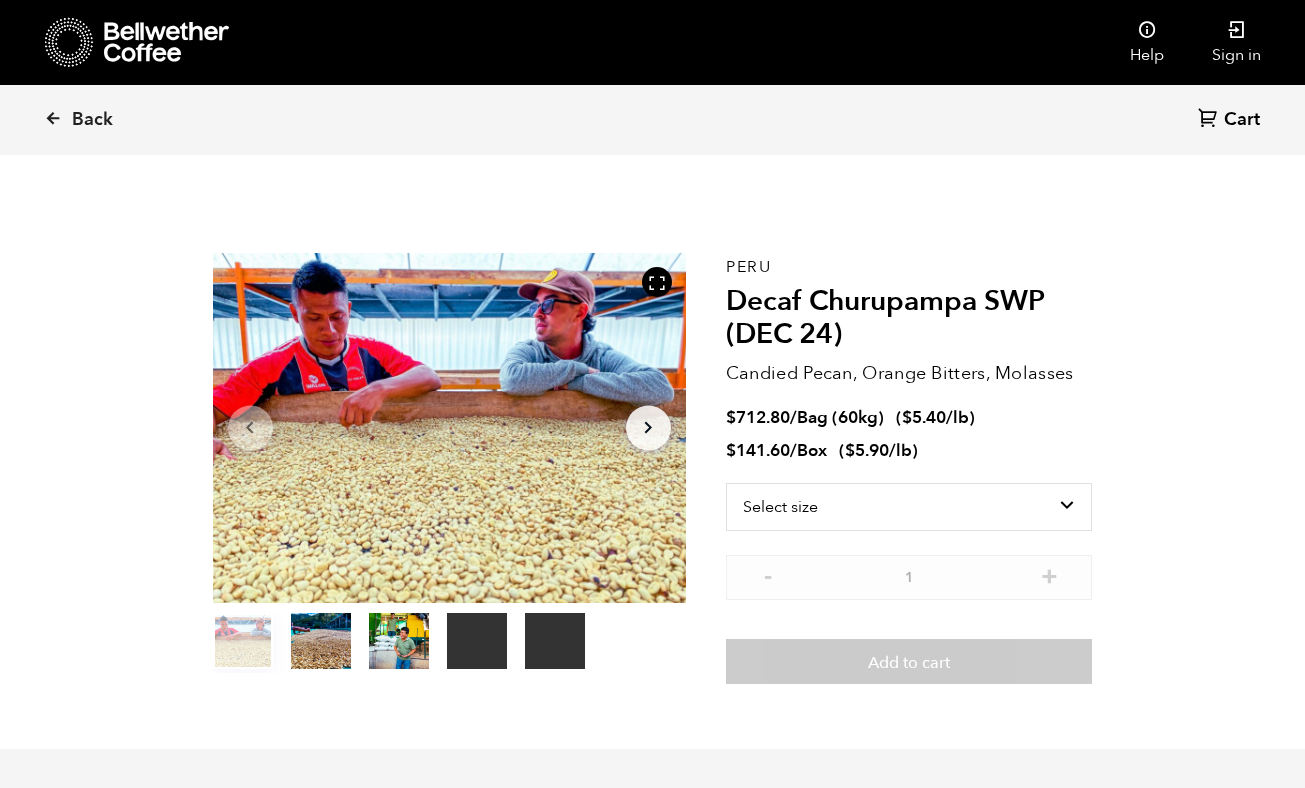 click on "[COUNTRY]
Decaf Churupampa SWP (DEC 24)   Candied Pecan, Orange Bitters, Molasses
$ 712.80 / Bag (60kg)
( $ 5.40 /lb )
$ 141.60 / Box
( $ 5.90 /lb )
Select size   Bag (60kg) (132 lbs) Box (24 lbs)   -   1   +     Add to cart" at bounding box center [909, 469] 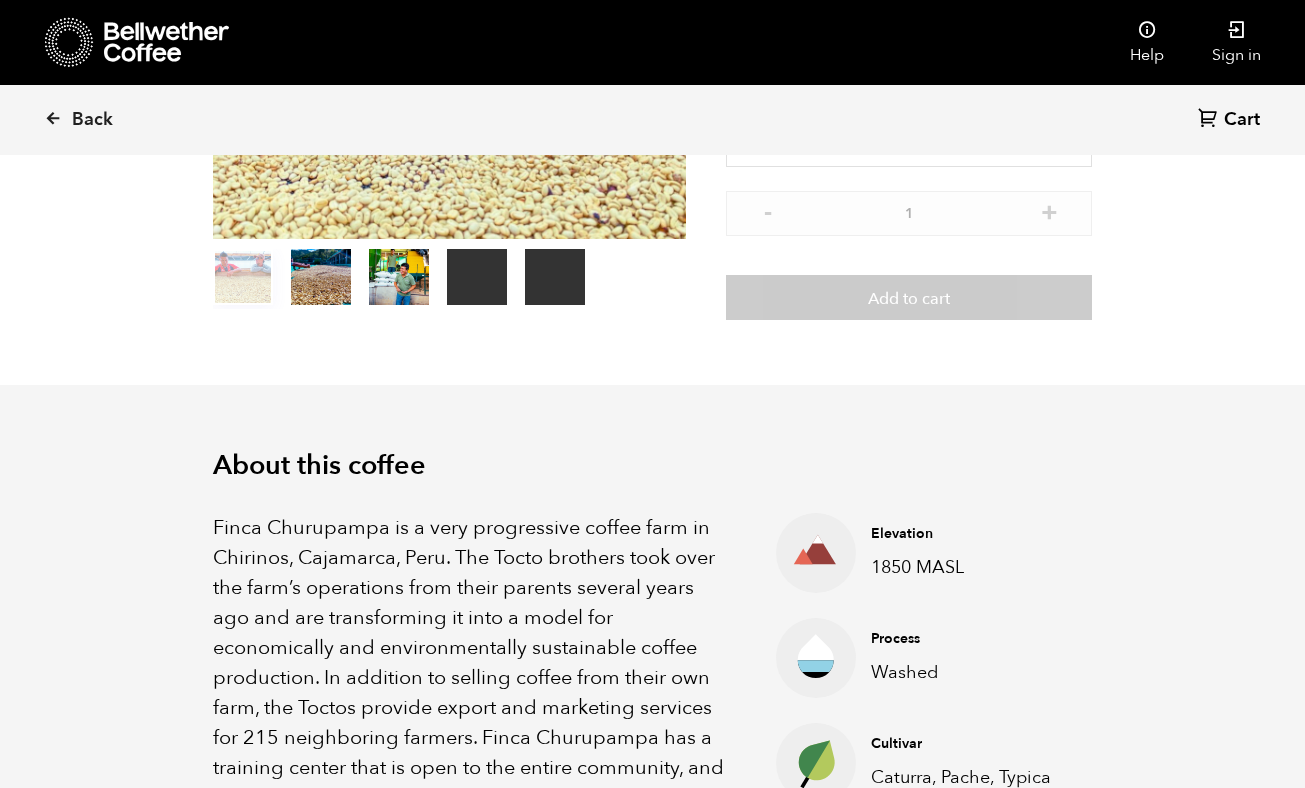 scroll, scrollTop: 0, scrollLeft: 0, axis: both 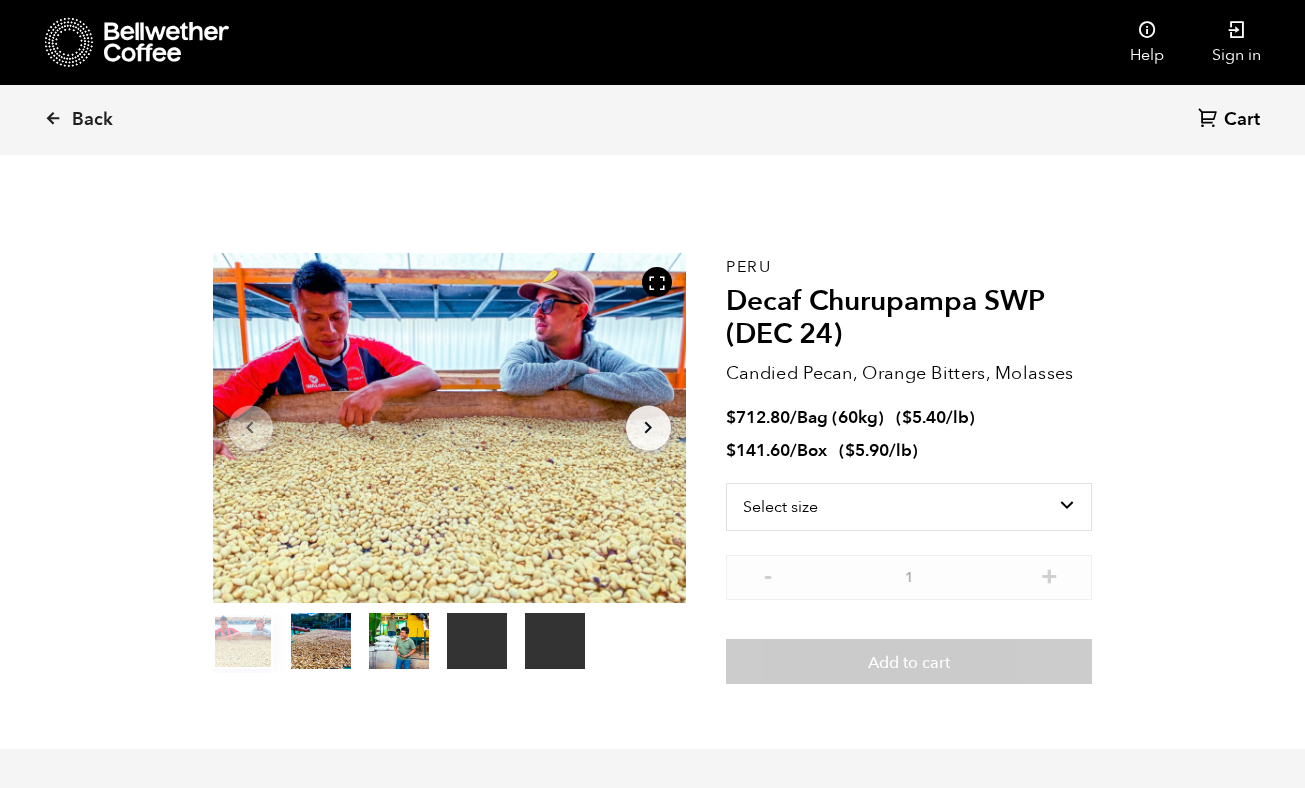 click on "Your browser does not support the video tag.
Your browser does not support the video tag.
Item 1 of 5
Your browser does not support the video tag.
Your browser does not support the video tag.
Arrow Left Arrow Right item 0 item 1 item 2 item 3 item 4 Item 1 of 5
[COUNTRY]
Decaf Churupampa SWP (DEC 24)   Candied Pecan, Orange Bitters, Molasses
$ 712.80 / Bag (60kg)
( $ 5.40 /lb )
$ 141.60 / Box
( $ 5.90 /lb )
Select size   Bag (60kg) (132 lbs) Box (24 lbs)   -   1   +     Add to cart" at bounding box center (653, 469) 